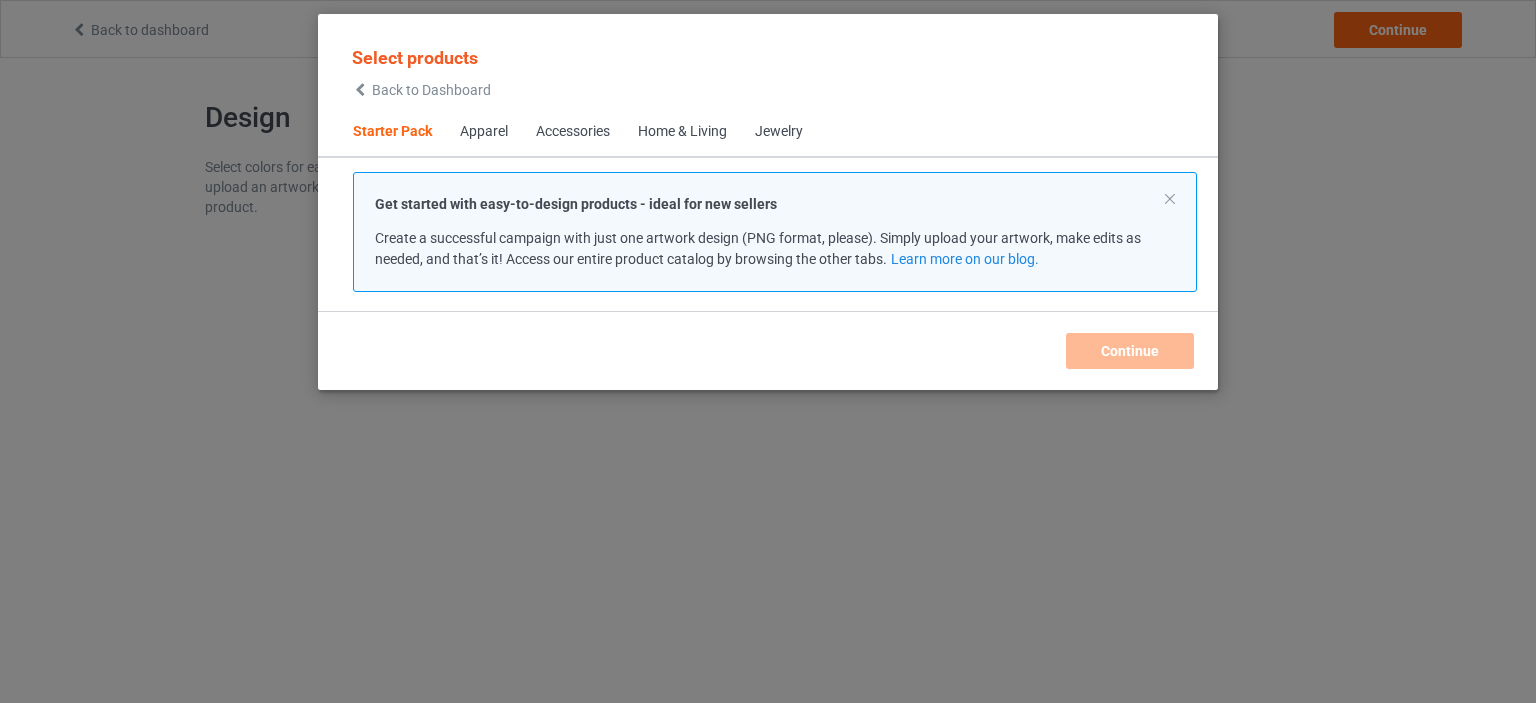 scroll, scrollTop: 0, scrollLeft: 0, axis: both 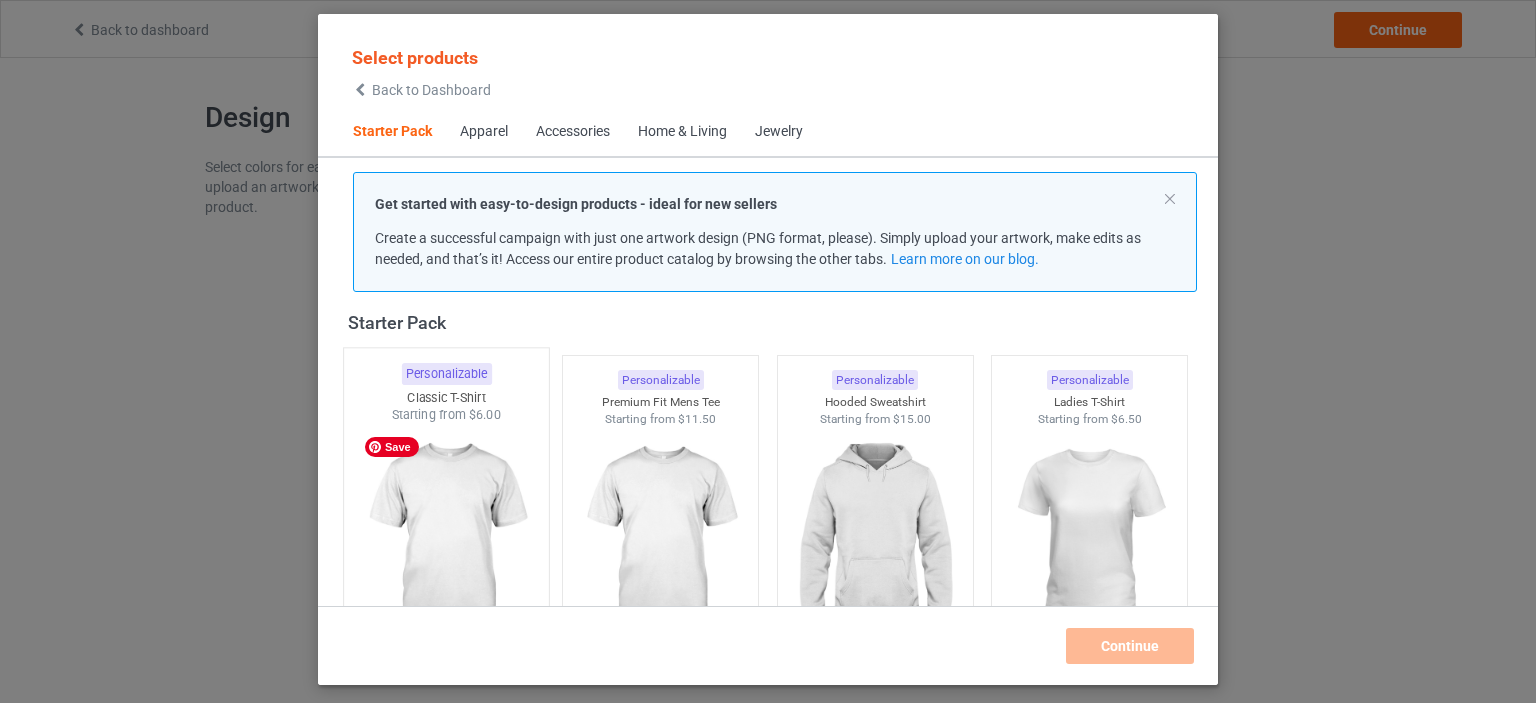 click at bounding box center (446, 541) 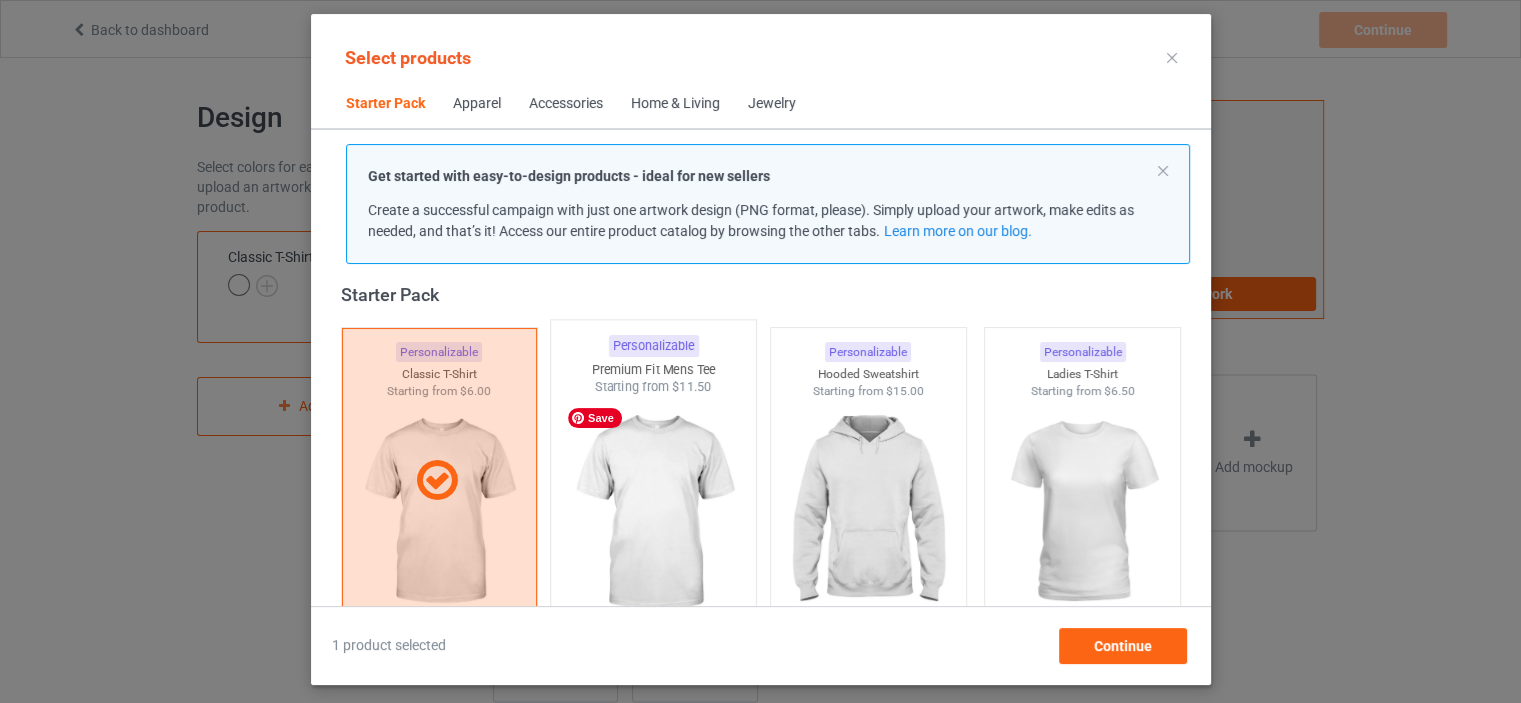 click at bounding box center (653, 513) 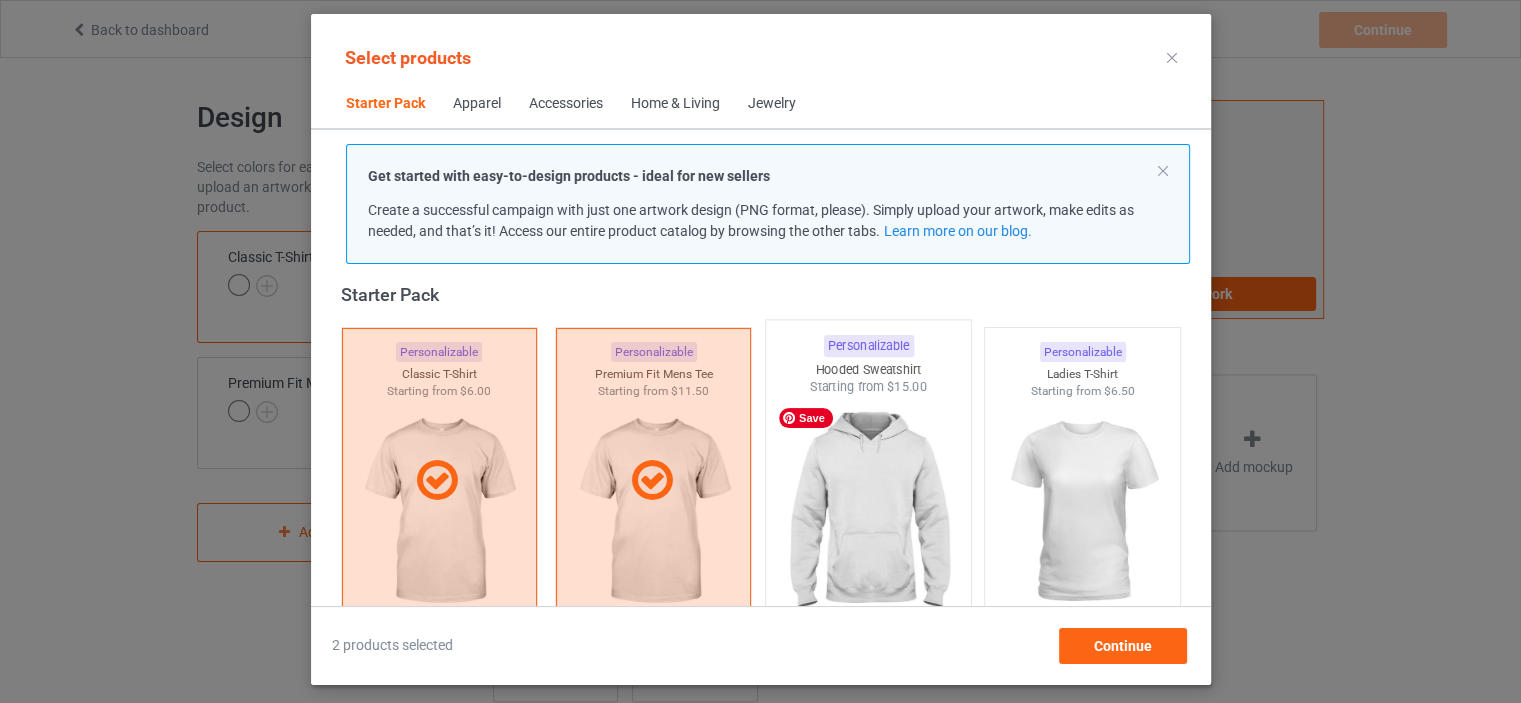 click at bounding box center (868, 513) 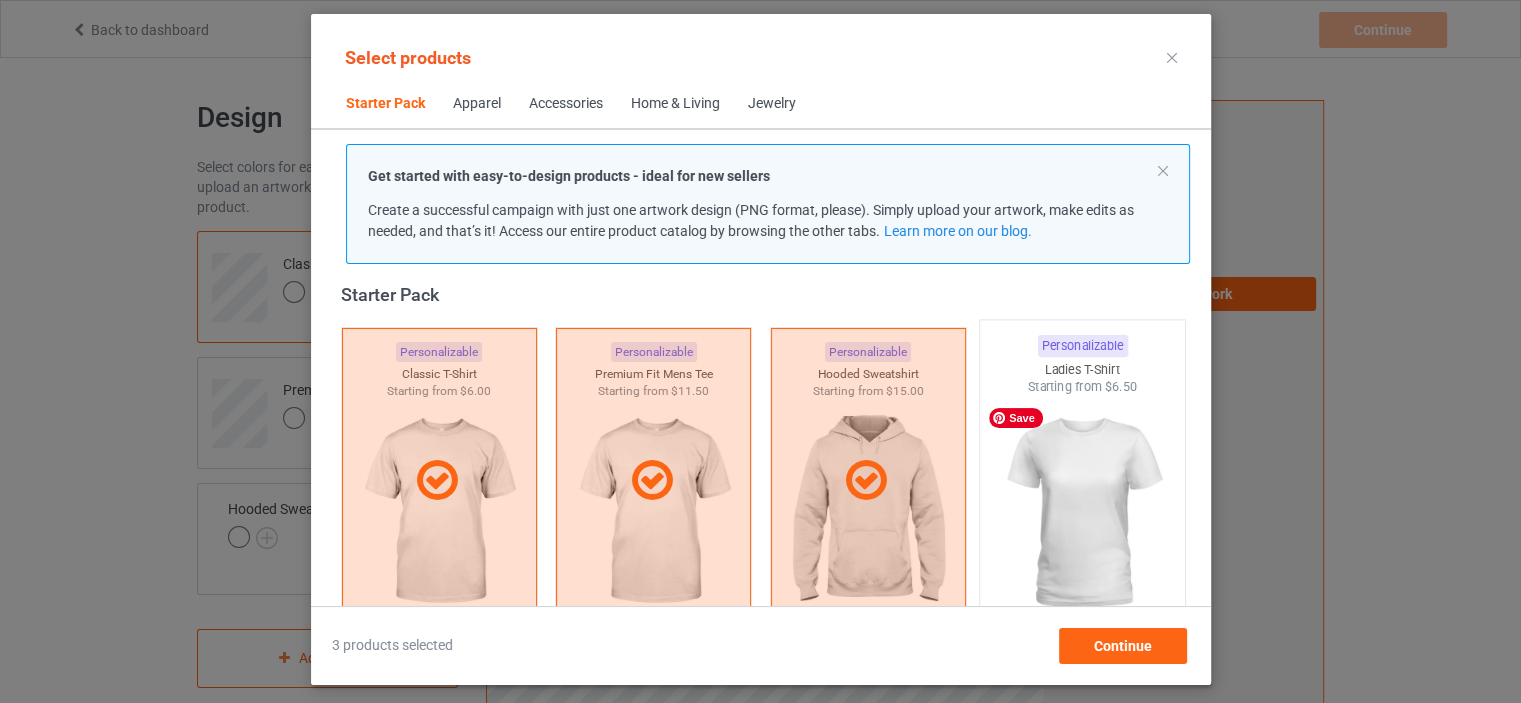 click at bounding box center [1082, 513] 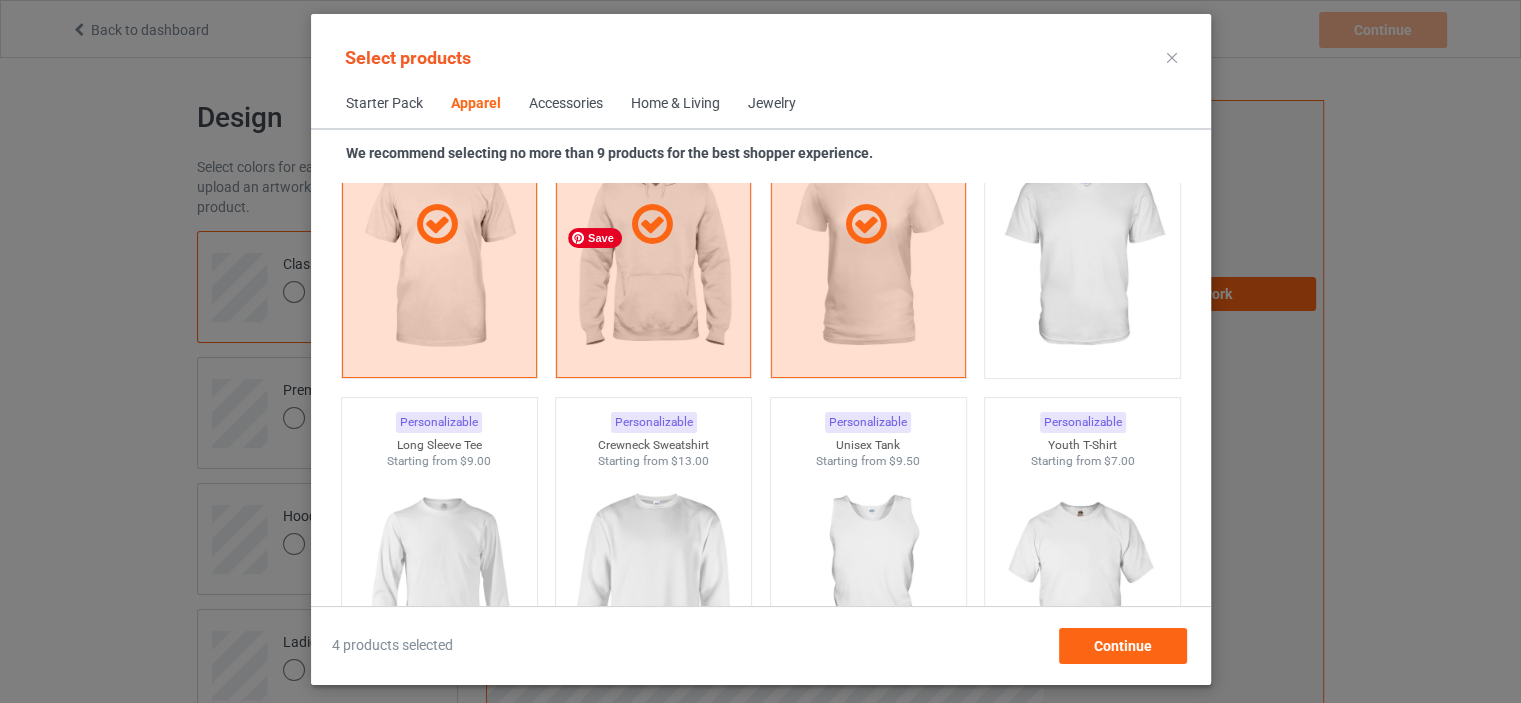 scroll, scrollTop: 1426, scrollLeft: 0, axis: vertical 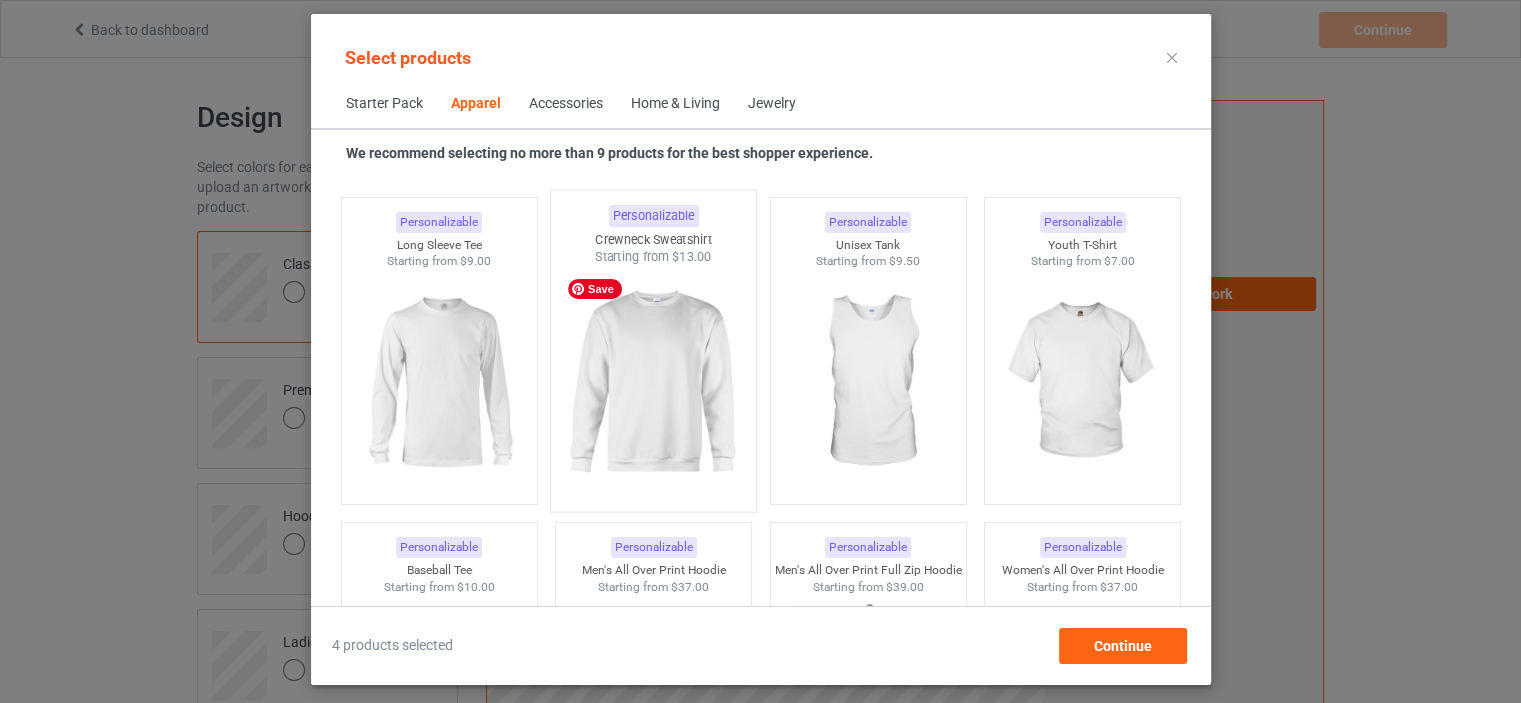 click at bounding box center [653, 383] 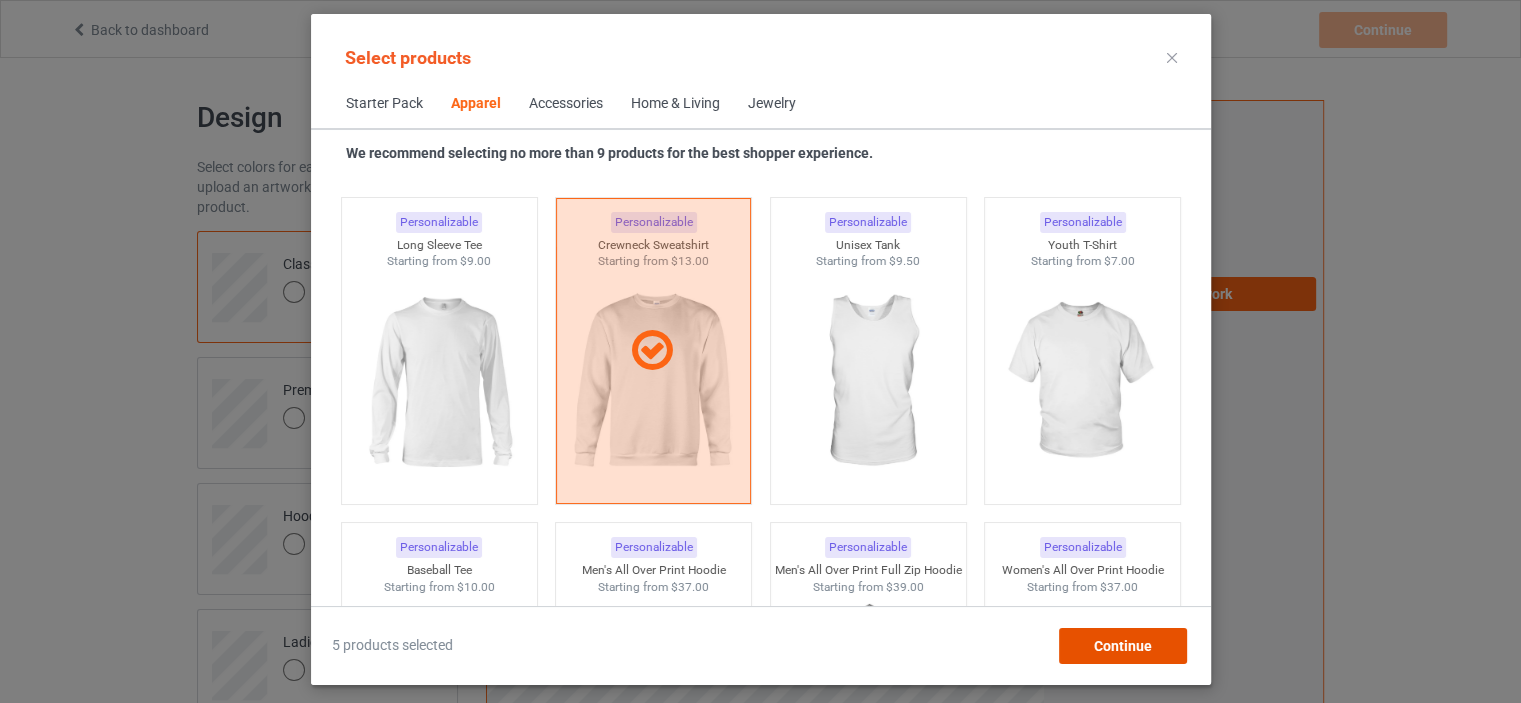click on "Continue" at bounding box center (1122, 646) 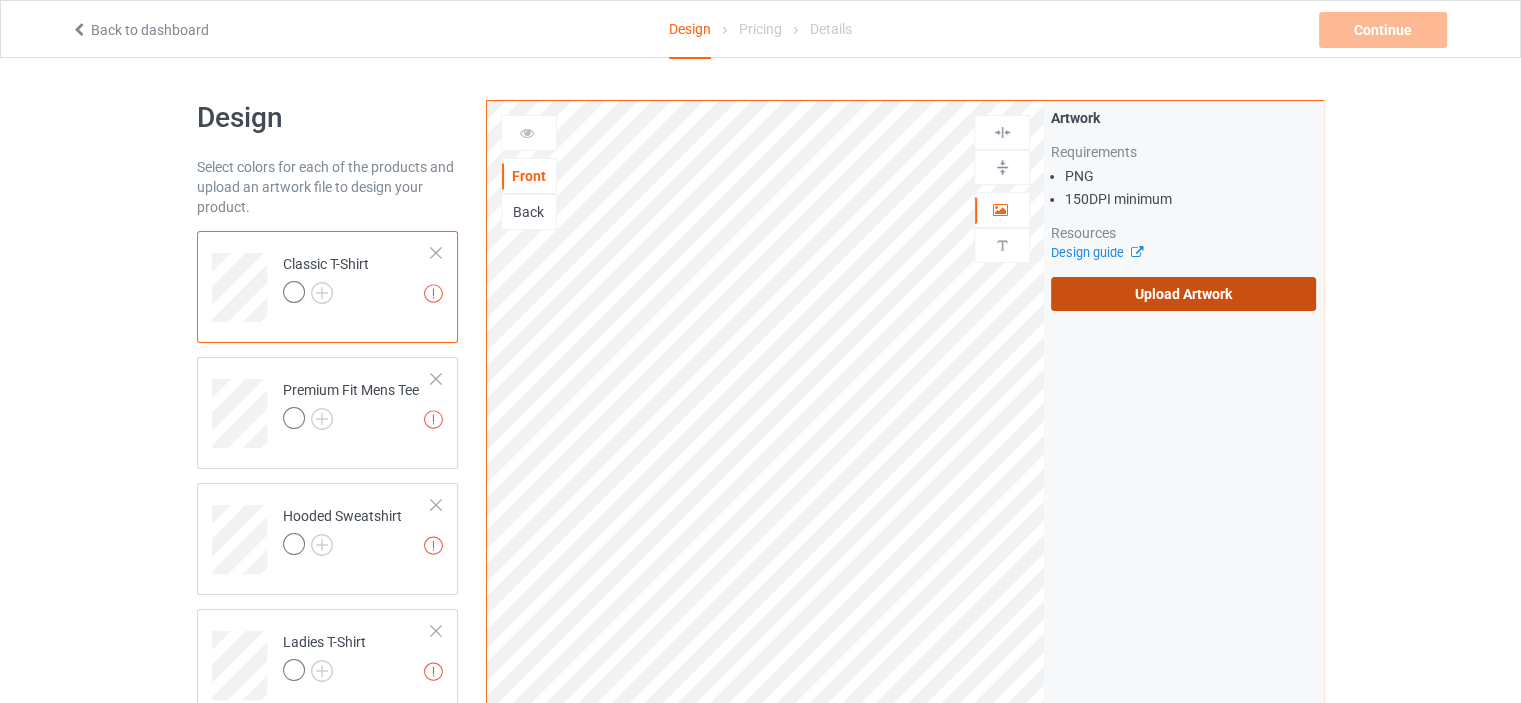 click on "Upload Artwork" at bounding box center [1183, 294] 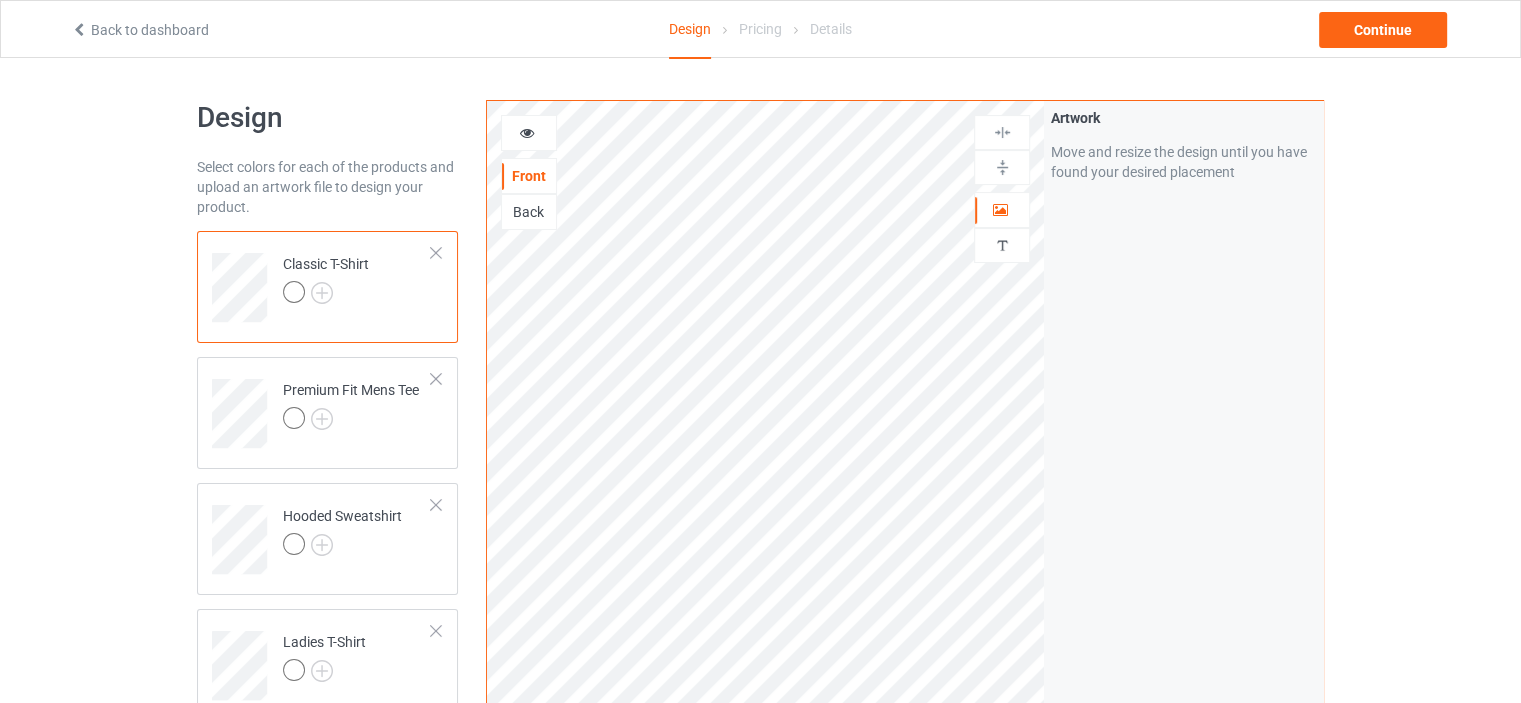 click at bounding box center [326, 295] 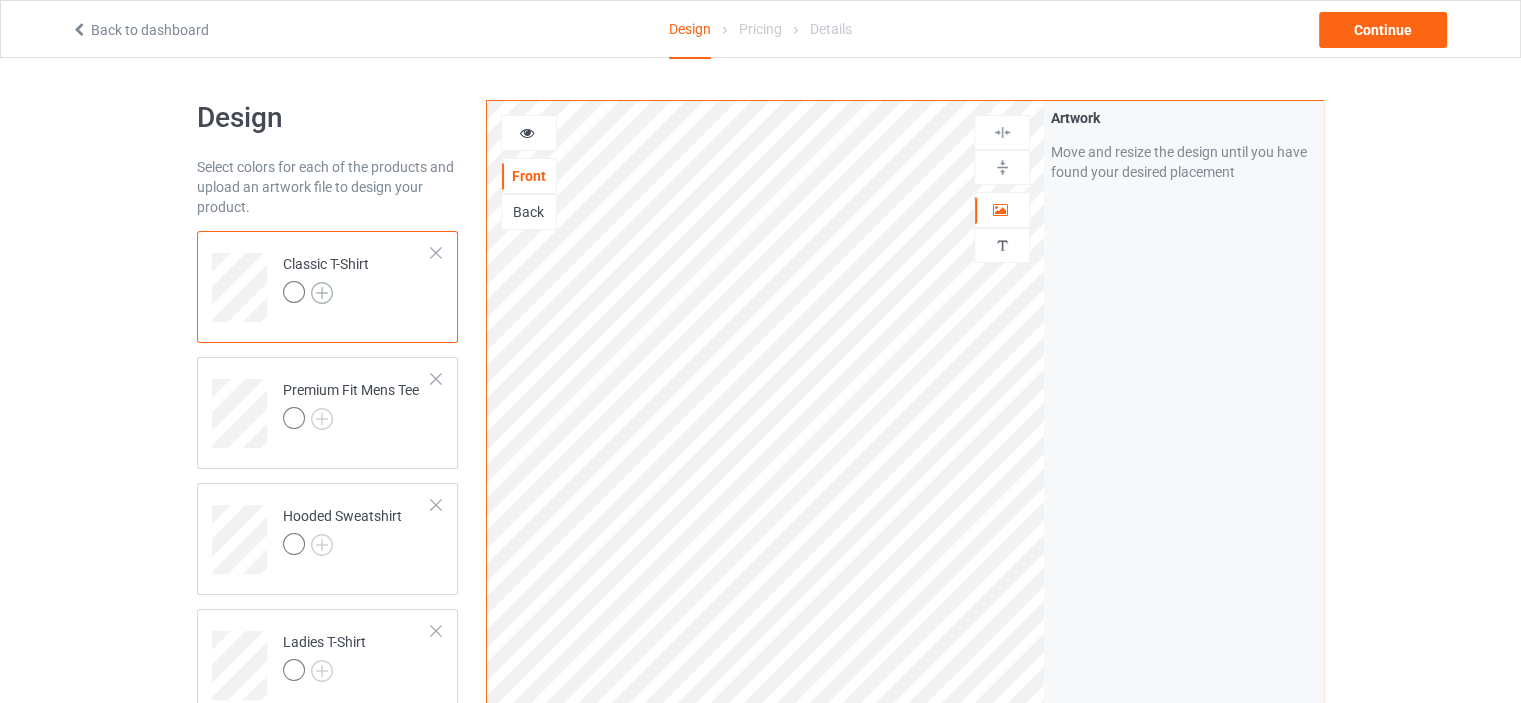 click at bounding box center (322, 293) 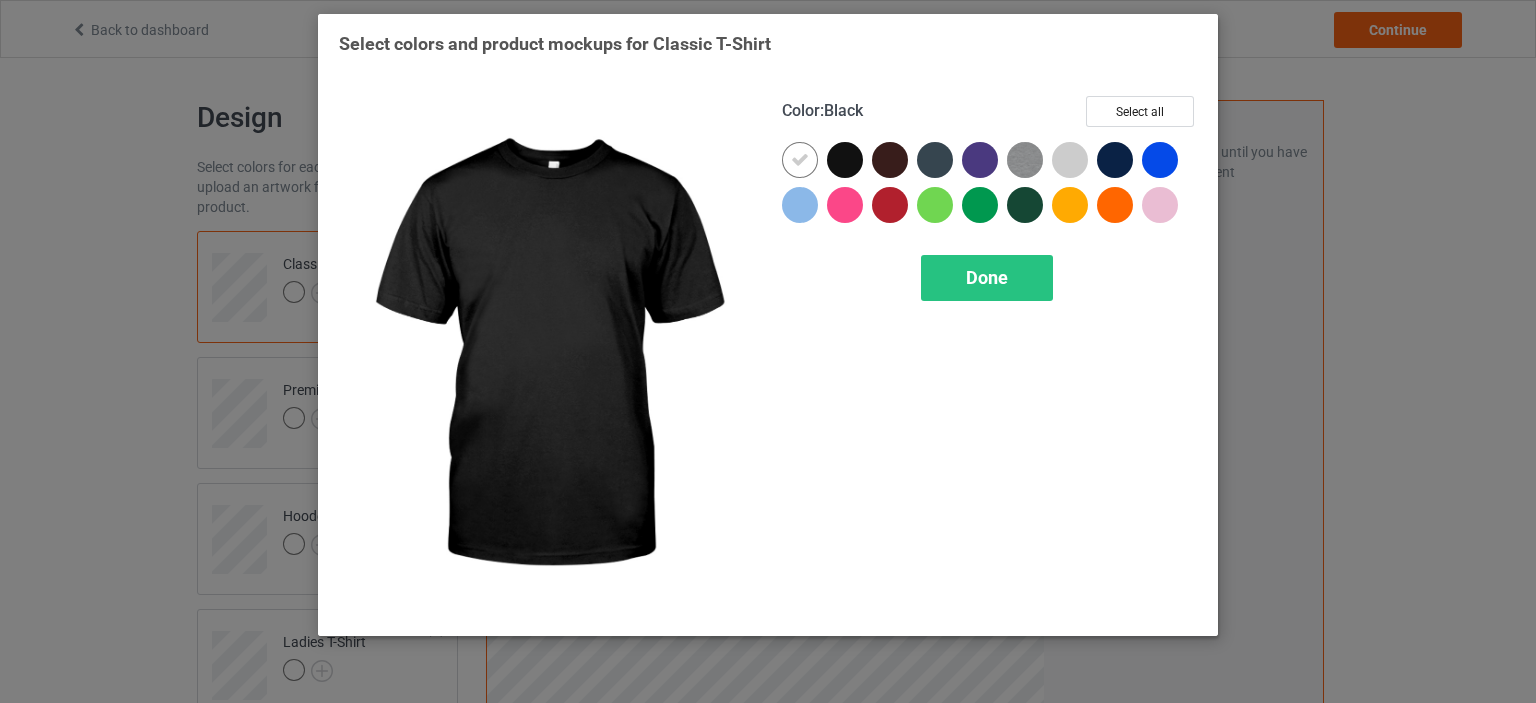 click at bounding box center (845, 160) 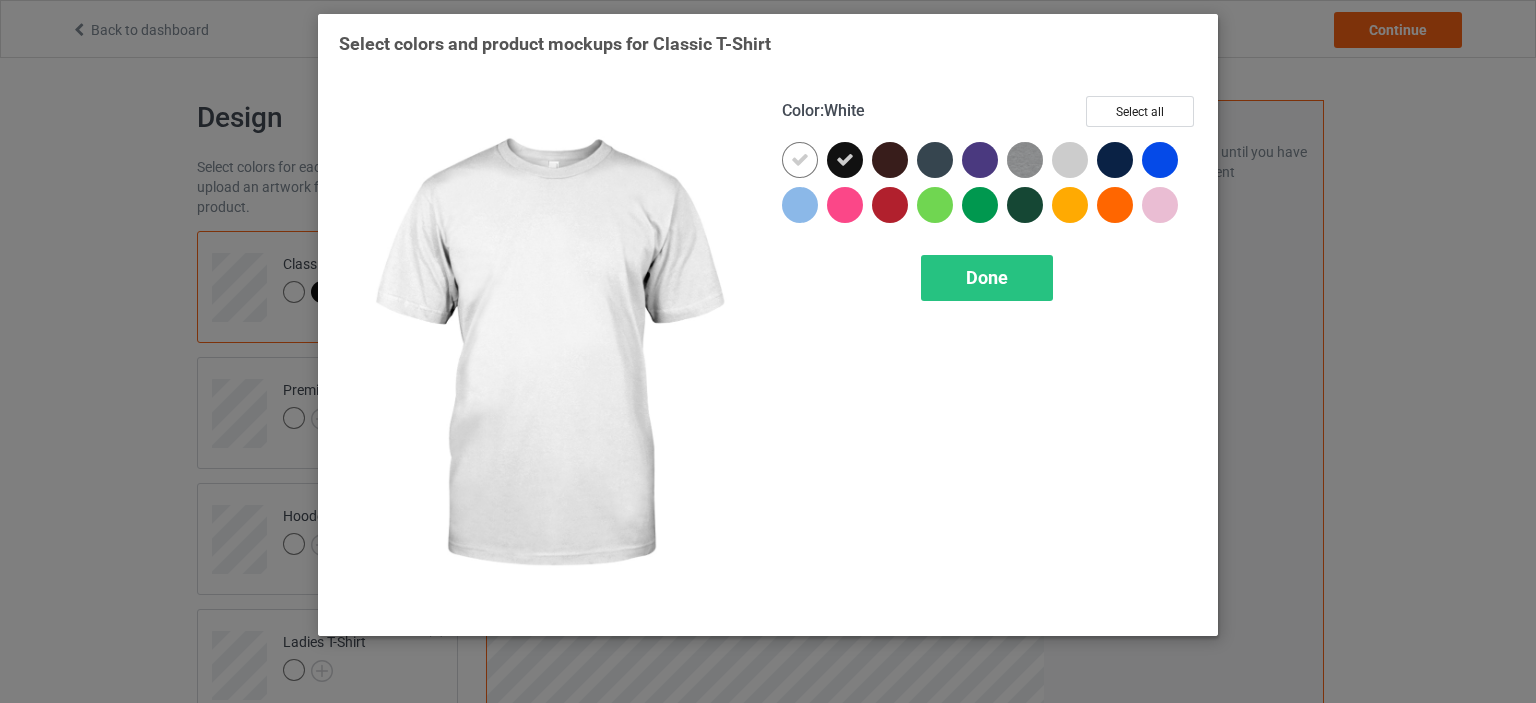 click at bounding box center (800, 160) 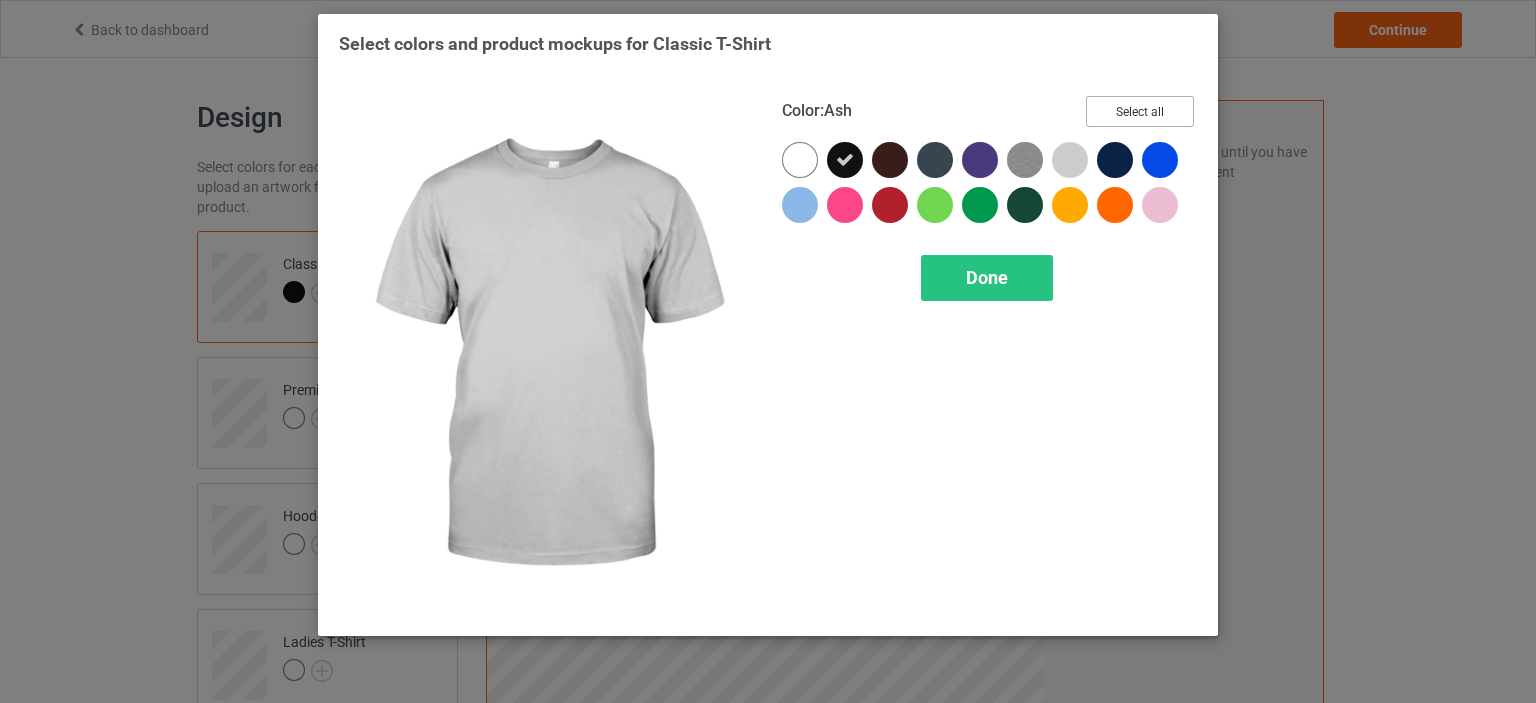click on "Select all" at bounding box center (1140, 111) 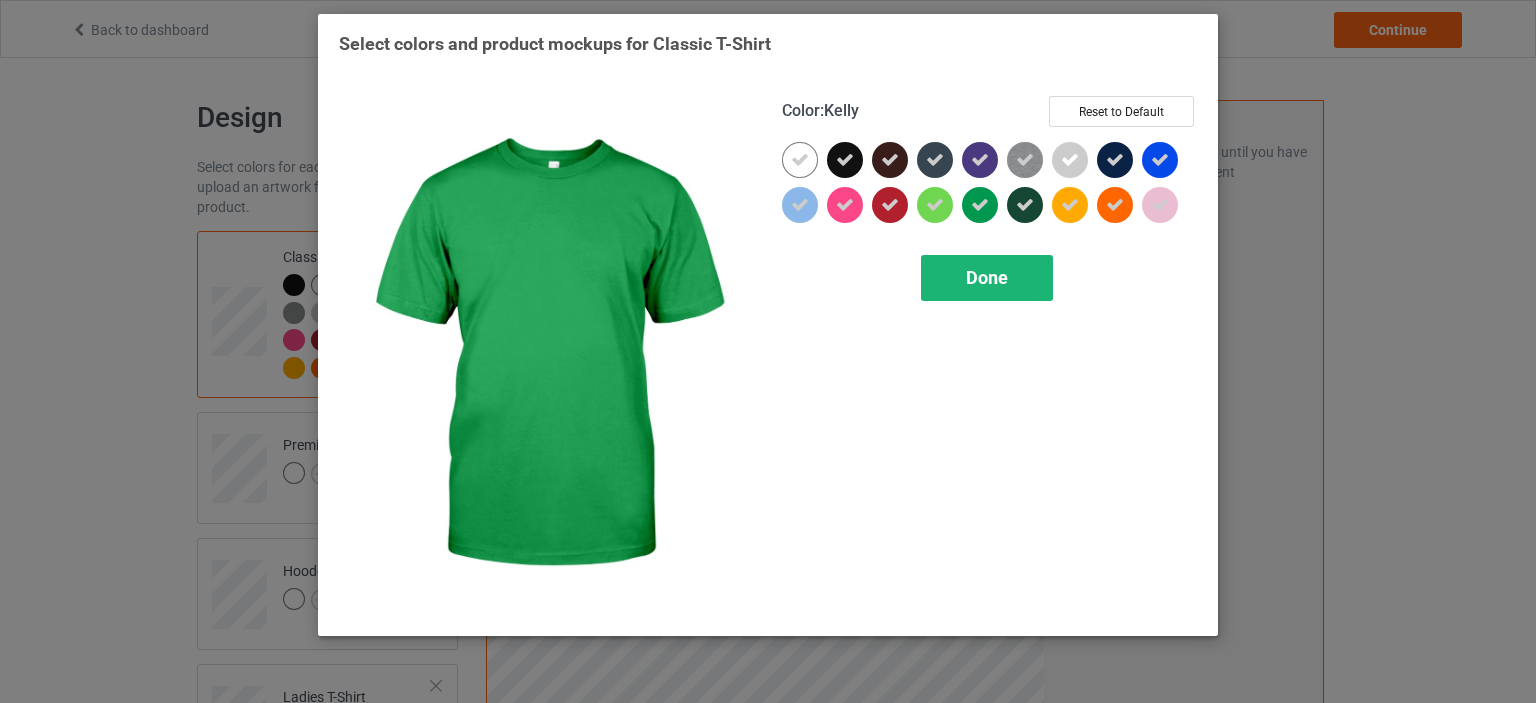 click on "Done" at bounding box center (987, 277) 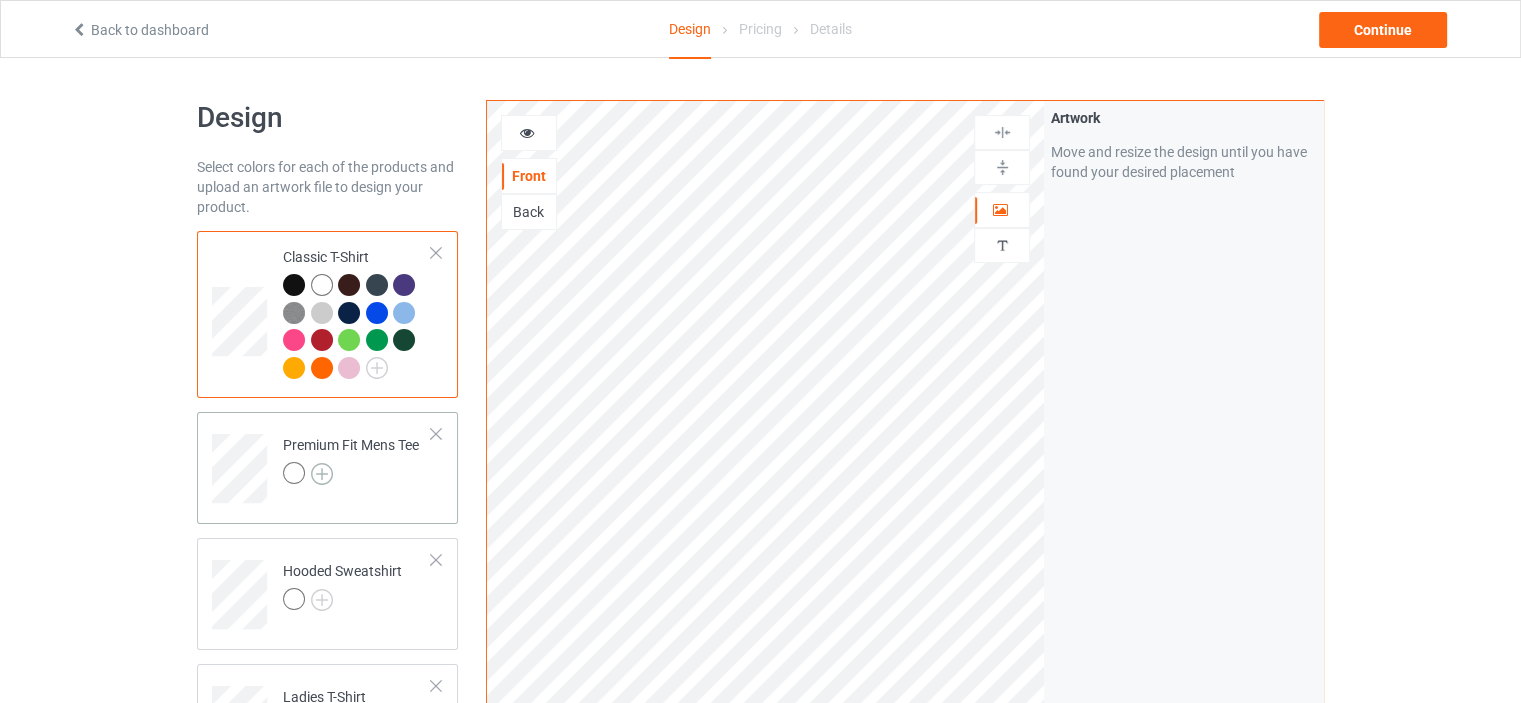 click at bounding box center [322, 474] 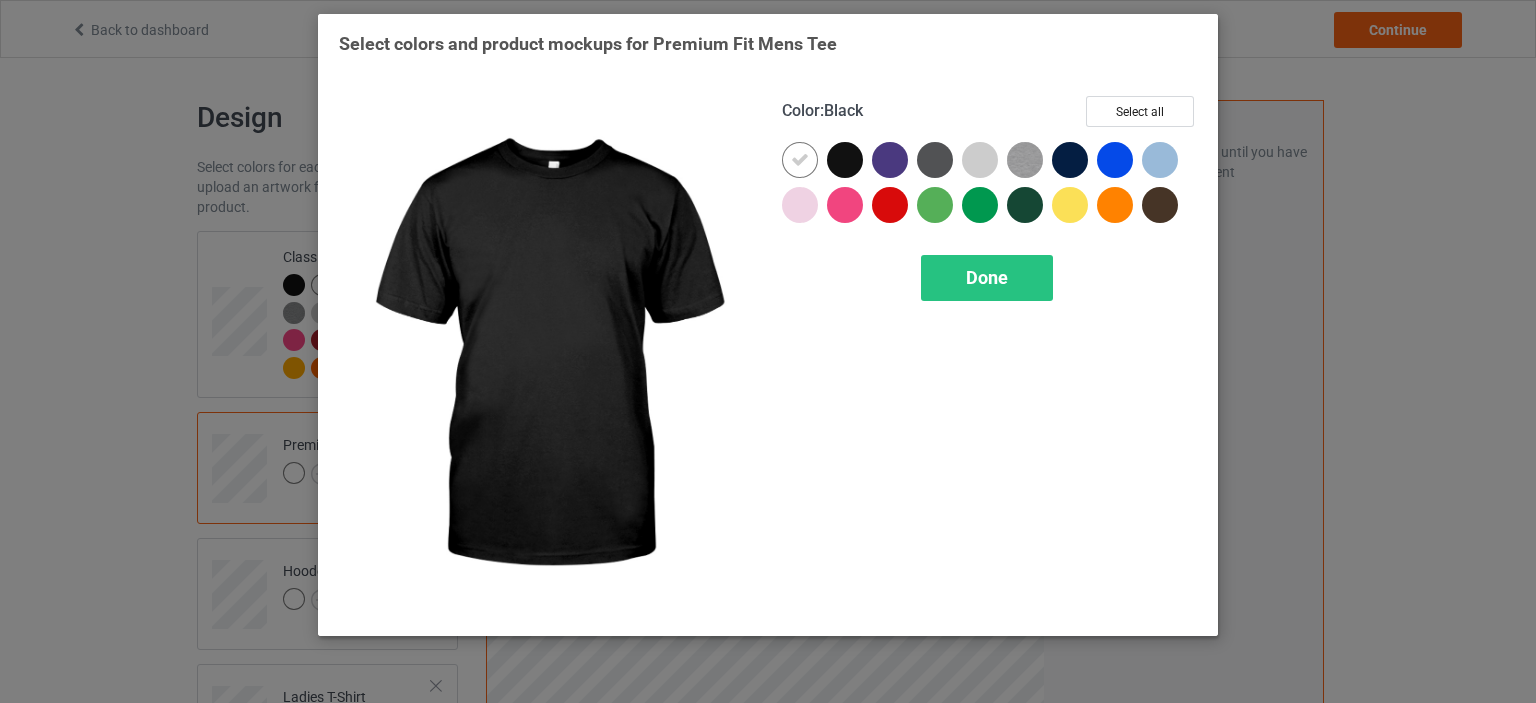 click at bounding box center [845, 160] 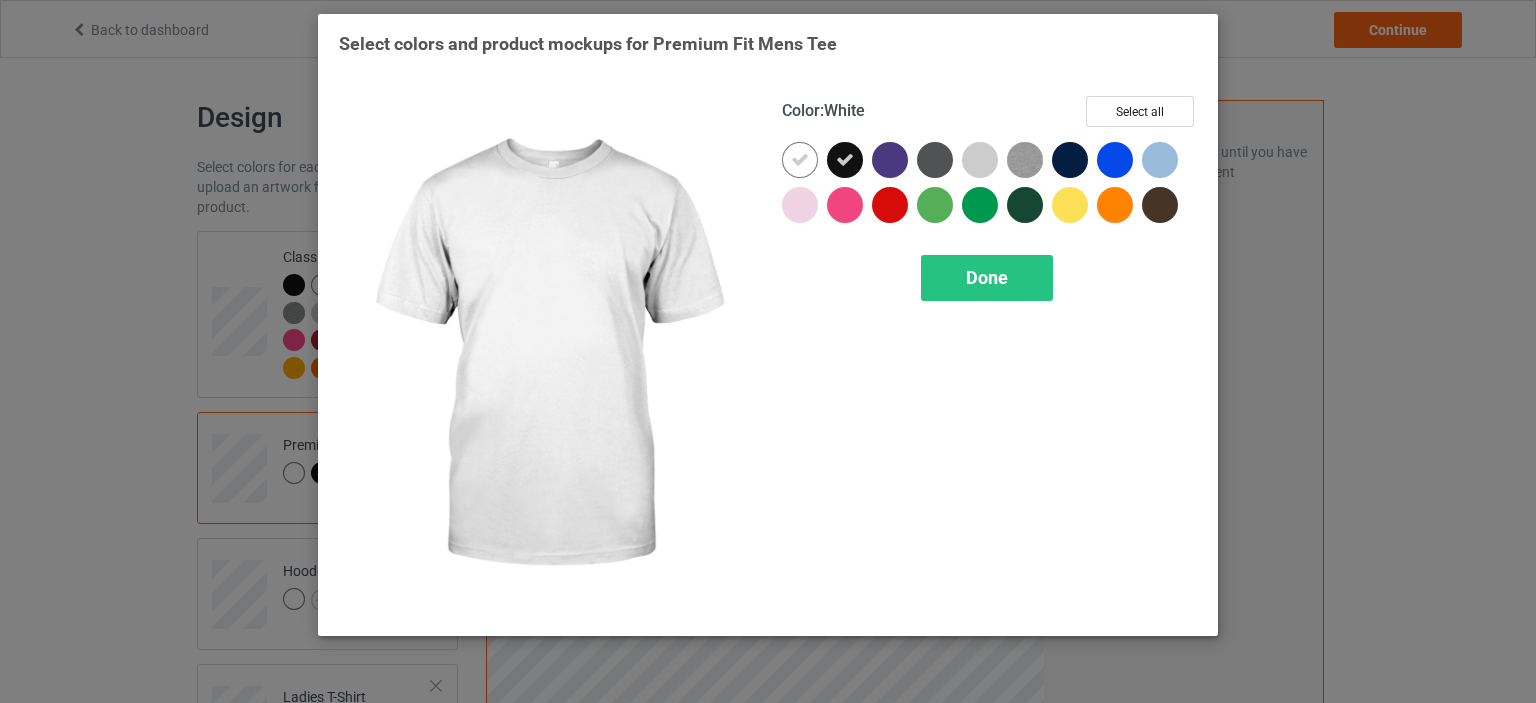 click at bounding box center [800, 160] 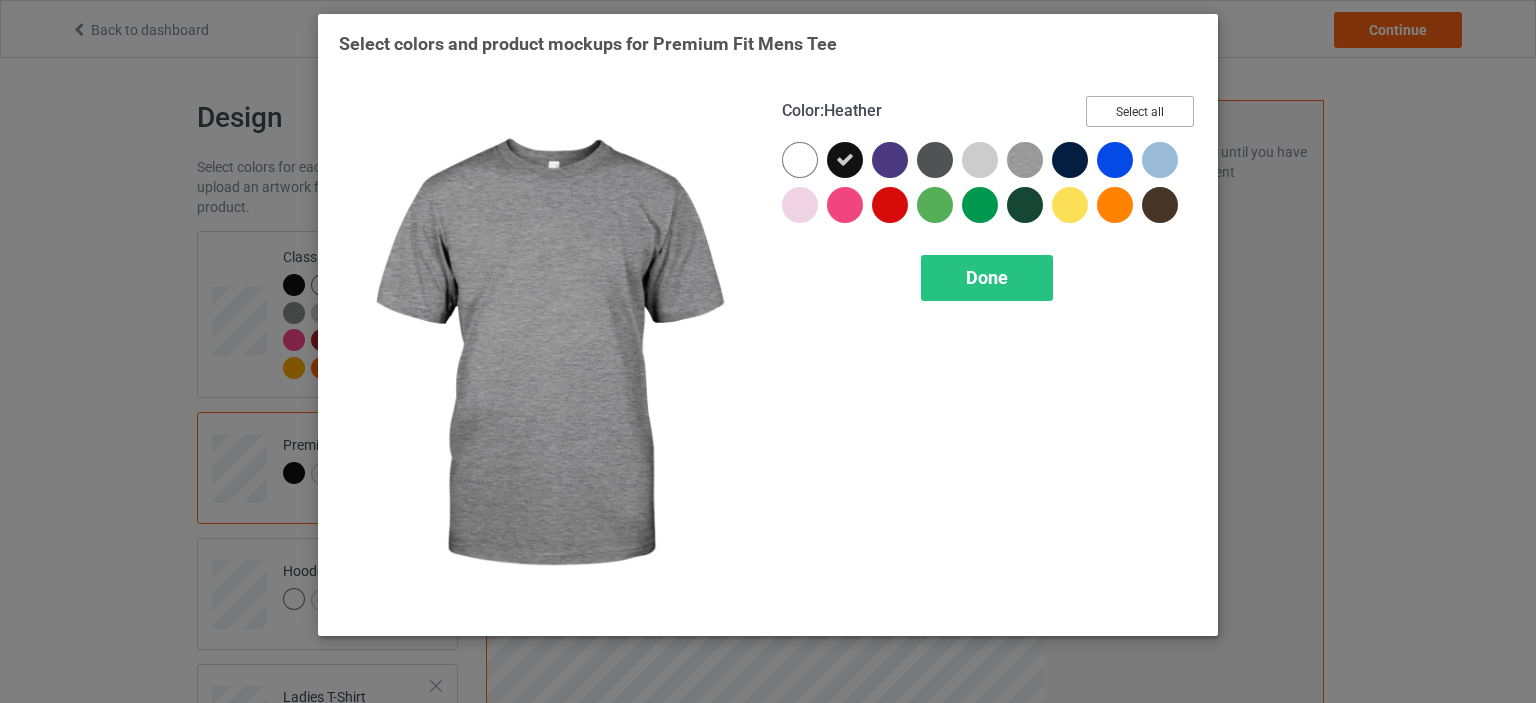 click on "Select all" at bounding box center (1140, 111) 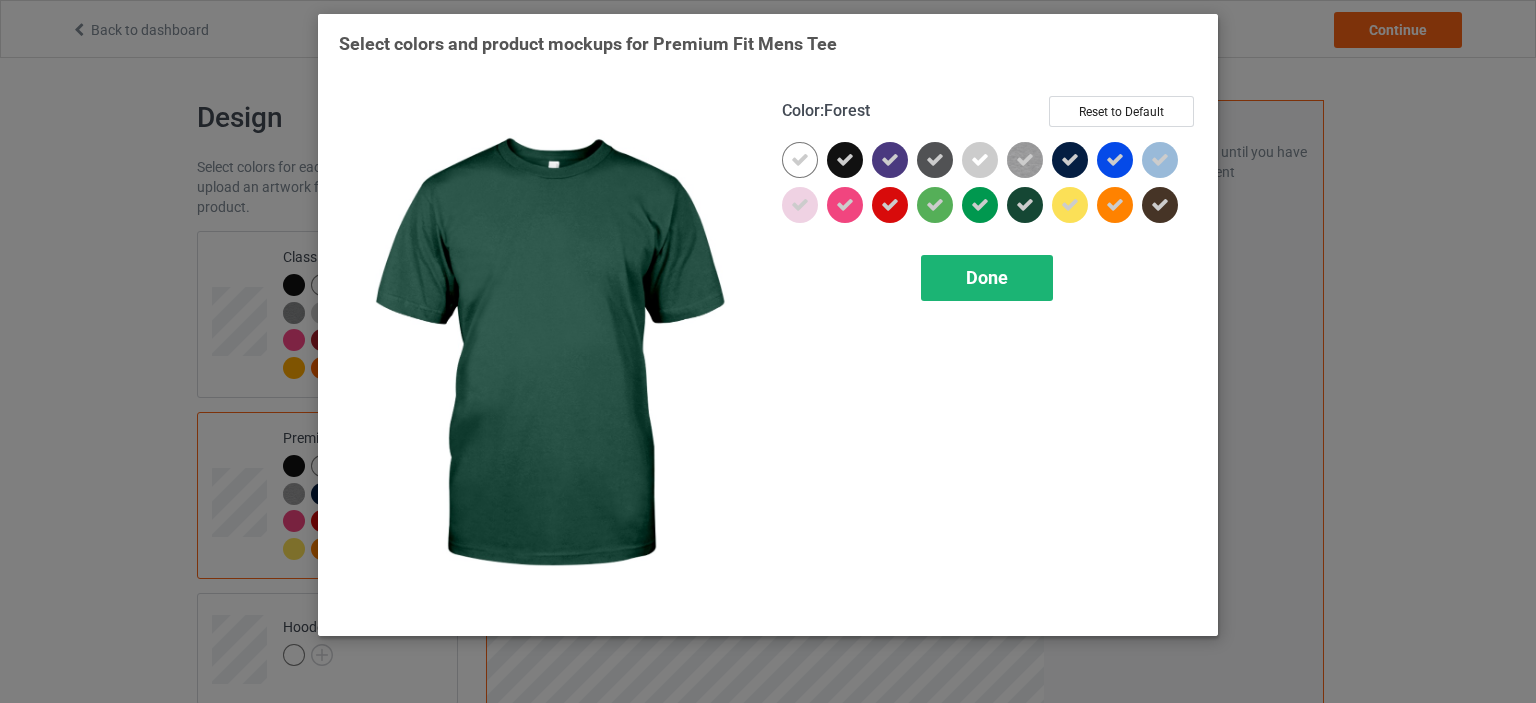 click on "Done" at bounding box center [987, 278] 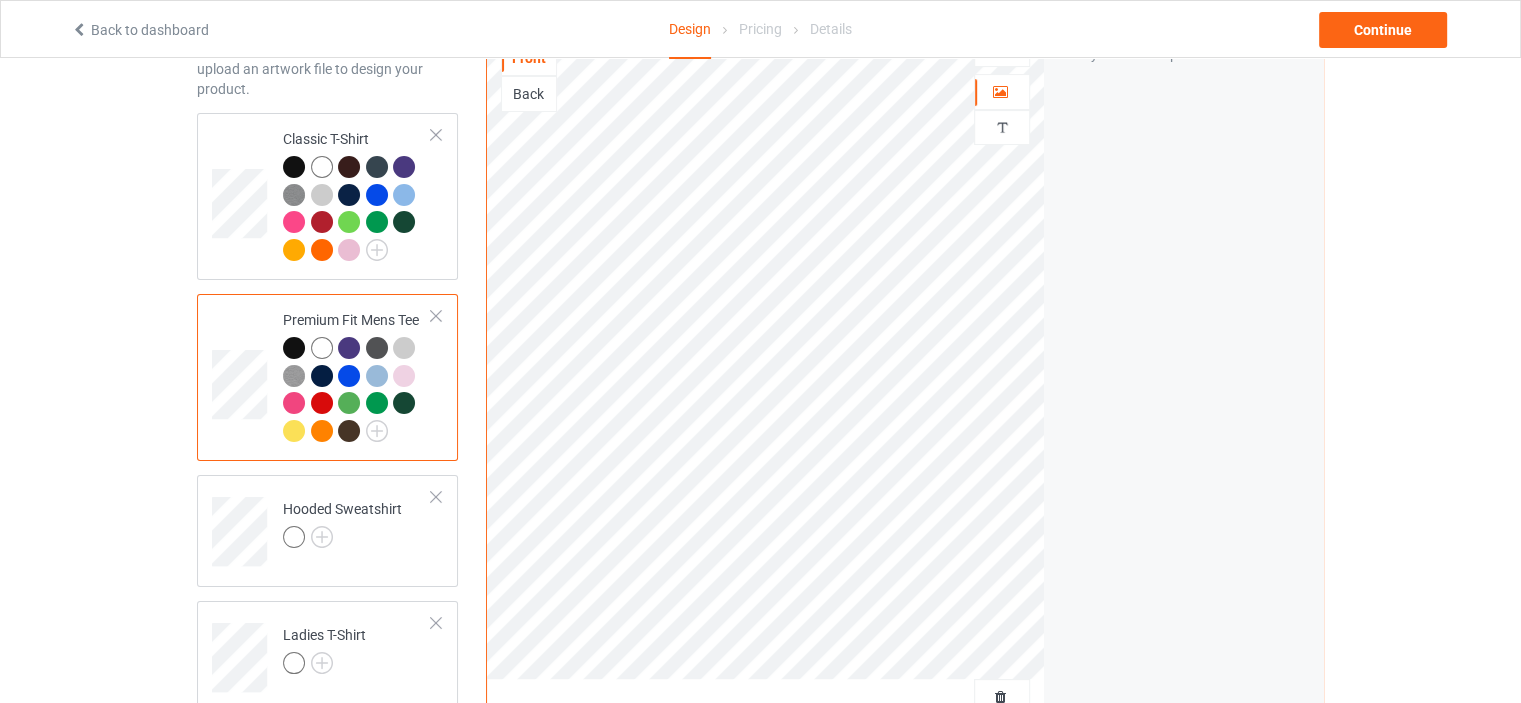 scroll, scrollTop: 200, scrollLeft: 0, axis: vertical 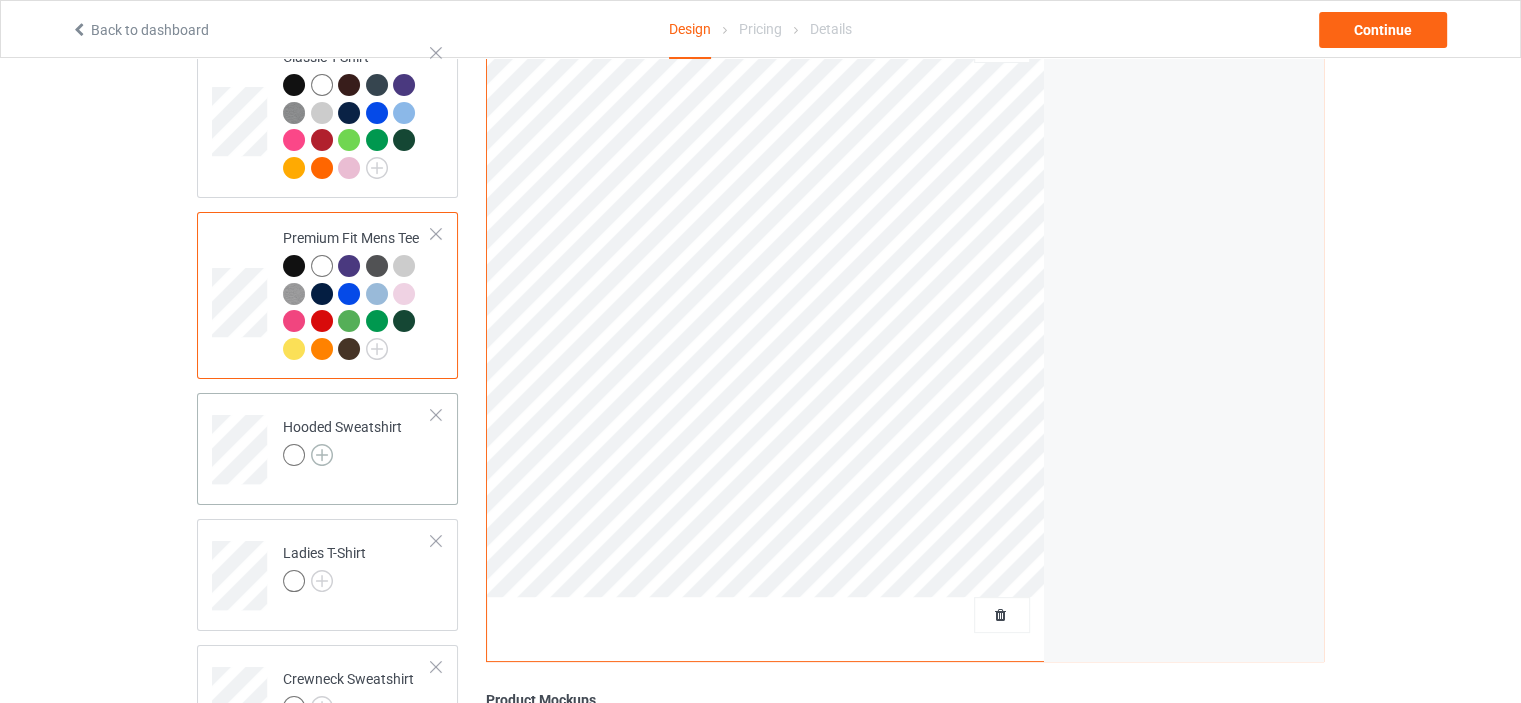 click at bounding box center (322, 455) 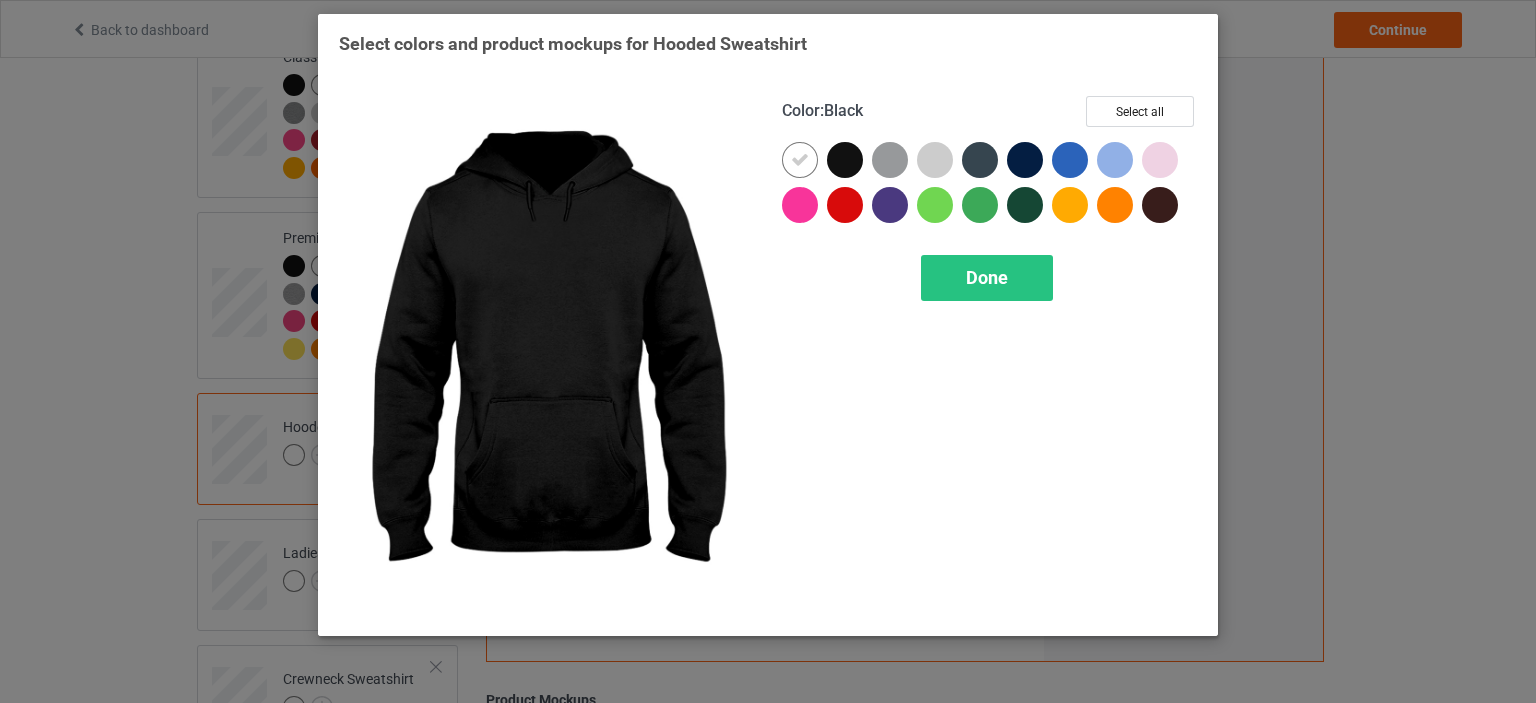 click at bounding box center (845, 160) 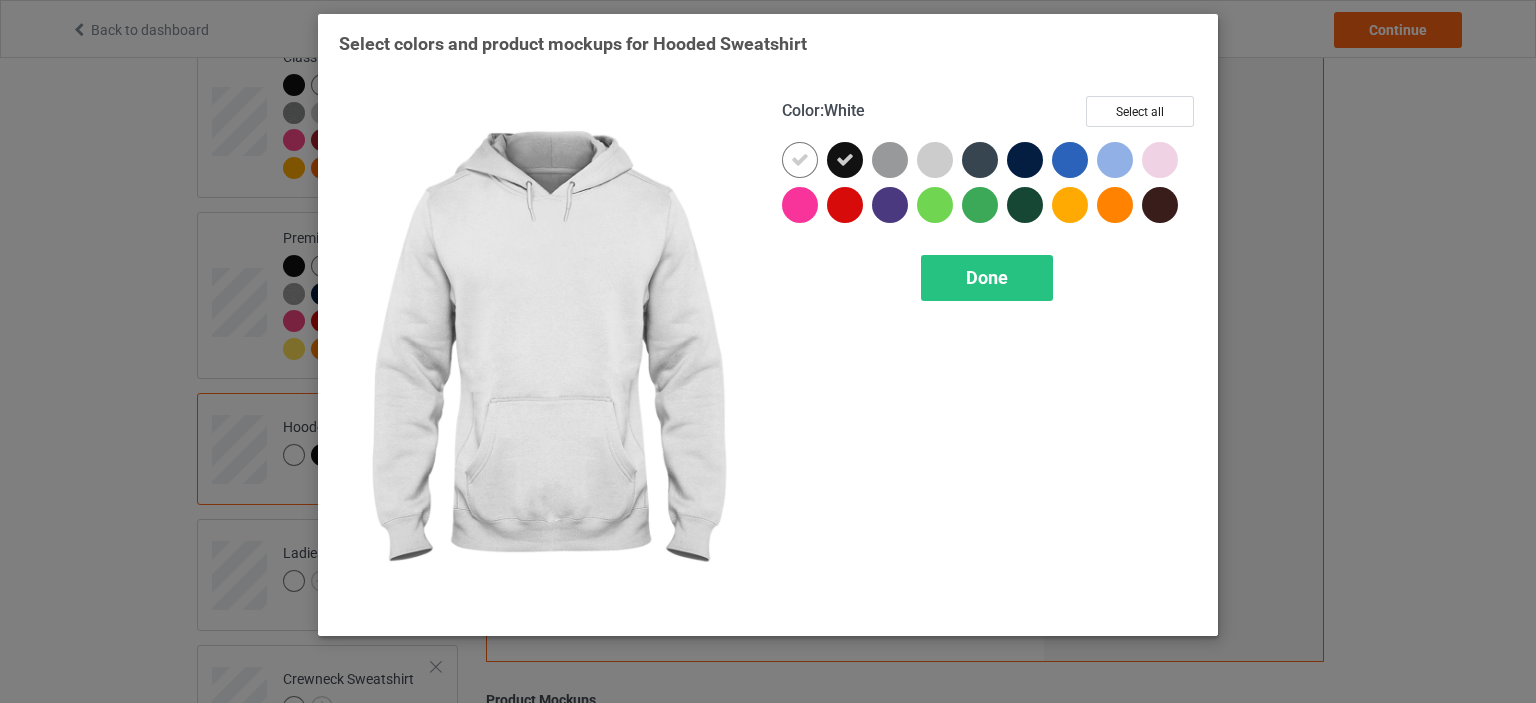 click at bounding box center [800, 160] 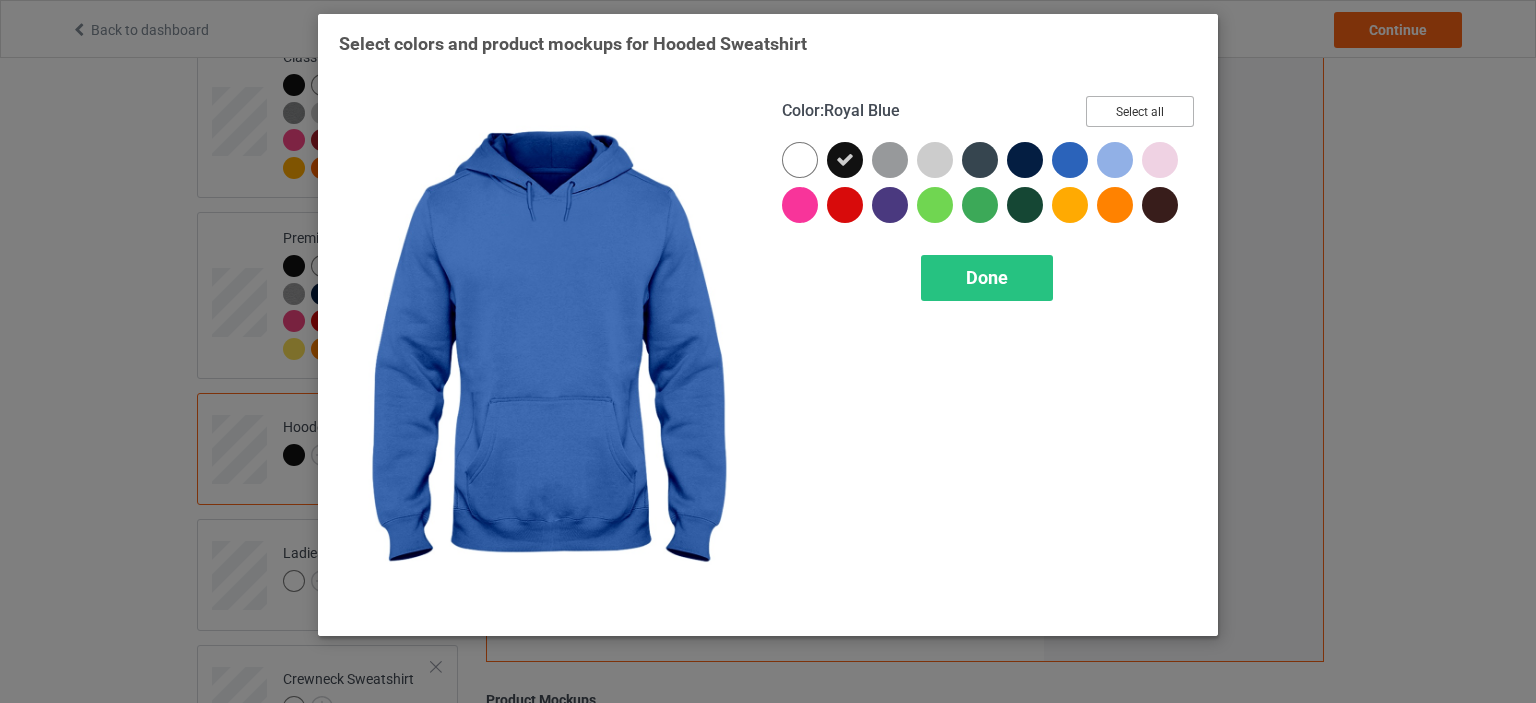 drag, startPoint x: 1114, startPoint y: 113, endPoint x: 1094, endPoint y: 146, distance: 38.587563 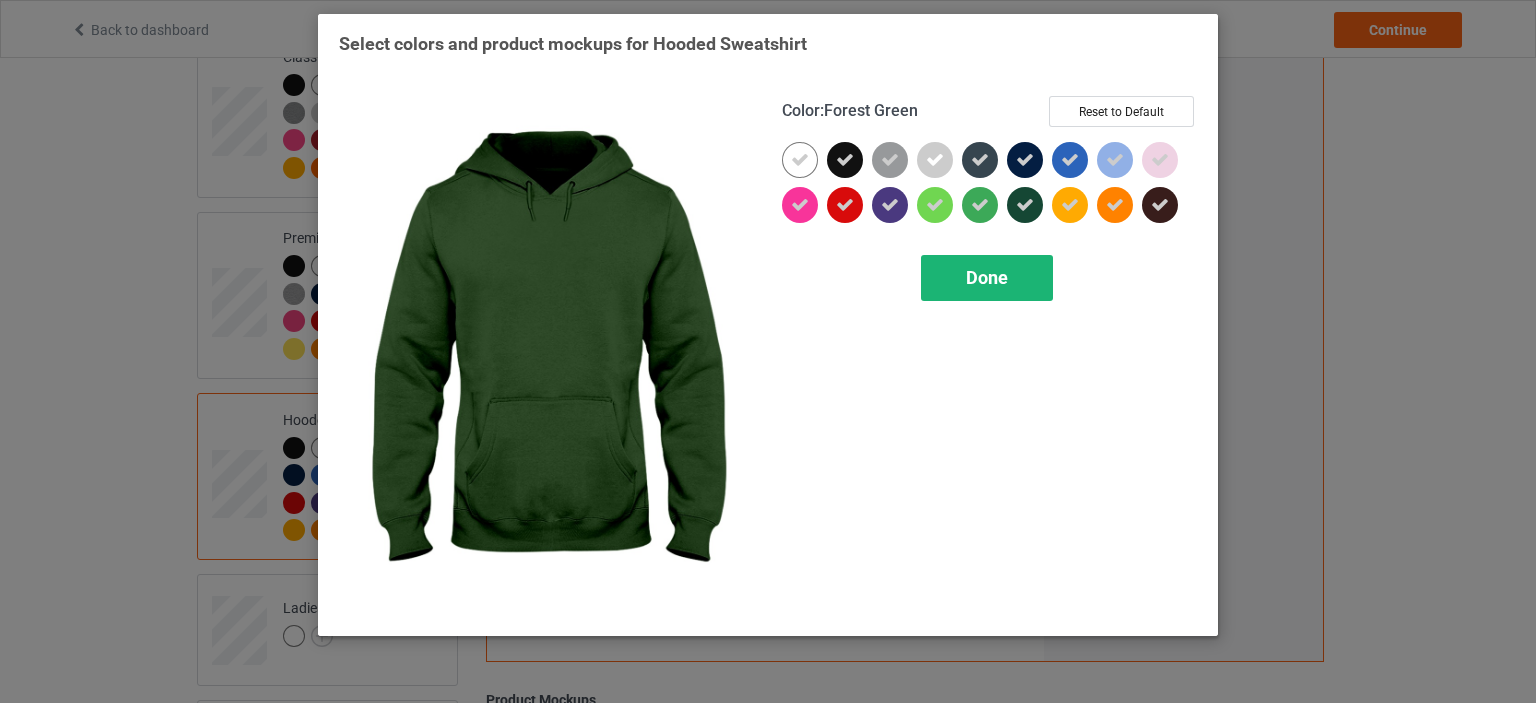 click on "Done" at bounding box center [987, 278] 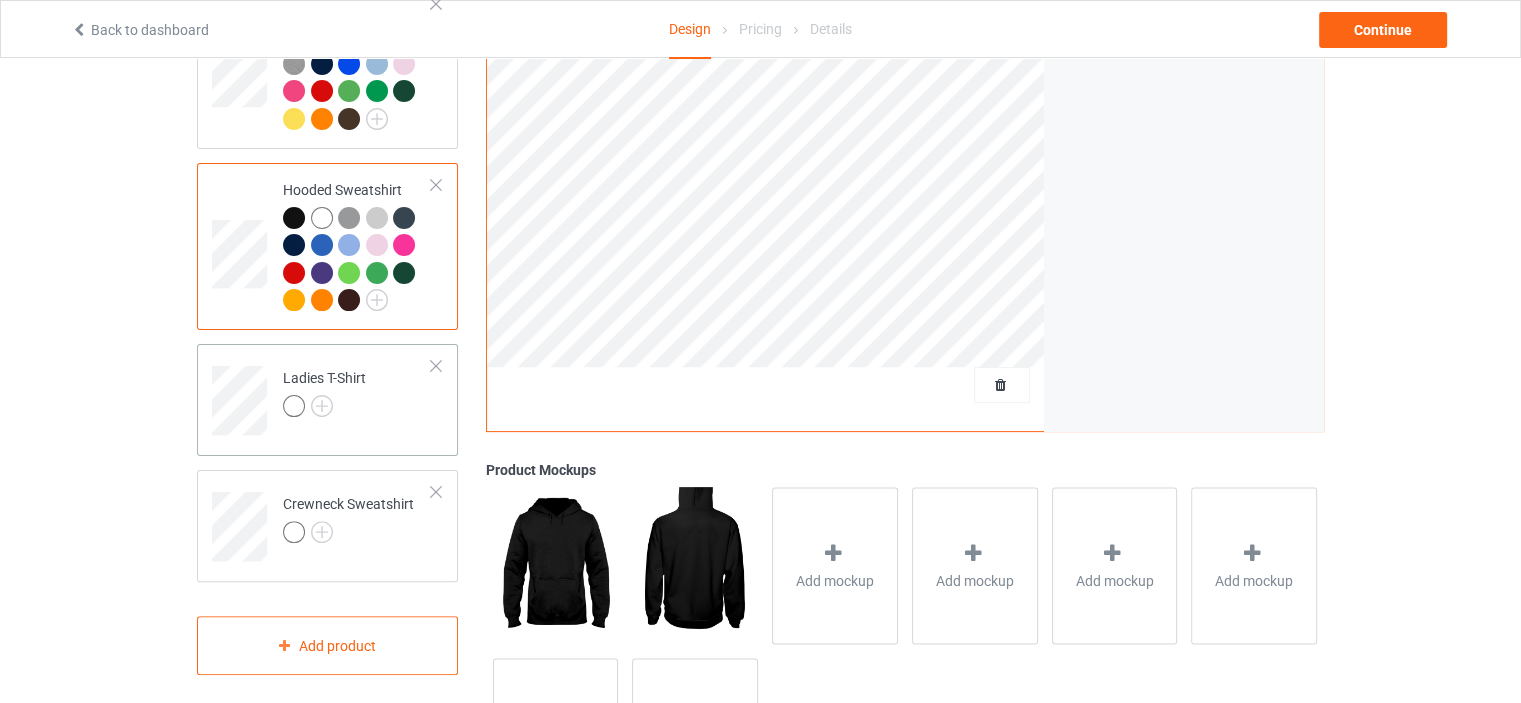 scroll, scrollTop: 500, scrollLeft: 0, axis: vertical 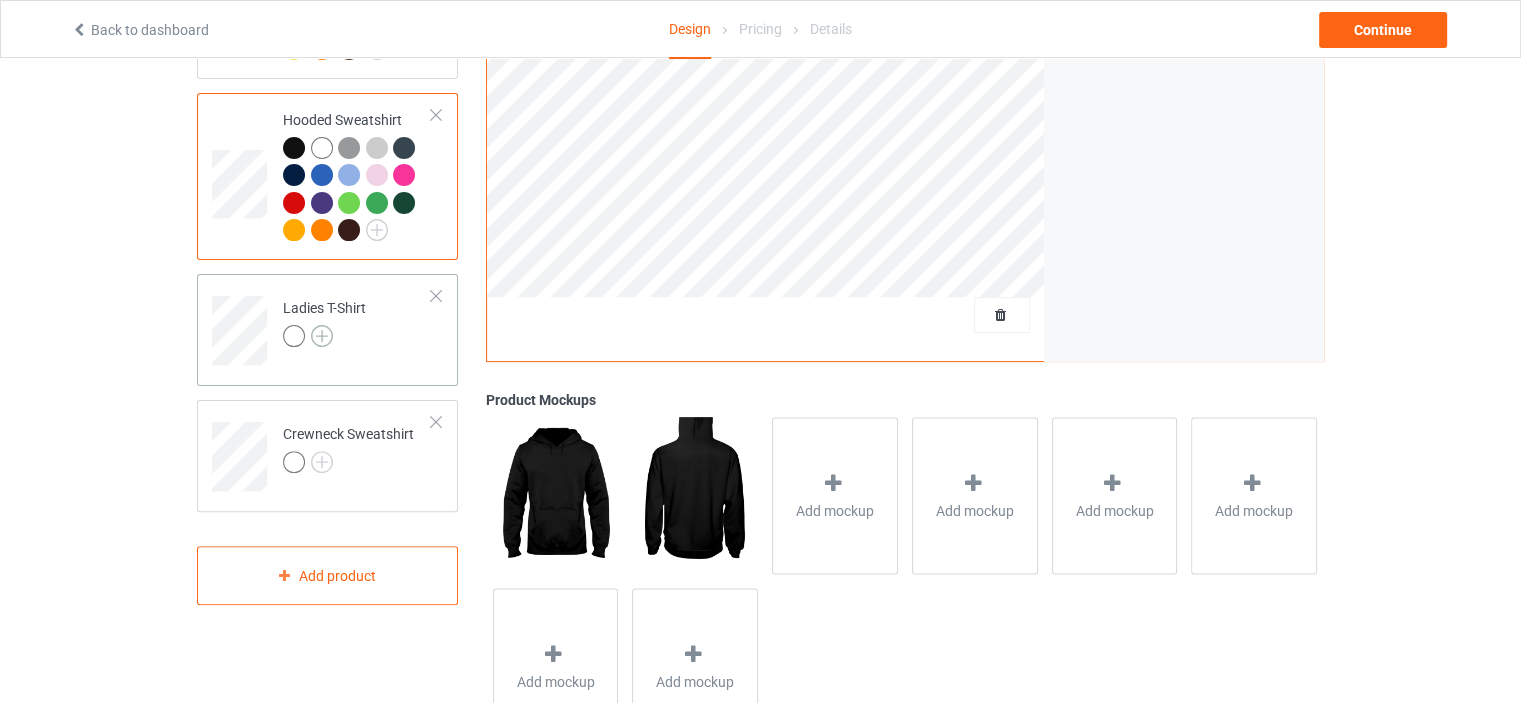 click at bounding box center [322, 336] 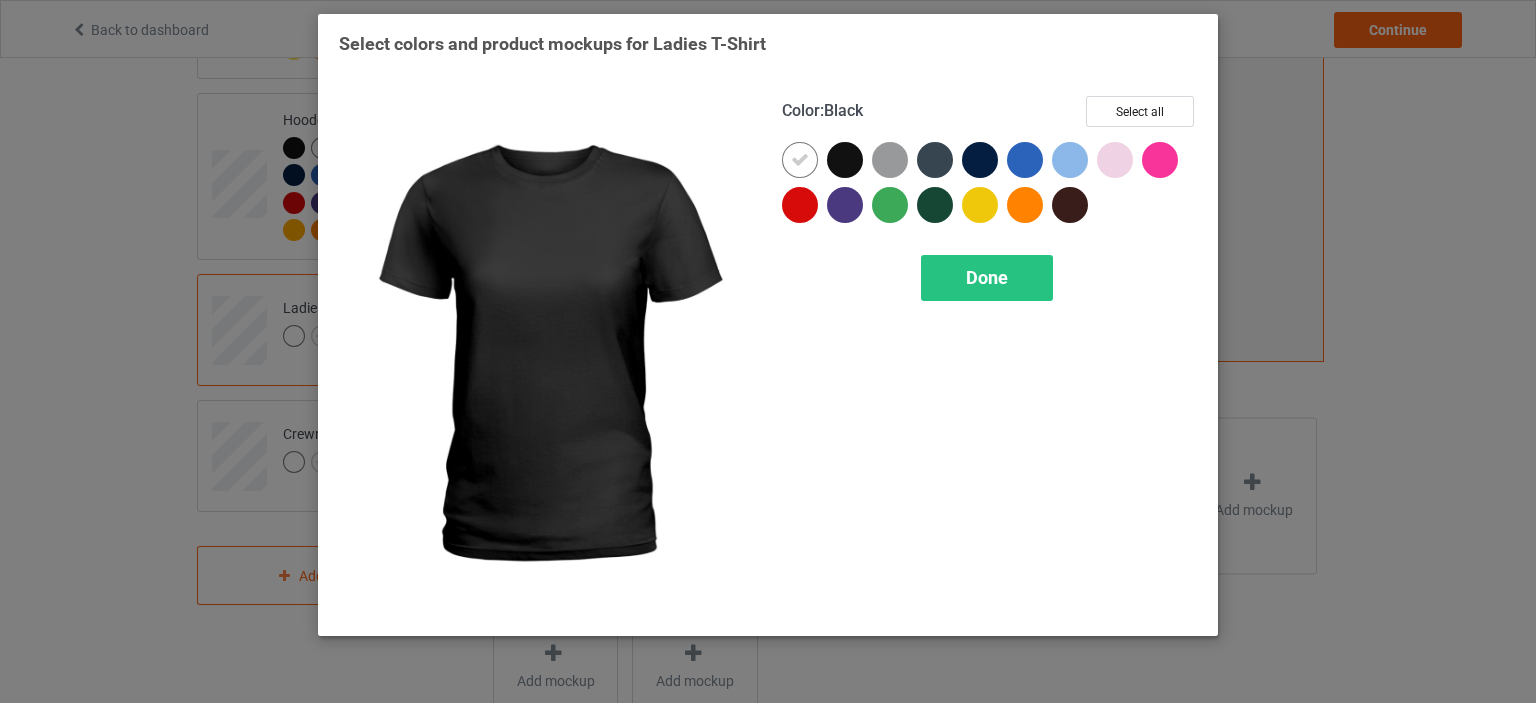 click at bounding box center (845, 160) 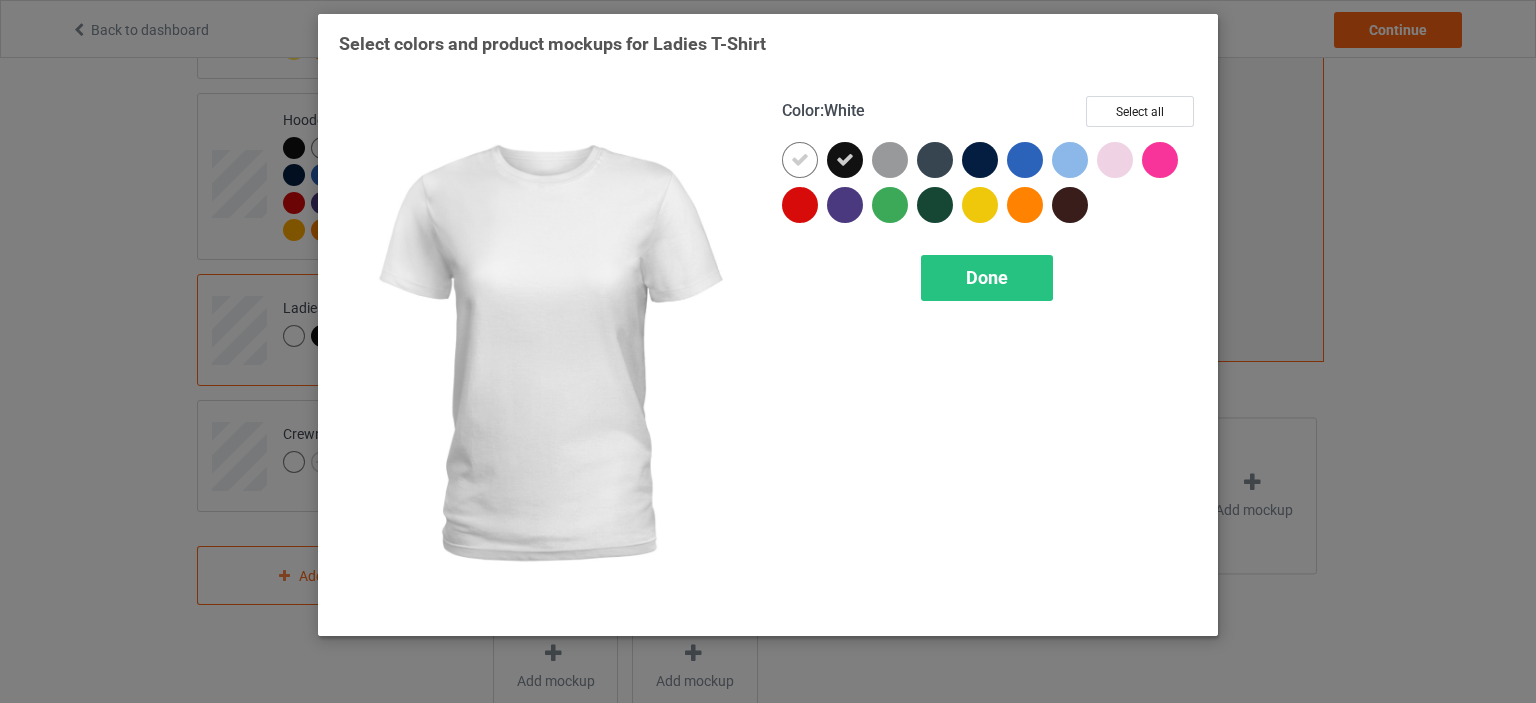 click at bounding box center (804, 164) 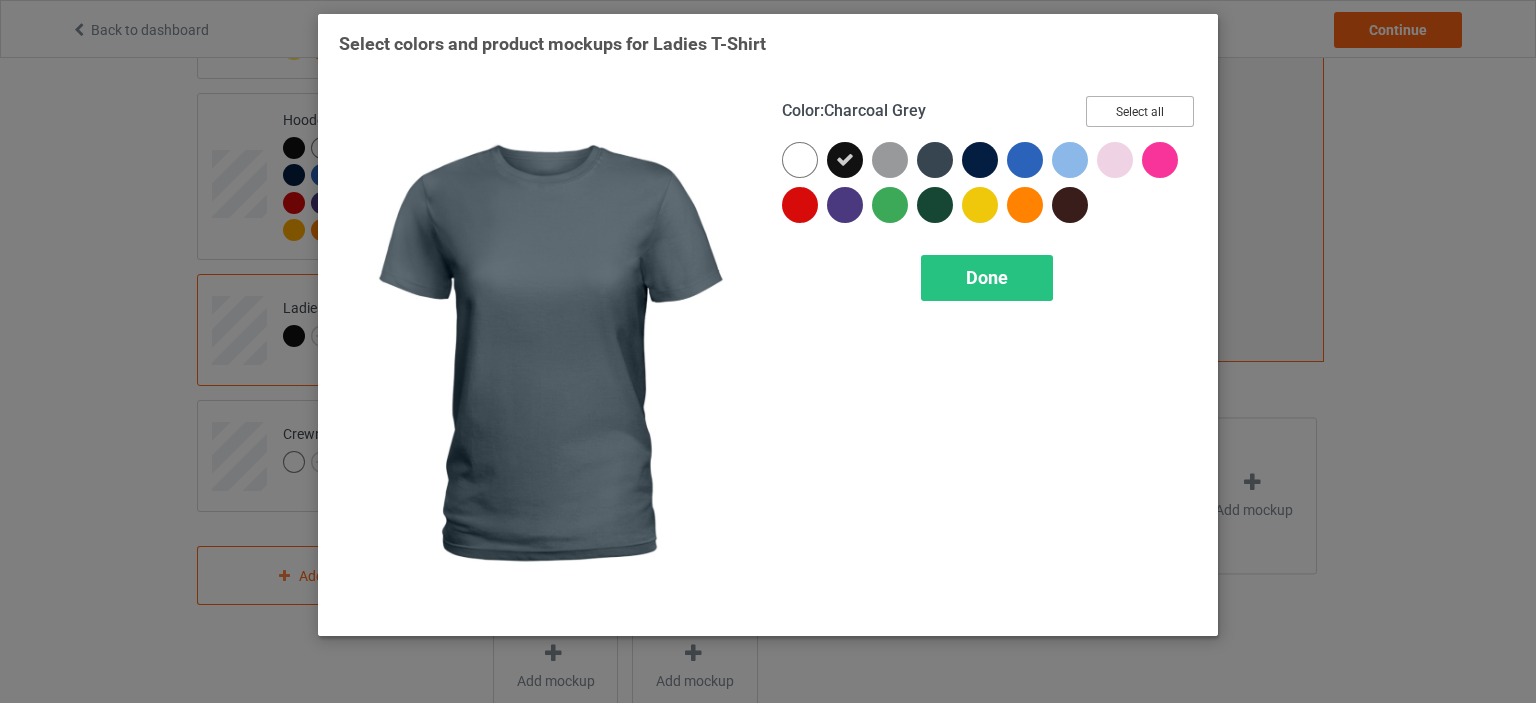 click on "Select all" at bounding box center [1140, 111] 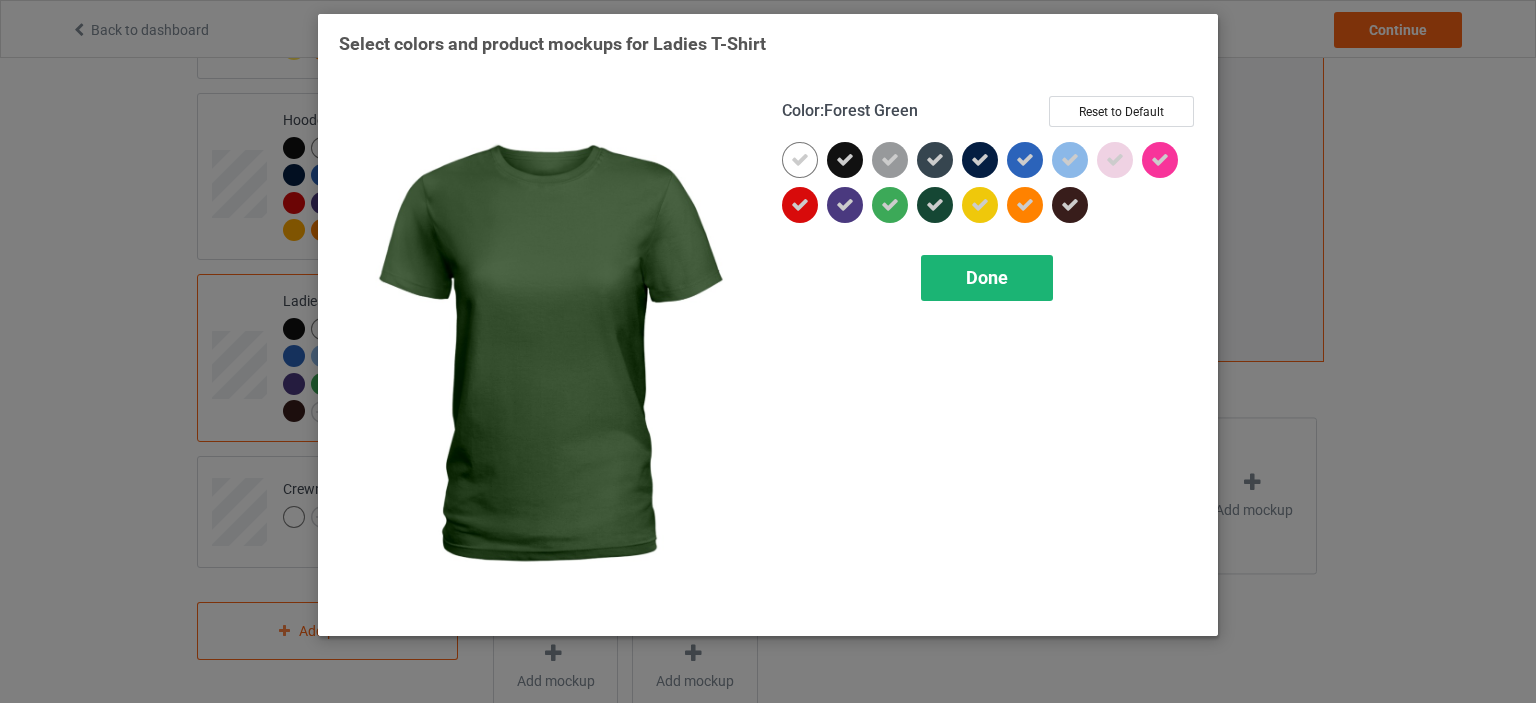 click on "Done" at bounding box center (987, 277) 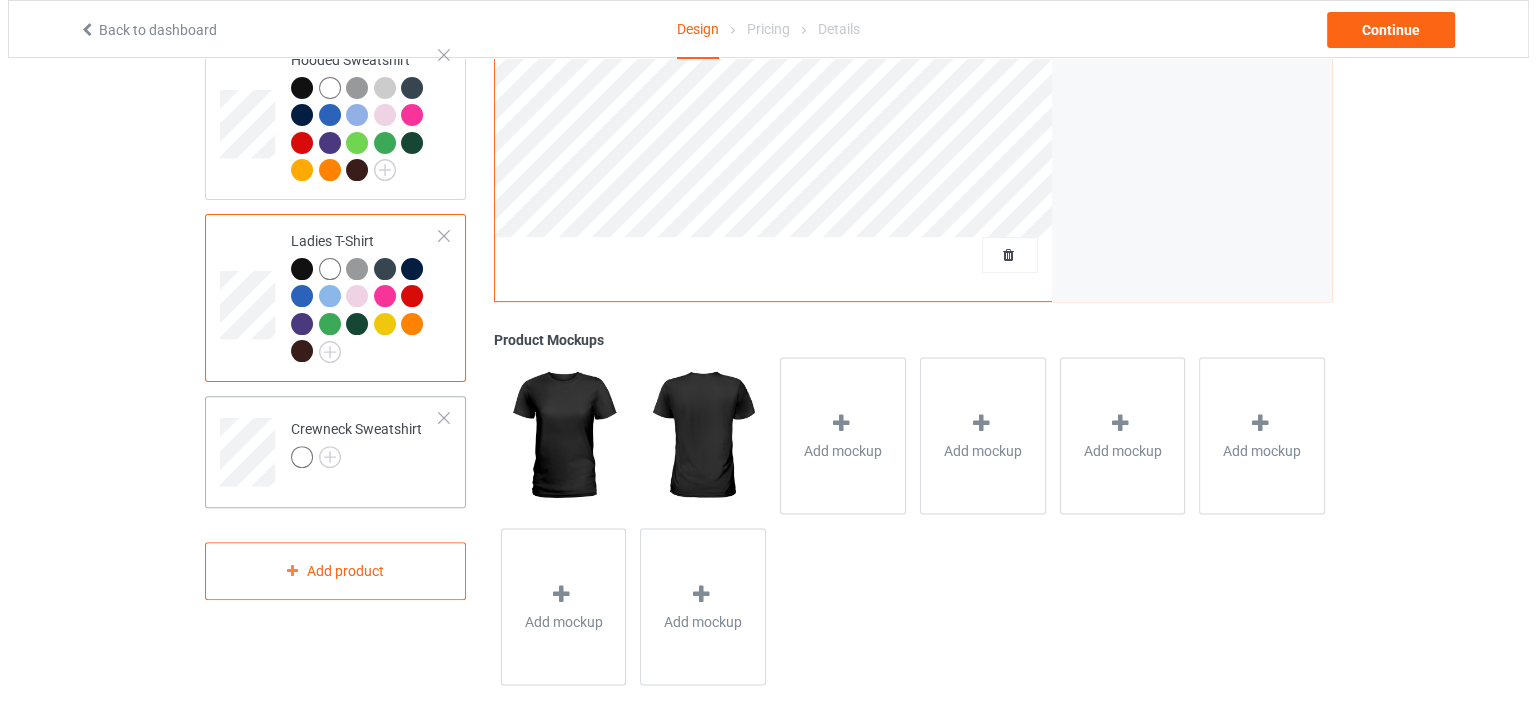 scroll, scrollTop: 590, scrollLeft: 0, axis: vertical 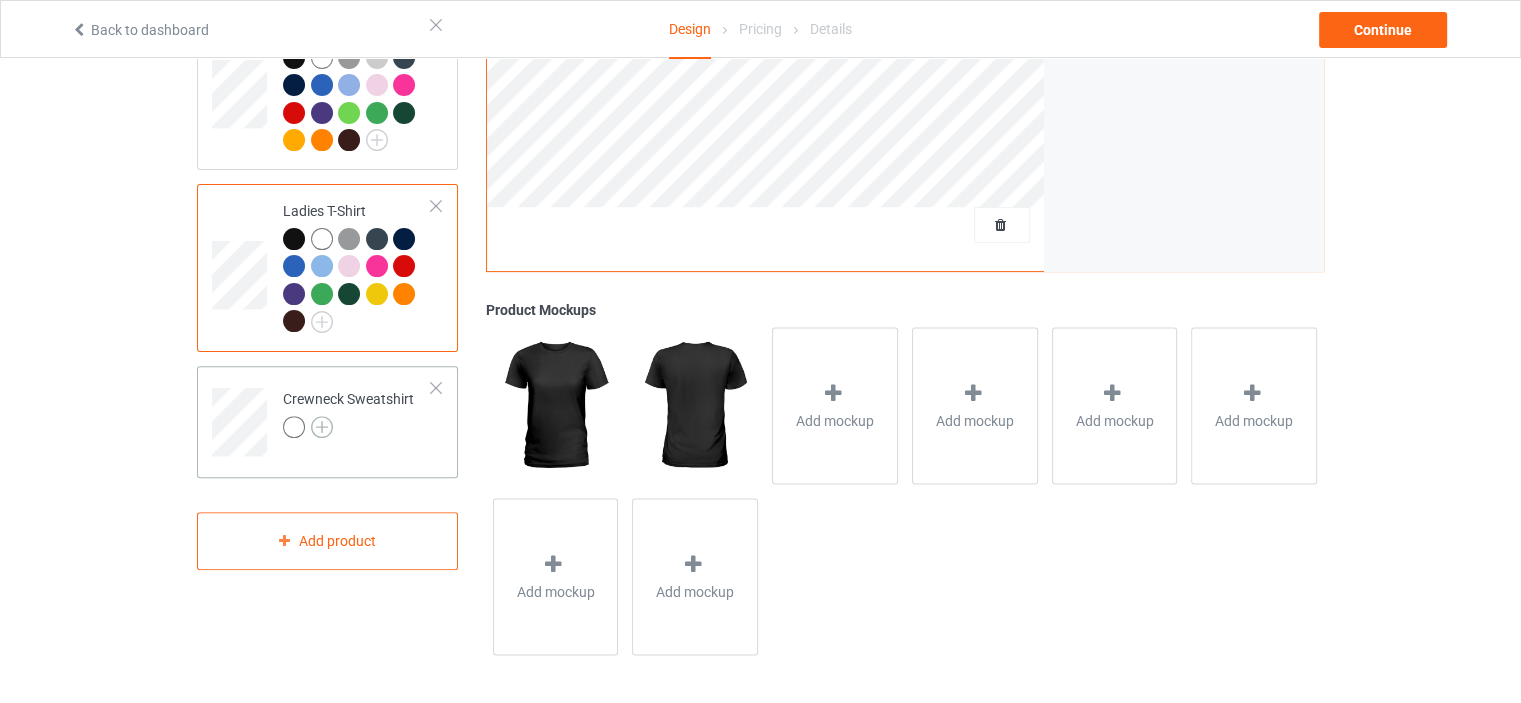 click at bounding box center (322, 427) 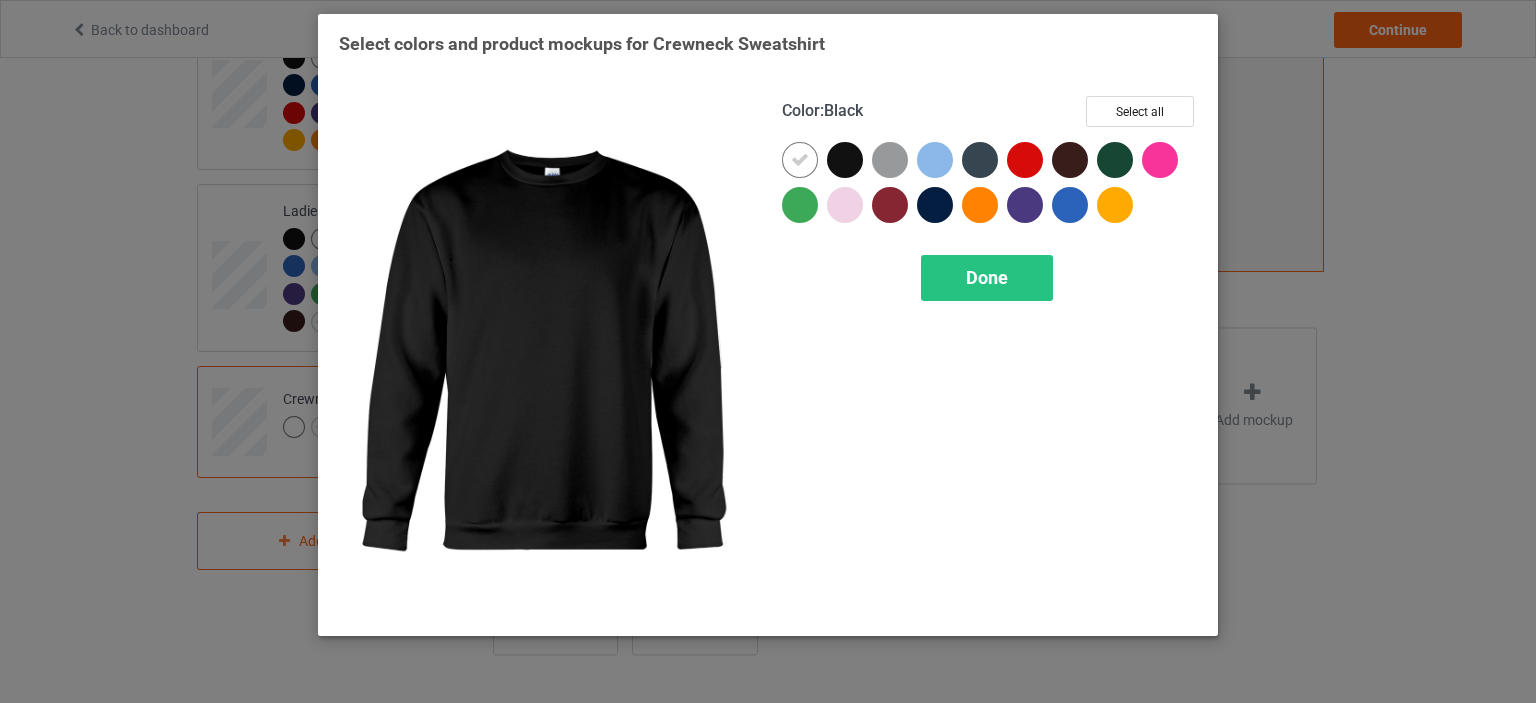 click on "Color : [COLOR] Select all Done" at bounding box center (989, 355) 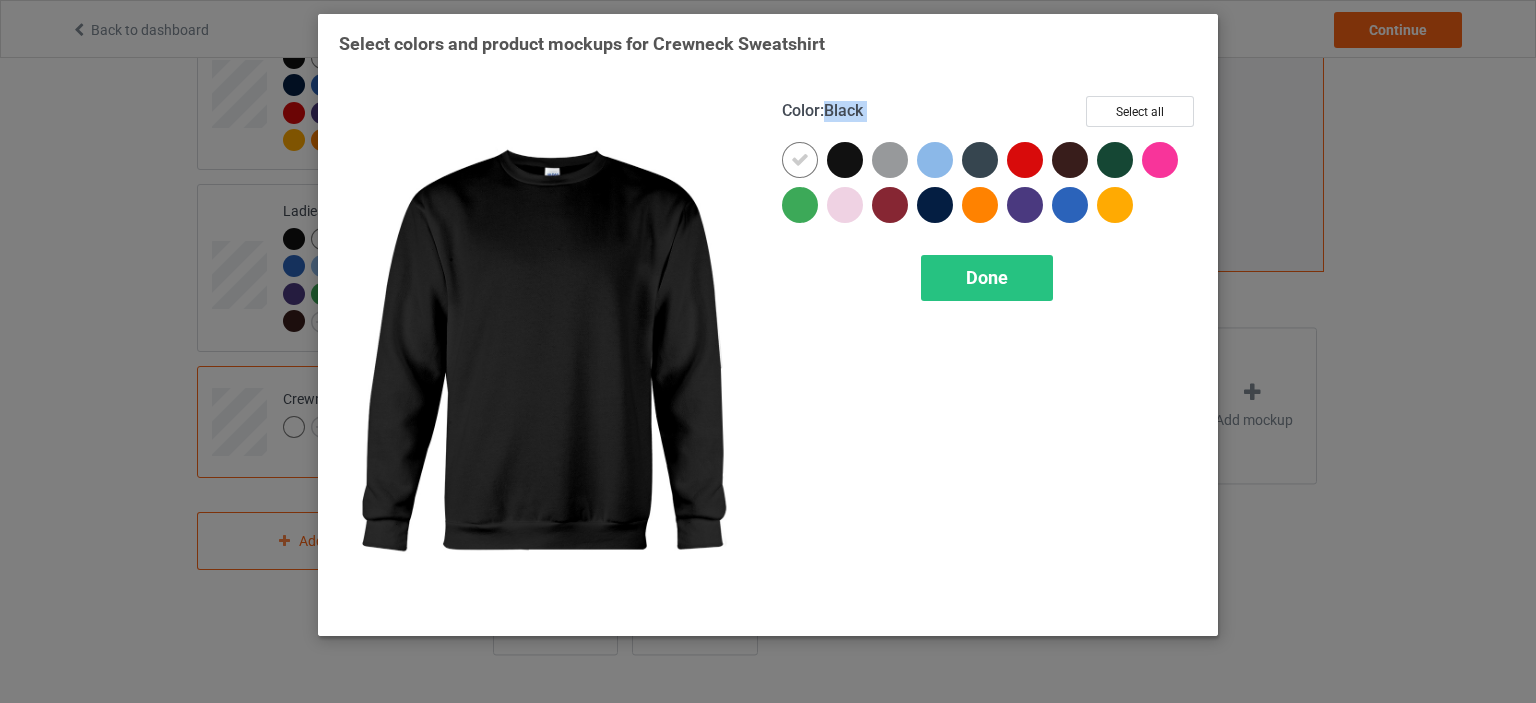 click at bounding box center (804, 164) 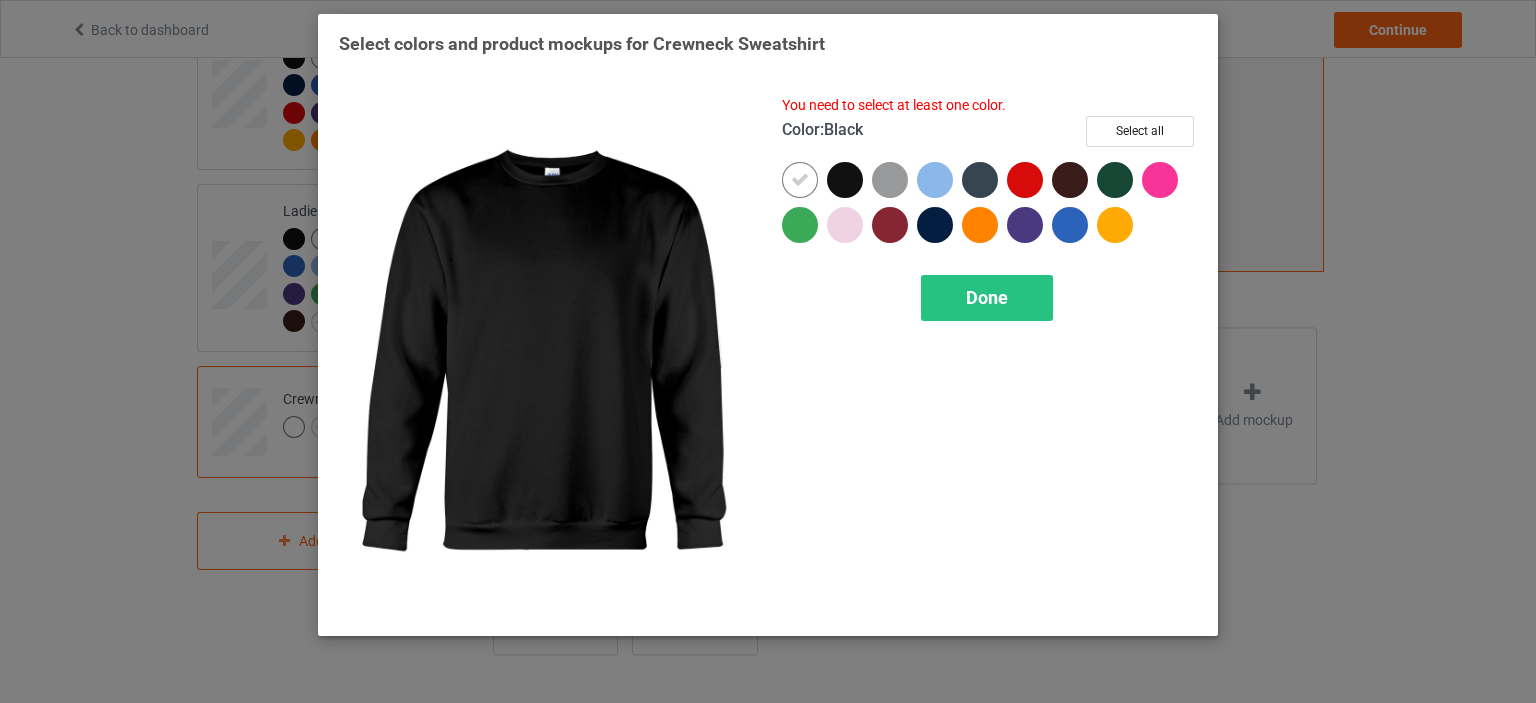 click at bounding box center (845, 180) 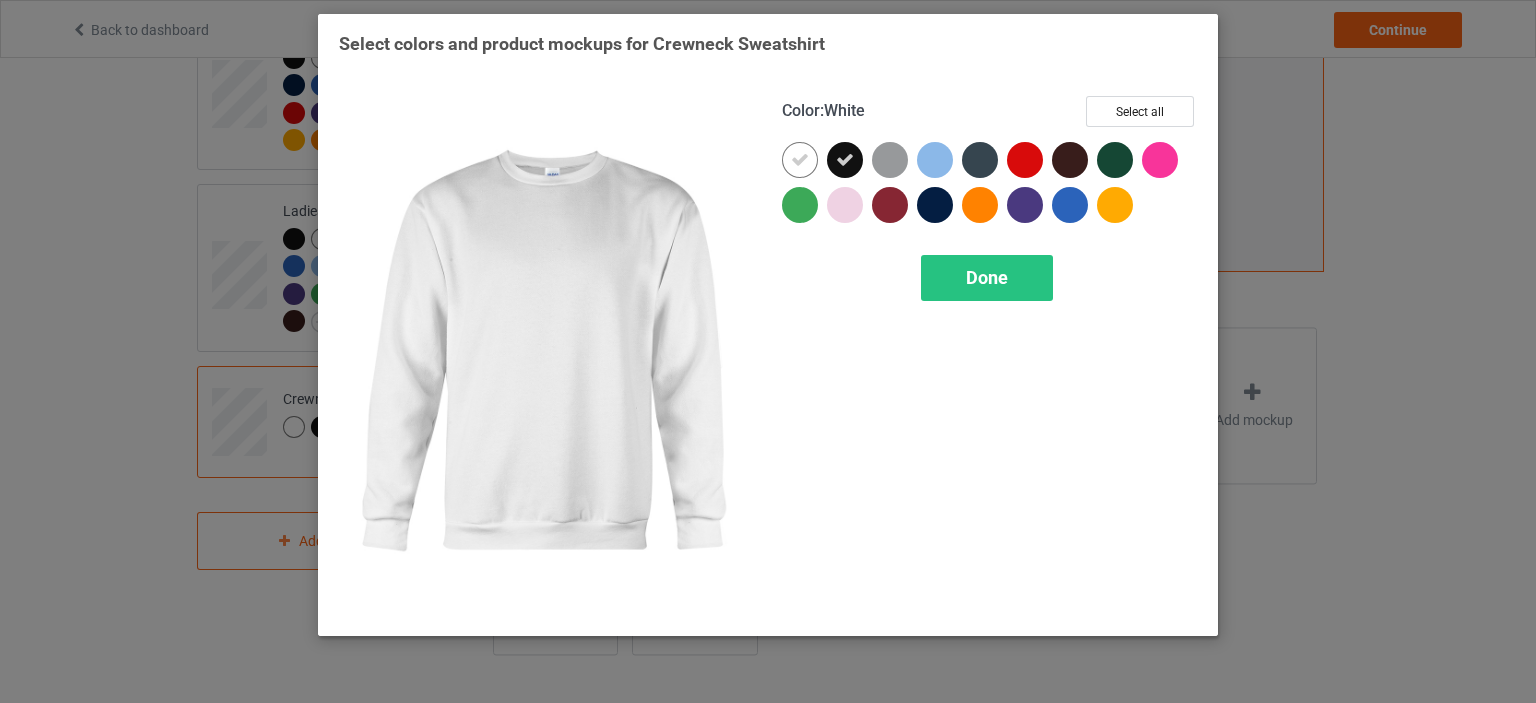 click at bounding box center (800, 160) 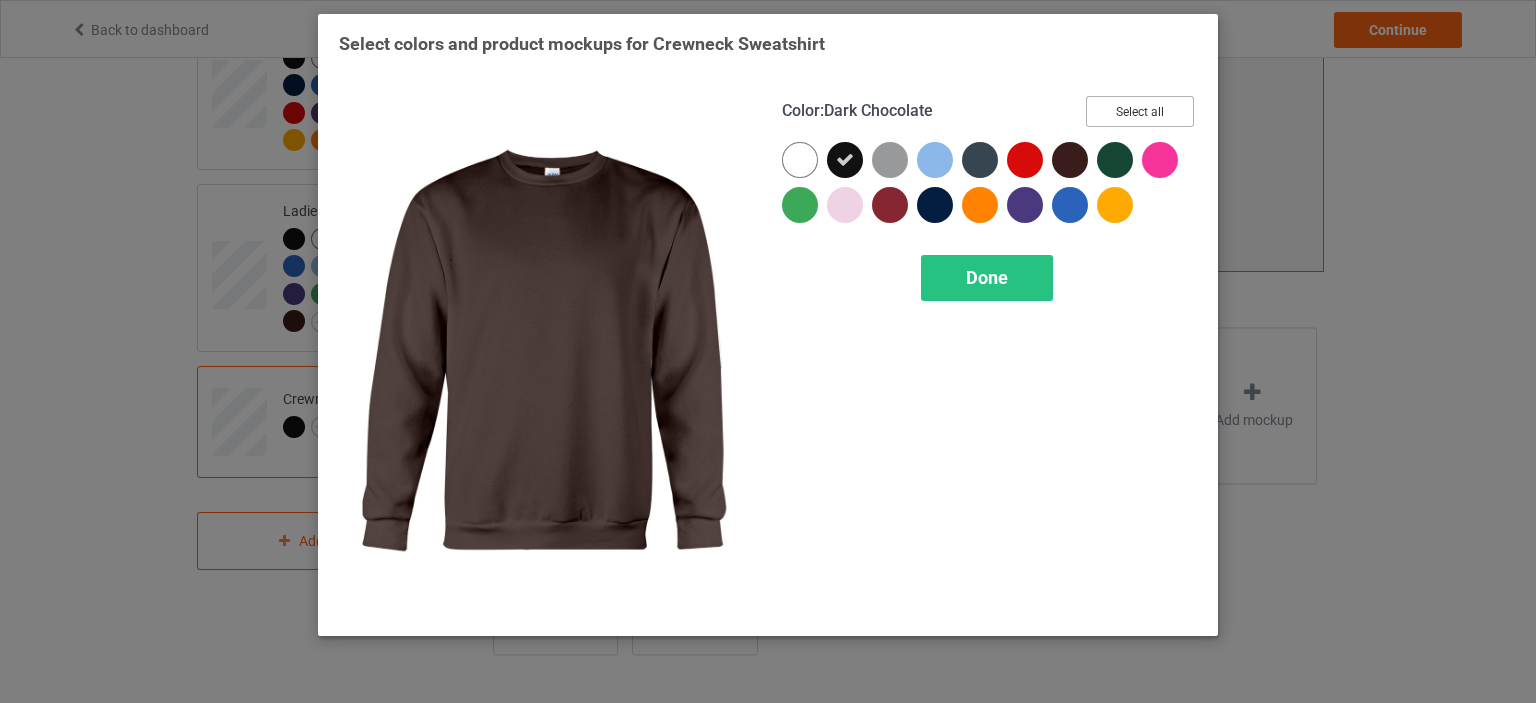 click on "Select all" at bounding box center (1140, 111) 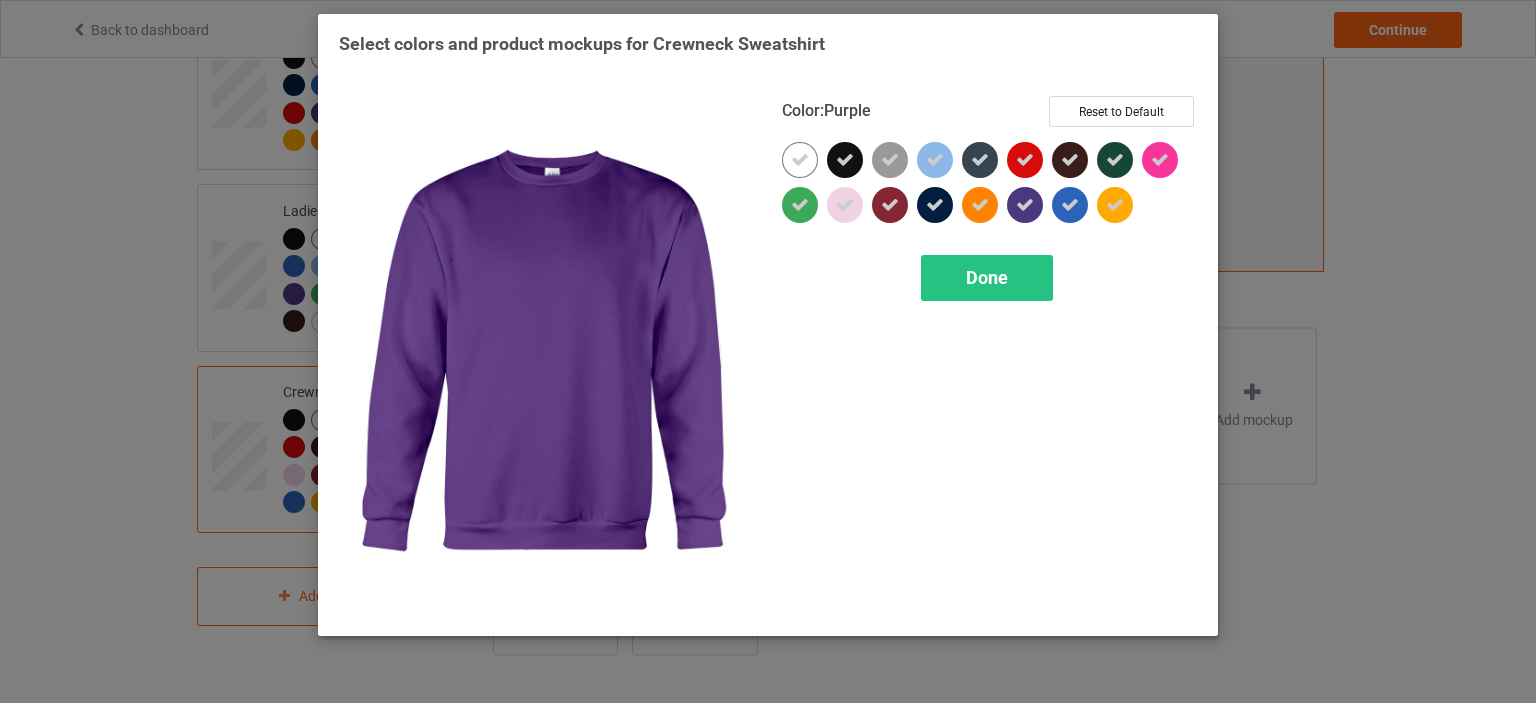click on "Done" at bounding box center [987, 277] 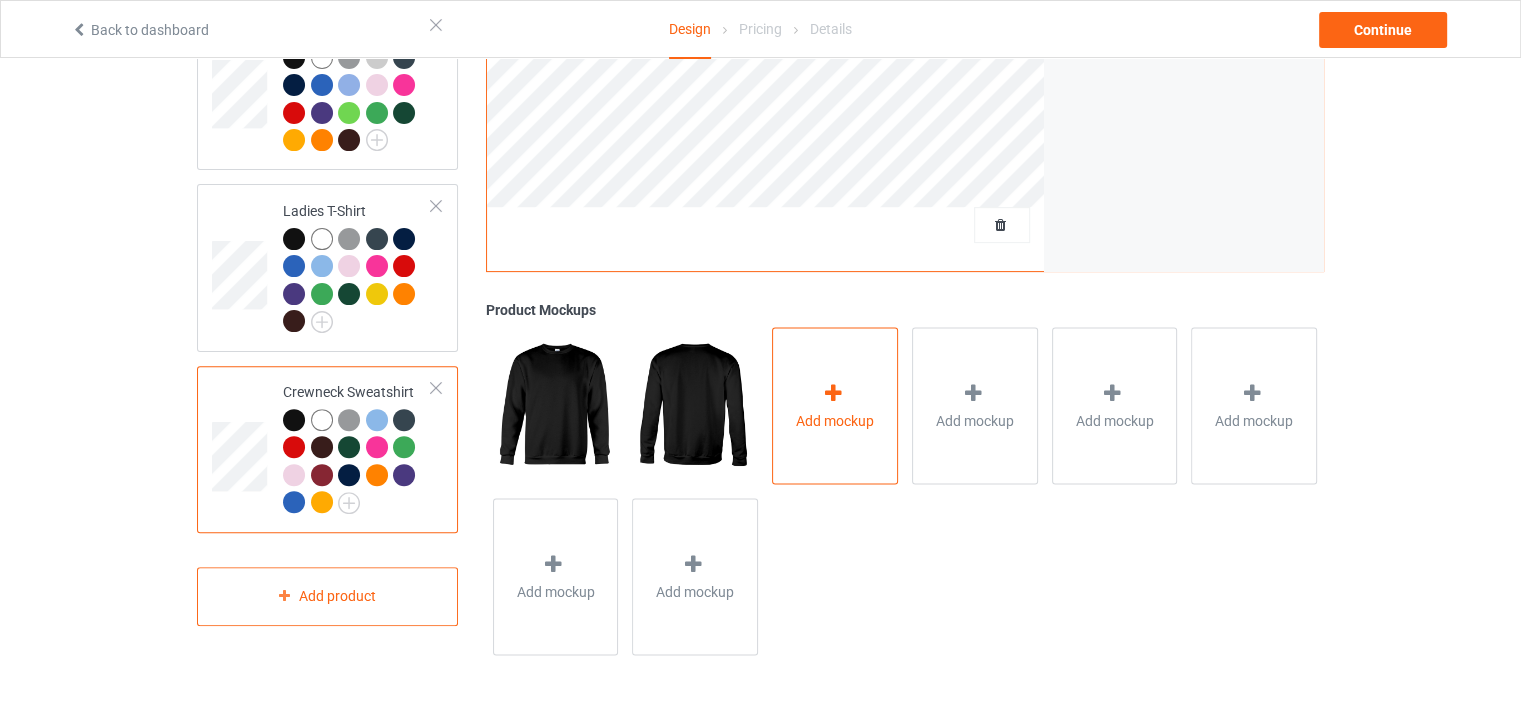 click on "Add mockup" at bounding box center [835, 420] 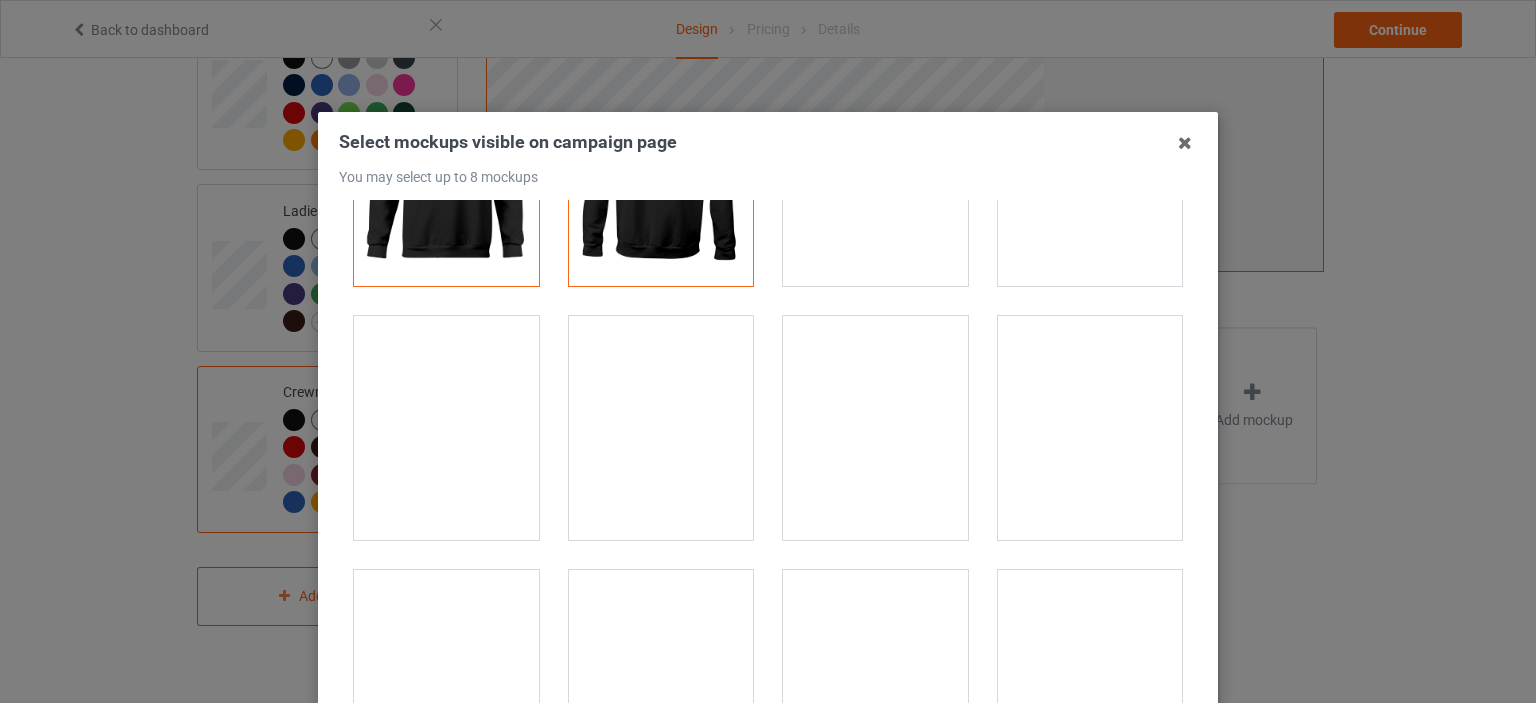 scroll, scrollTop: 200, scrollLeft: 0, axis: vertical 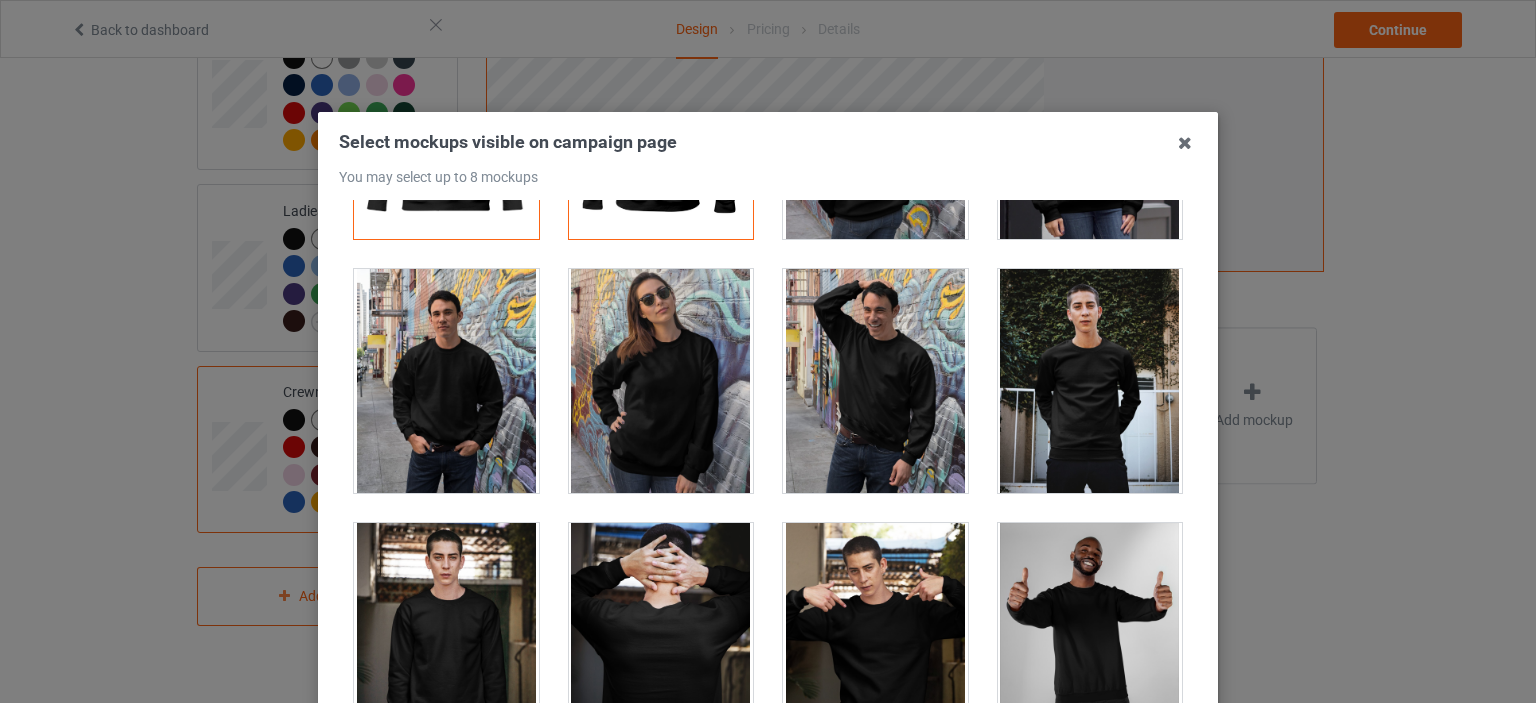 click at bounding box center (875, 381) 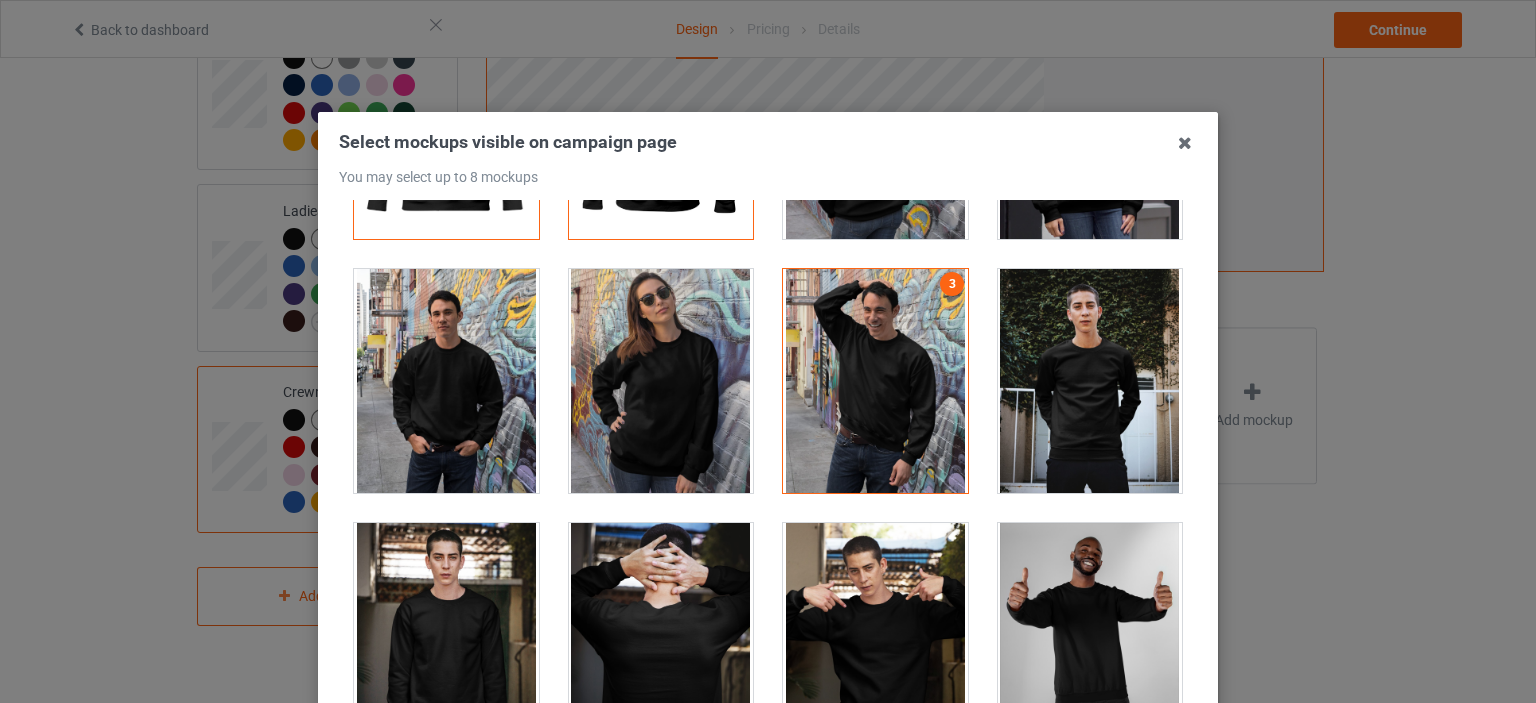 click at bounding box center [661, 381] 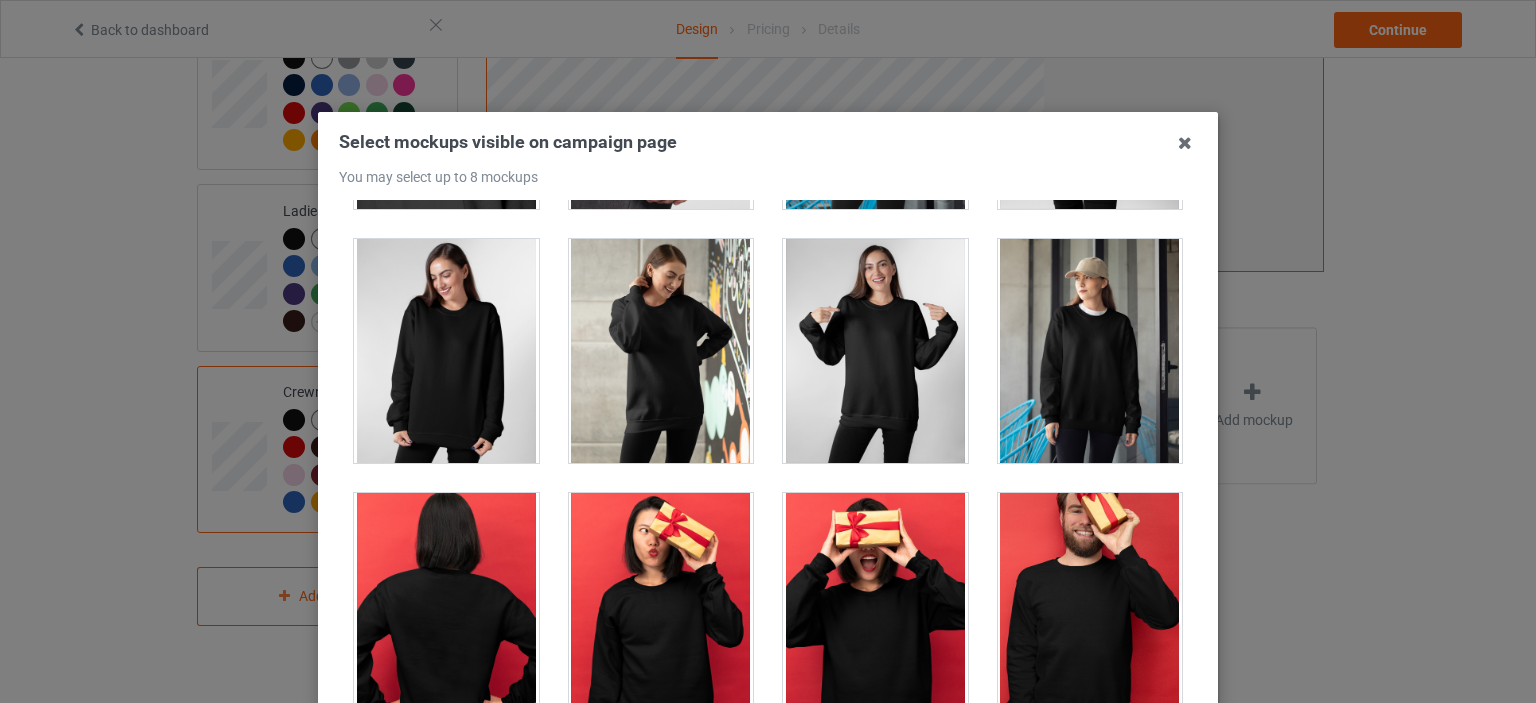 click at bounding box center [875, 351] 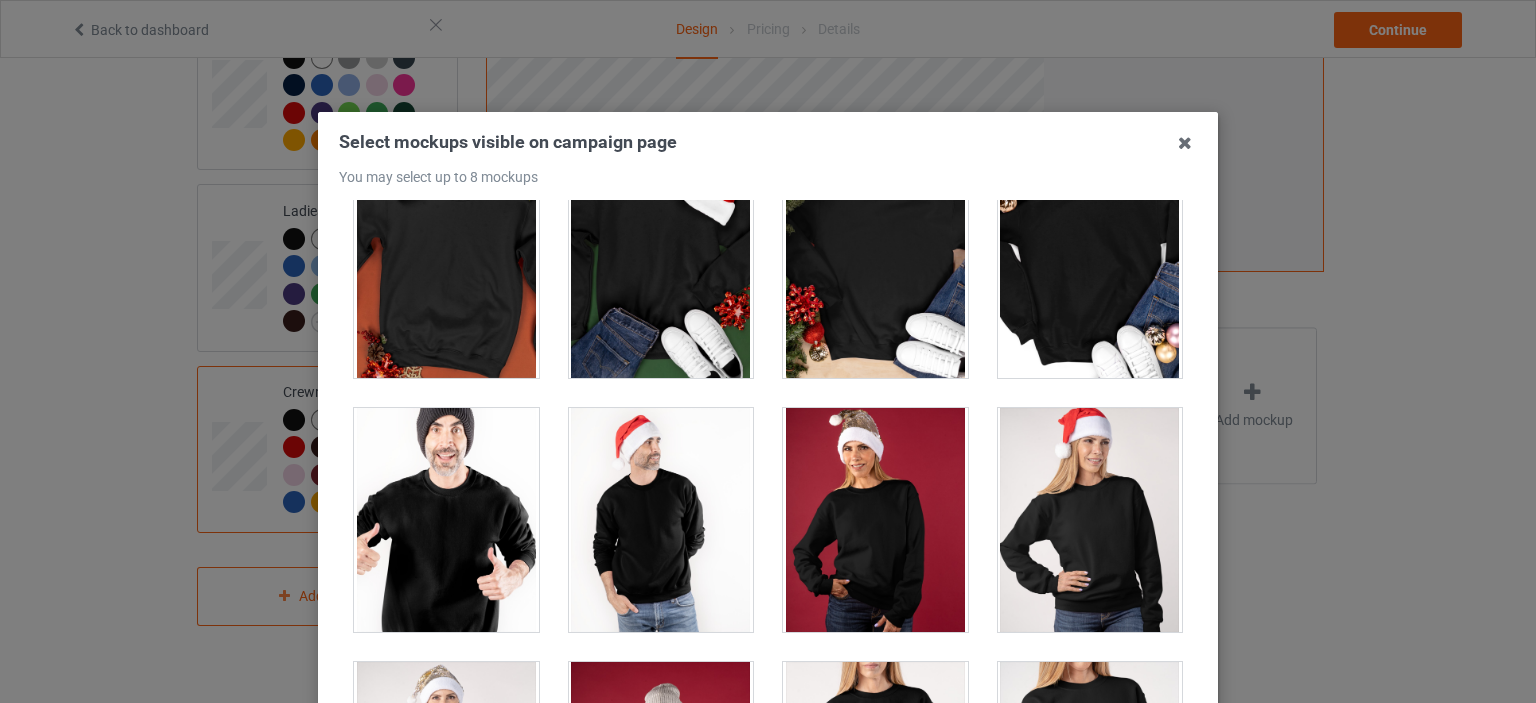 scroll, scrollTop: 2600, scrollLeft: 0, axis: vertical 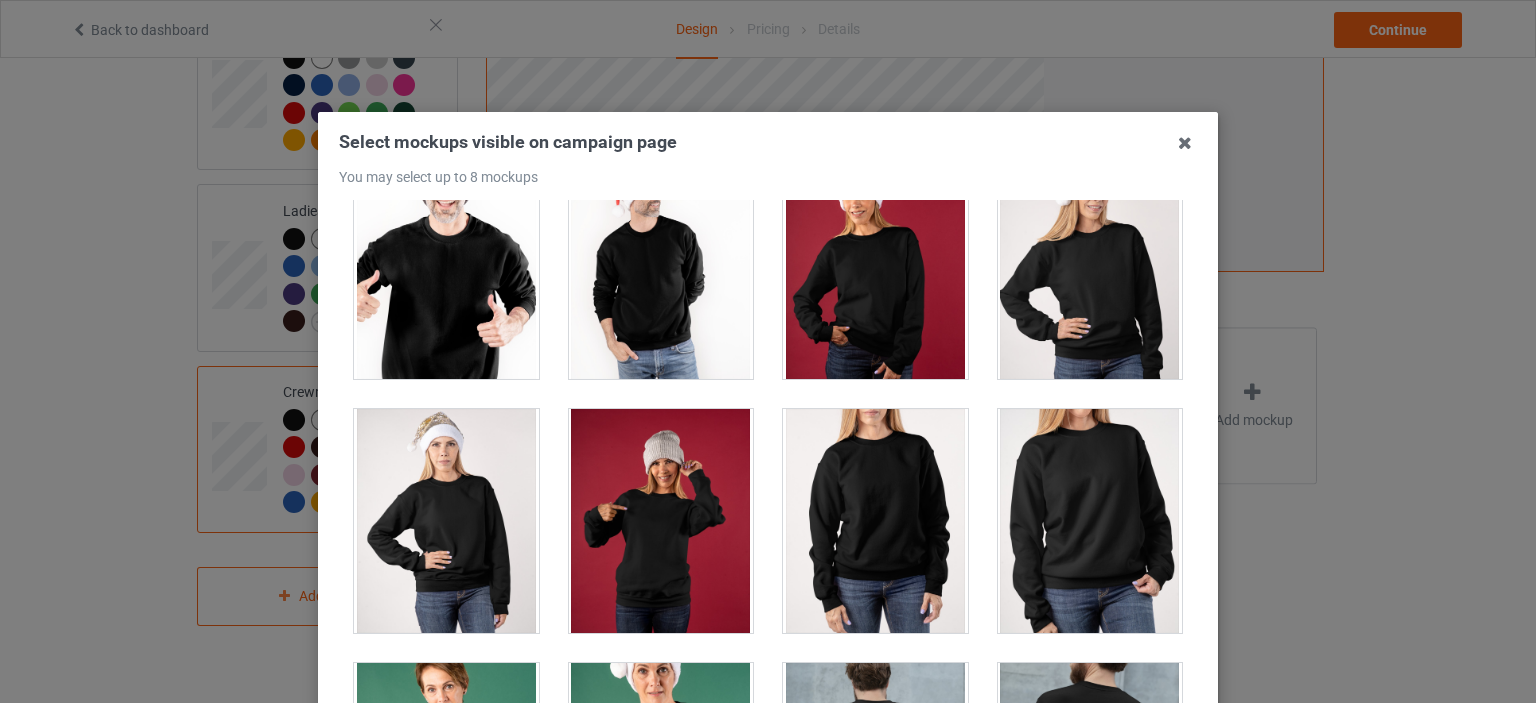 click at bounding box center [661, 267] 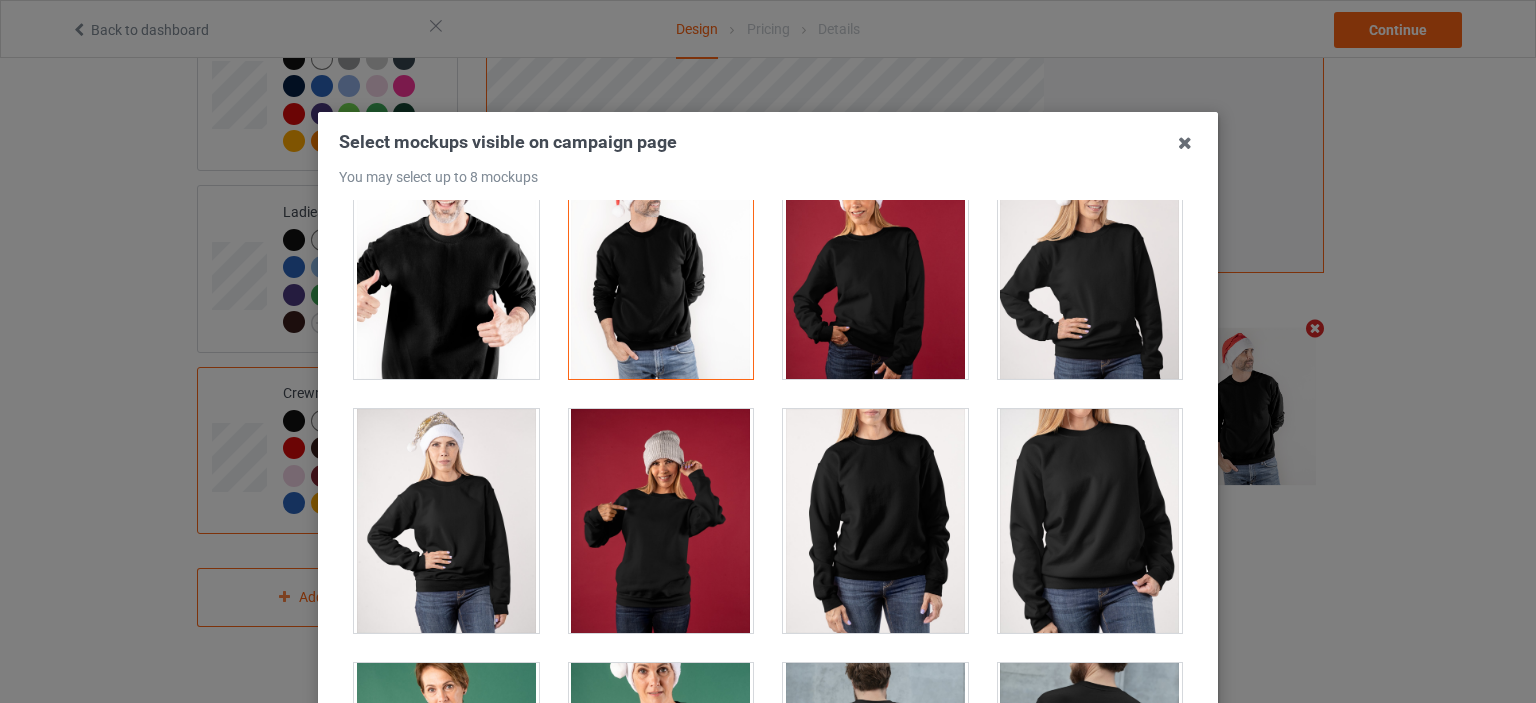 click at bounding box center [875, 521] 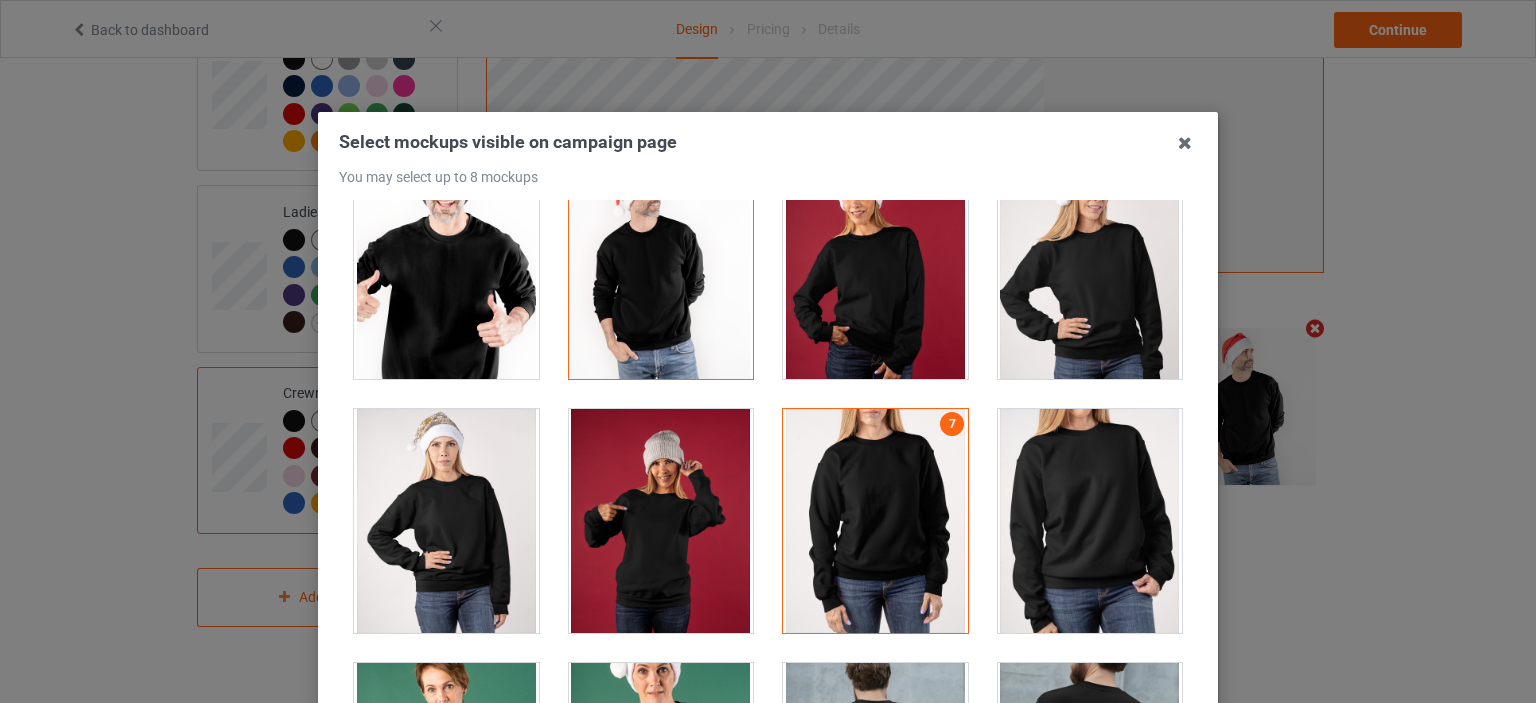 scroll, scrollTop: 3300, scrollLeft: 0, axis: vertical 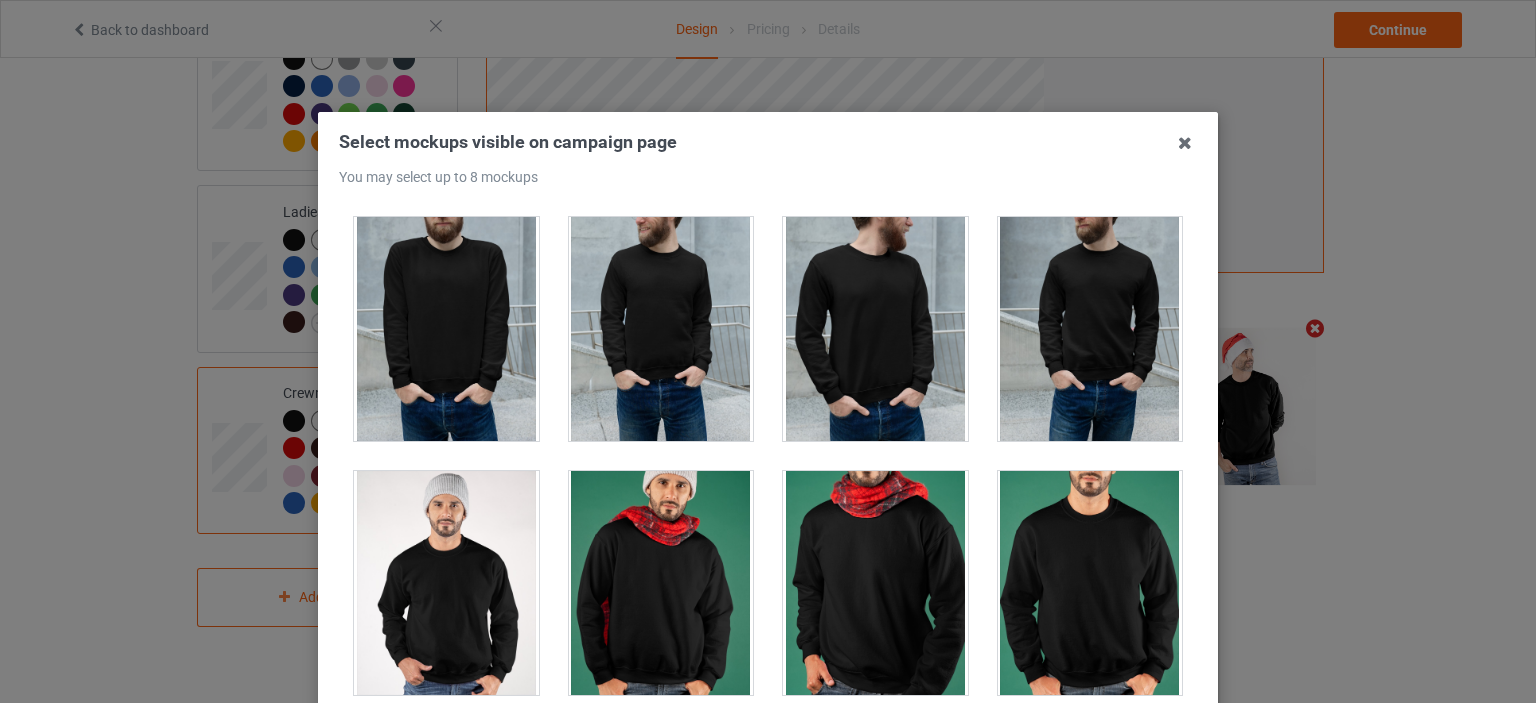 drag, startPoint x: 1027, startPoint y: 536, endPoint x: 1174, endPoint y: 555, distance: 148.22281 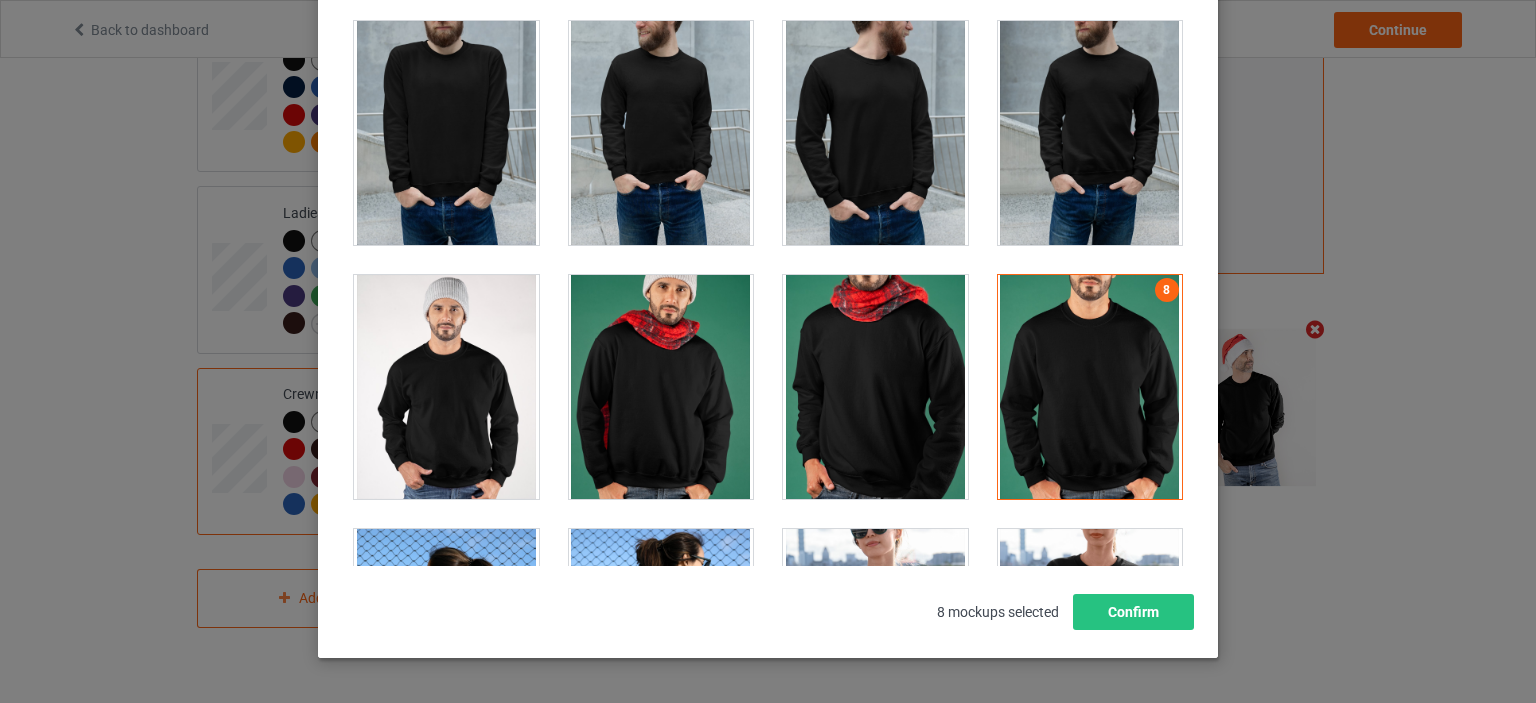 scroll, scrollTop: 263, scrollLeft: 0, axis: vertical 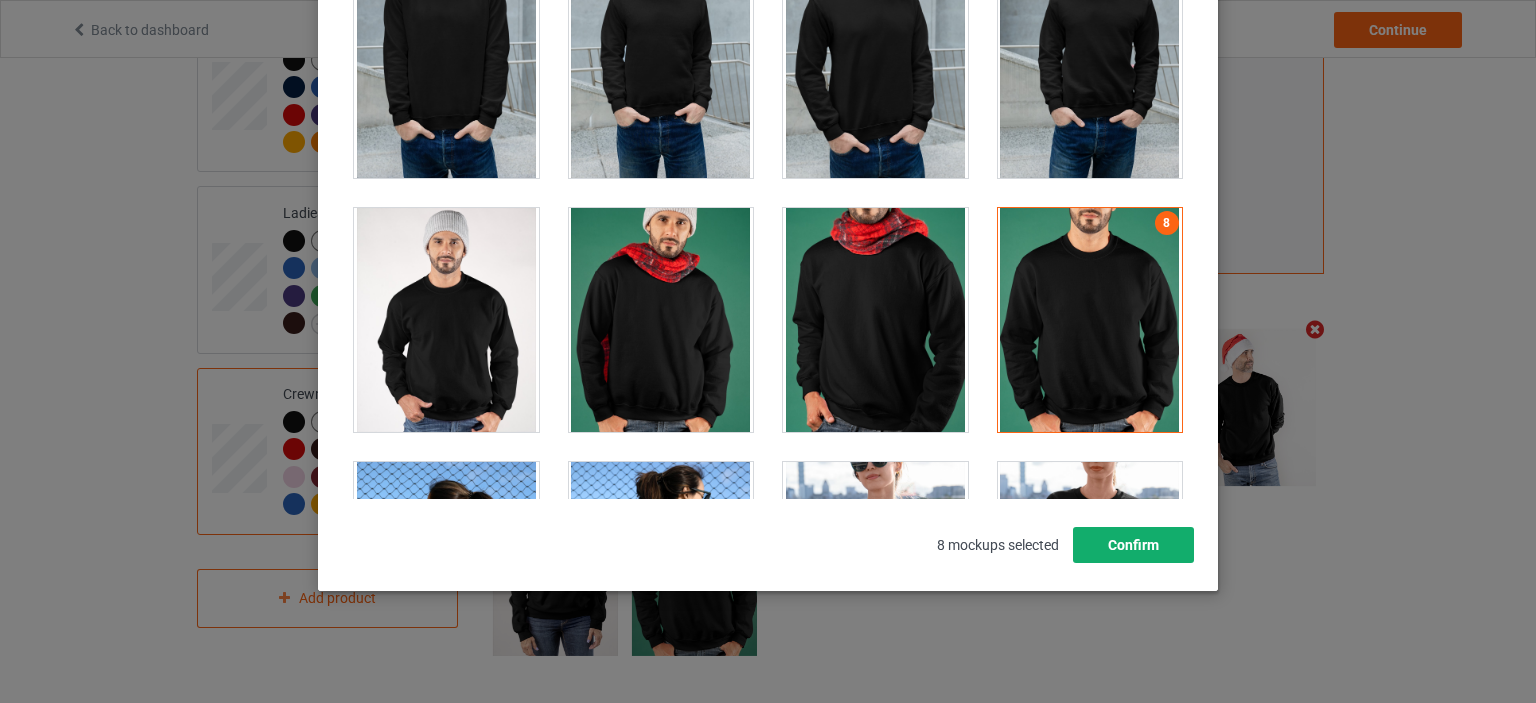 click on "Confirm" at bounding box center [1133, 545] 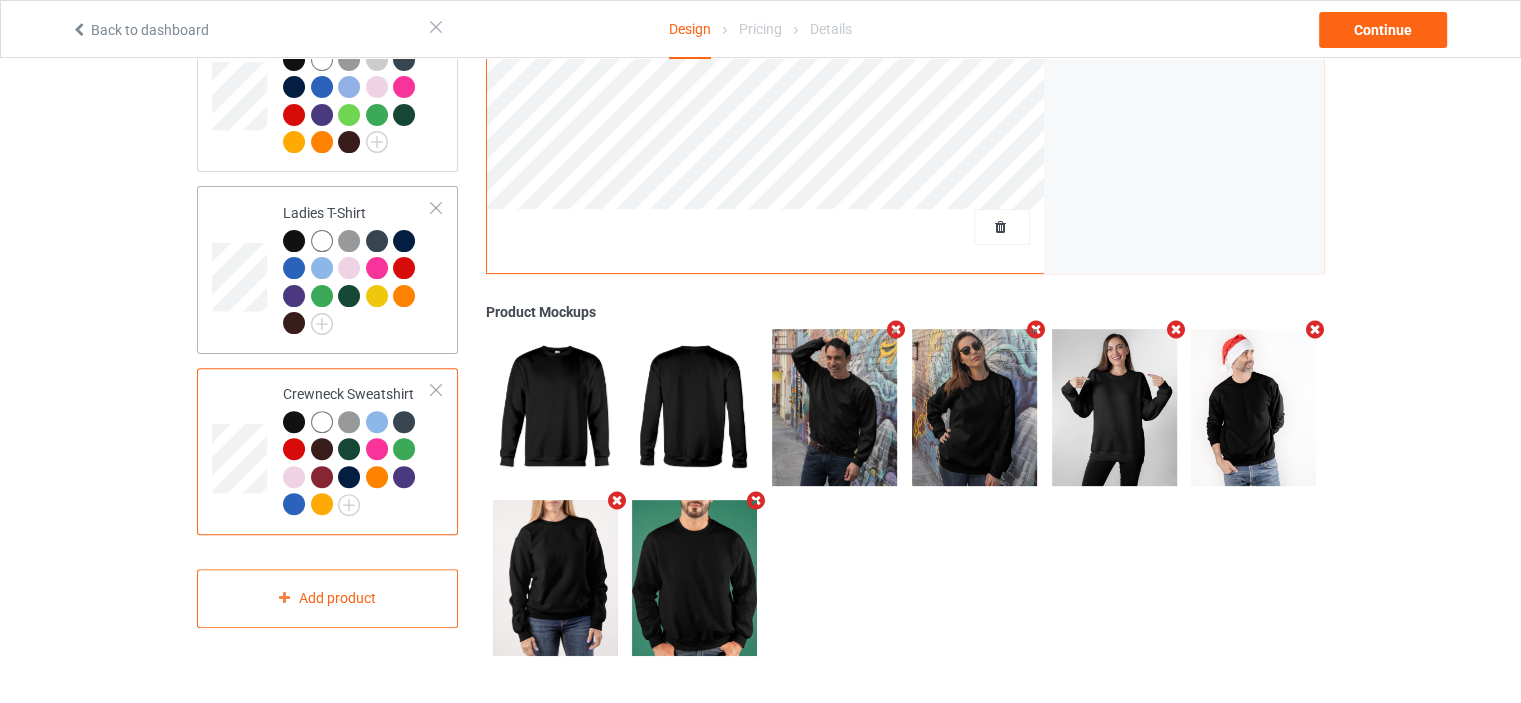 click on "Ladies T-Shirt" at bounding box center (357, 269) 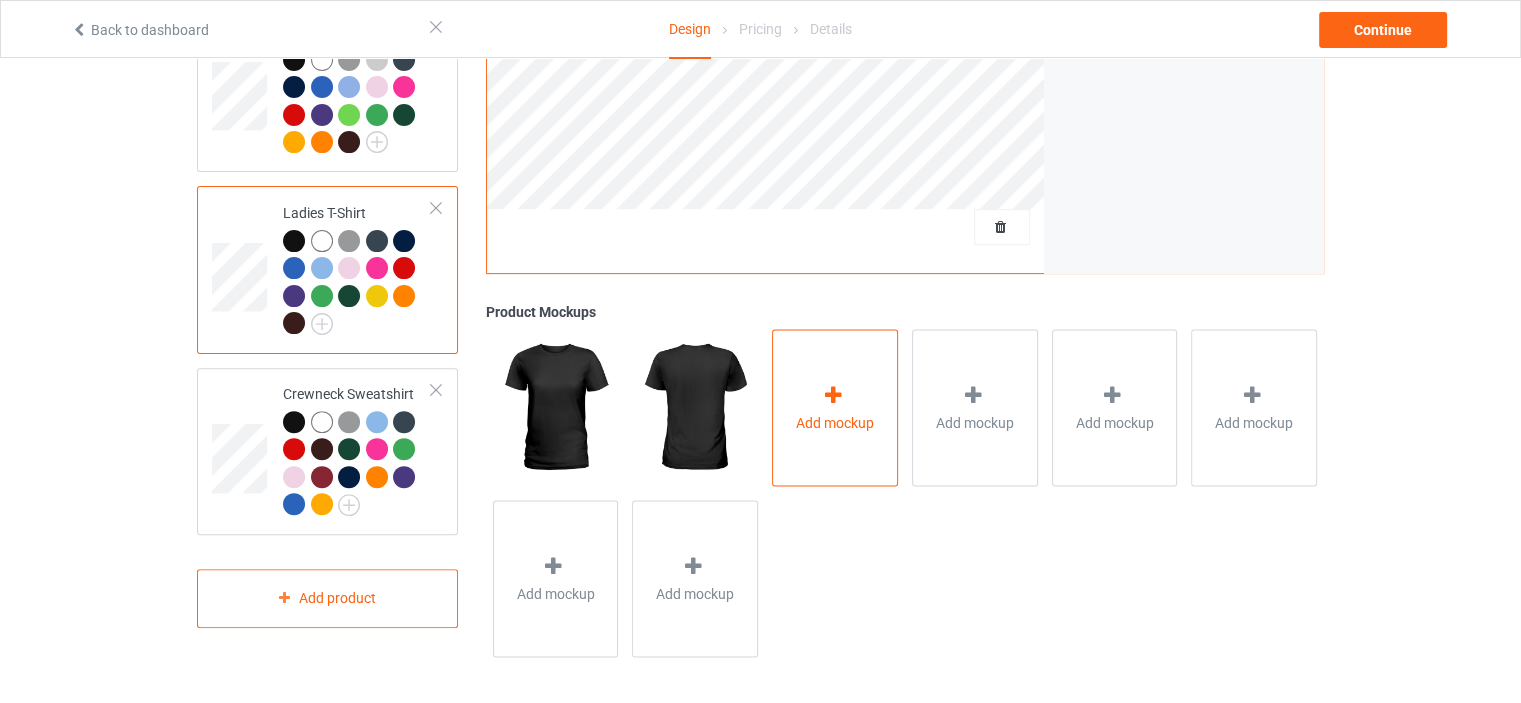 click on "Add mockup" at bounding box center (835, 407) 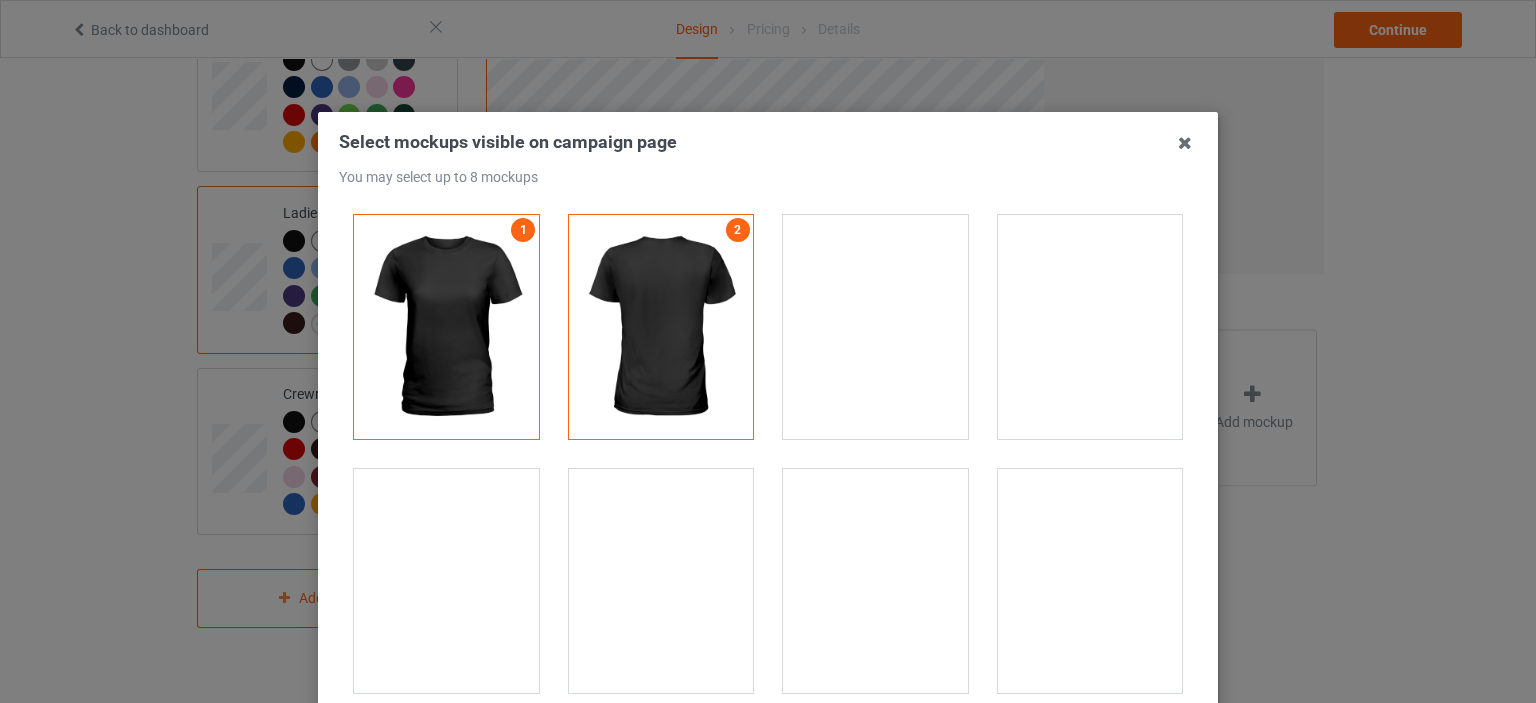 click at bounding box center [446, 581] 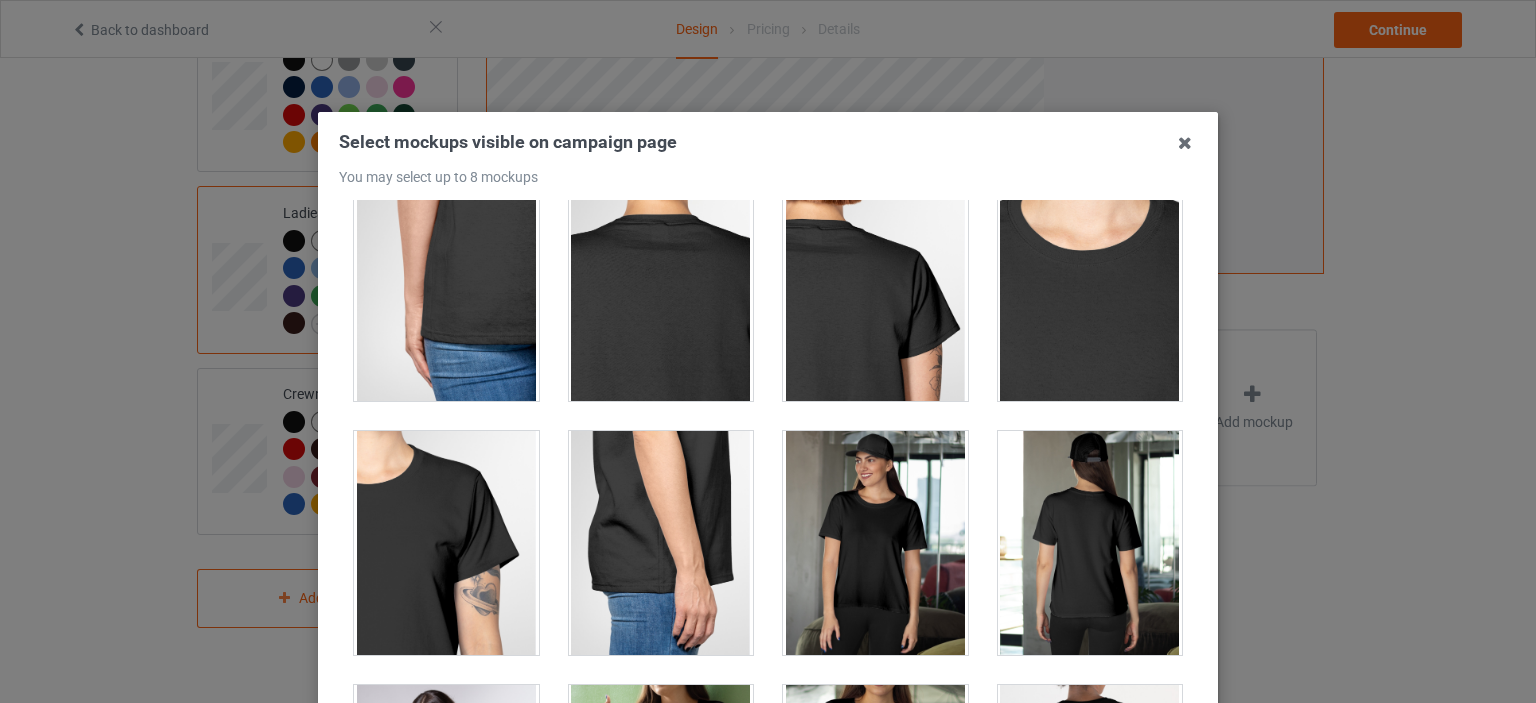 click at bounding box center (875, 543) 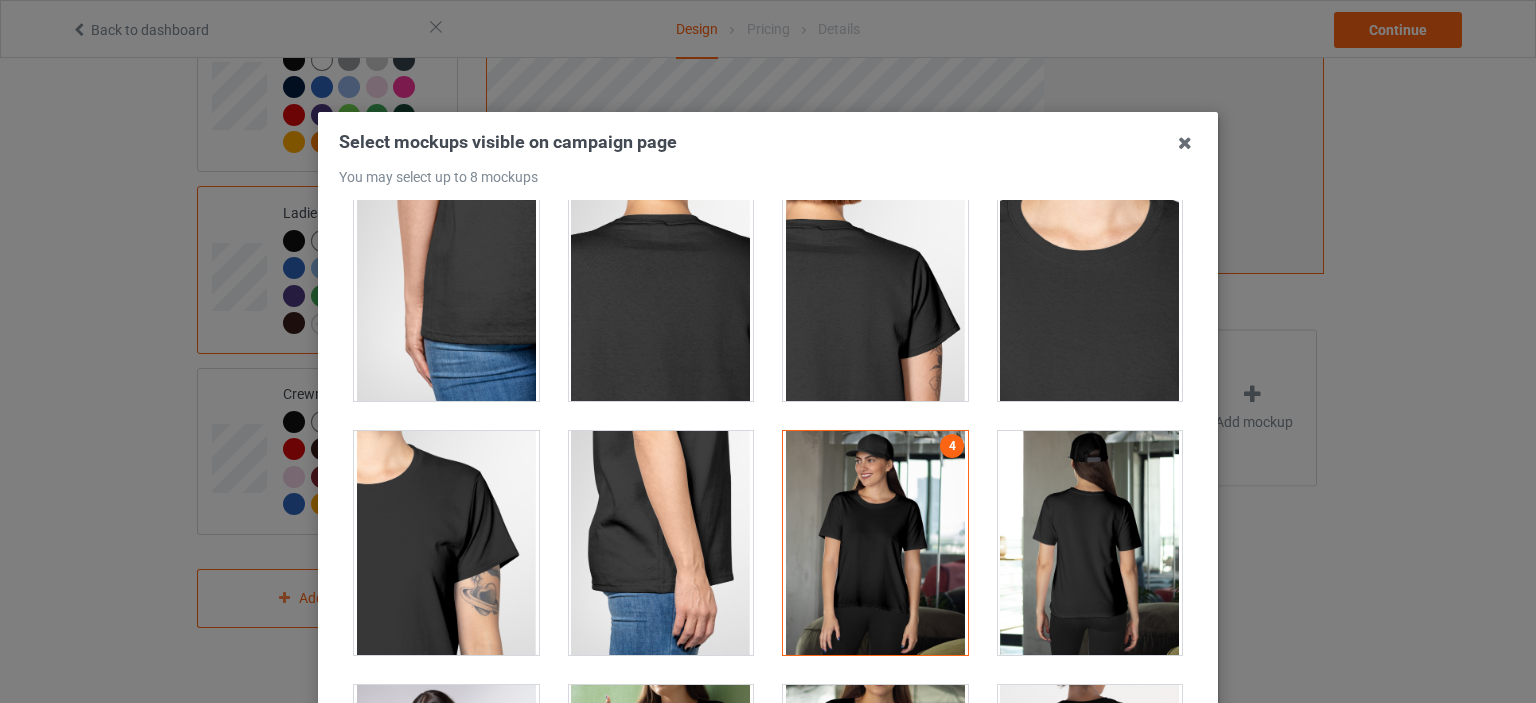 scroll, scrollTop: 1500, scrollLeft: 0, axis: vertical 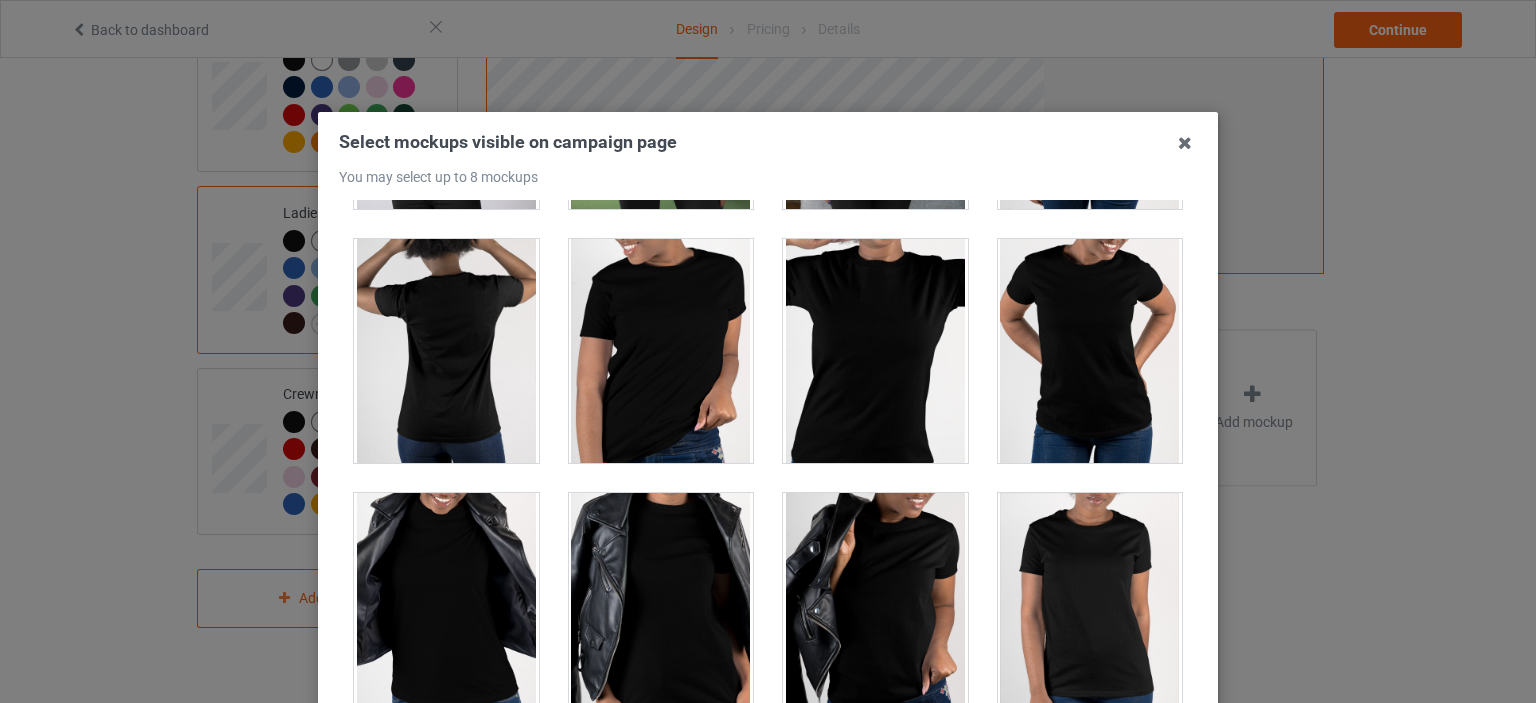 drag, startPoint x: 931, startPoint y: 586, endPoint x: 927, endPoint y: 567, distance: 19.416489 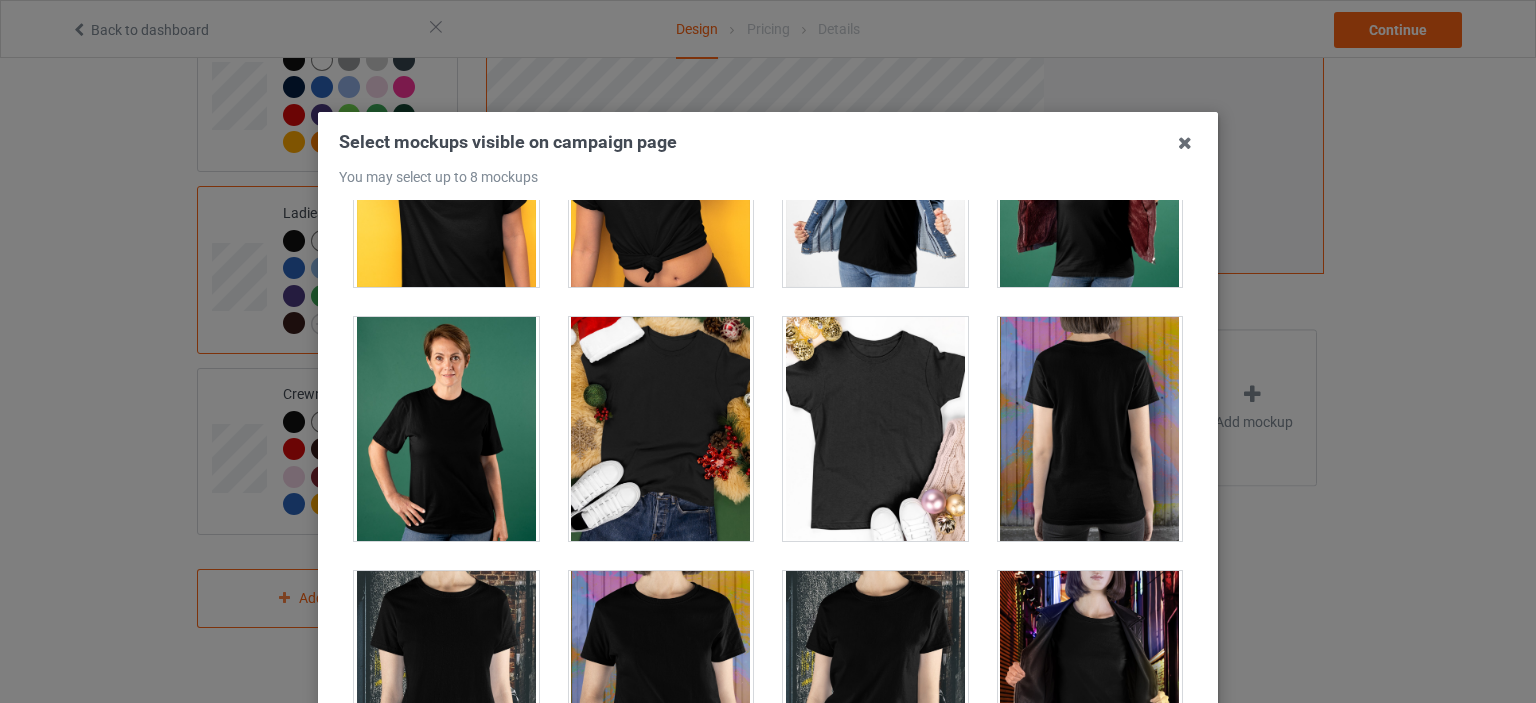 scroll, scrollTop: 2300, scrollLeft: 0, axis: vertical 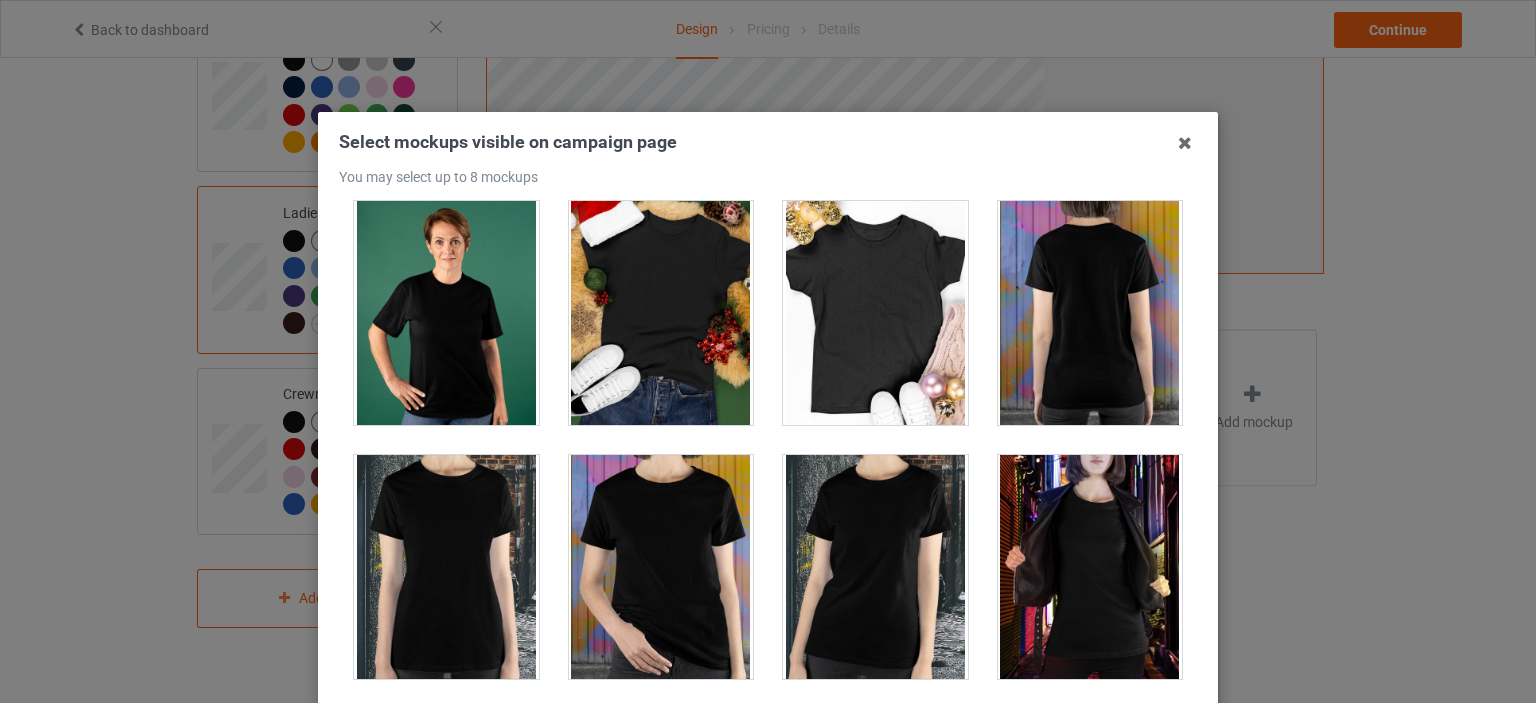 click at bounding box center [875, 567] 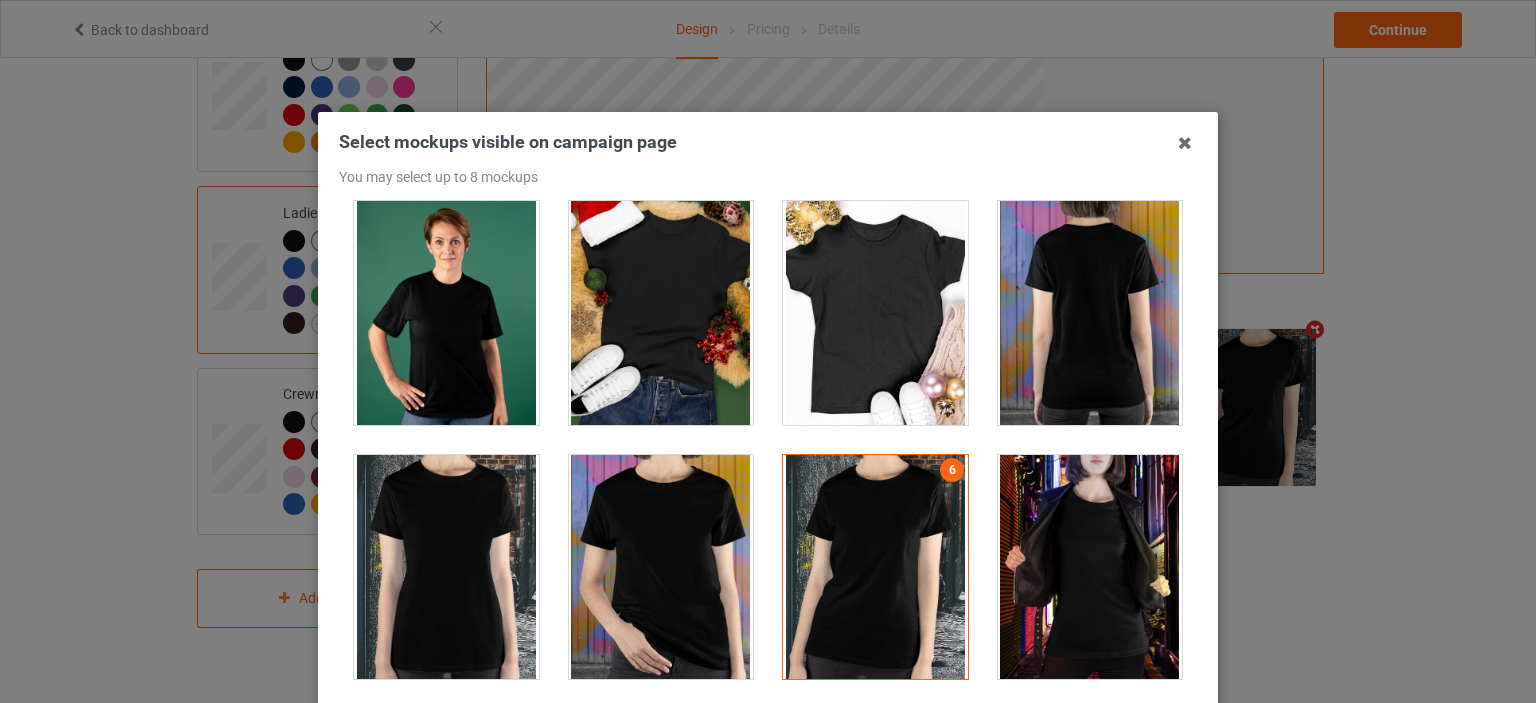 scroll, scrollTop: 3000, scrollLeft: 0, axis: vertical 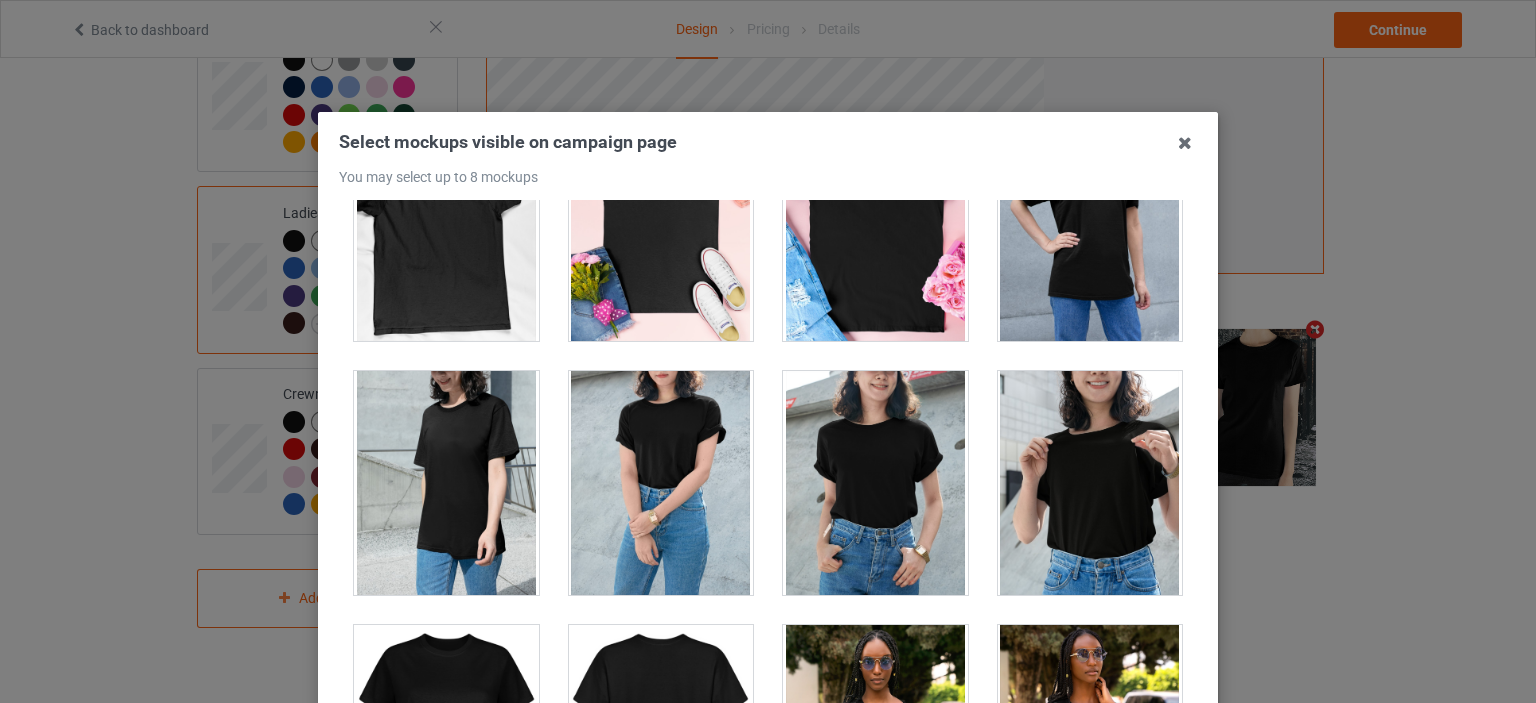 click at bounding box center [1090, 483] 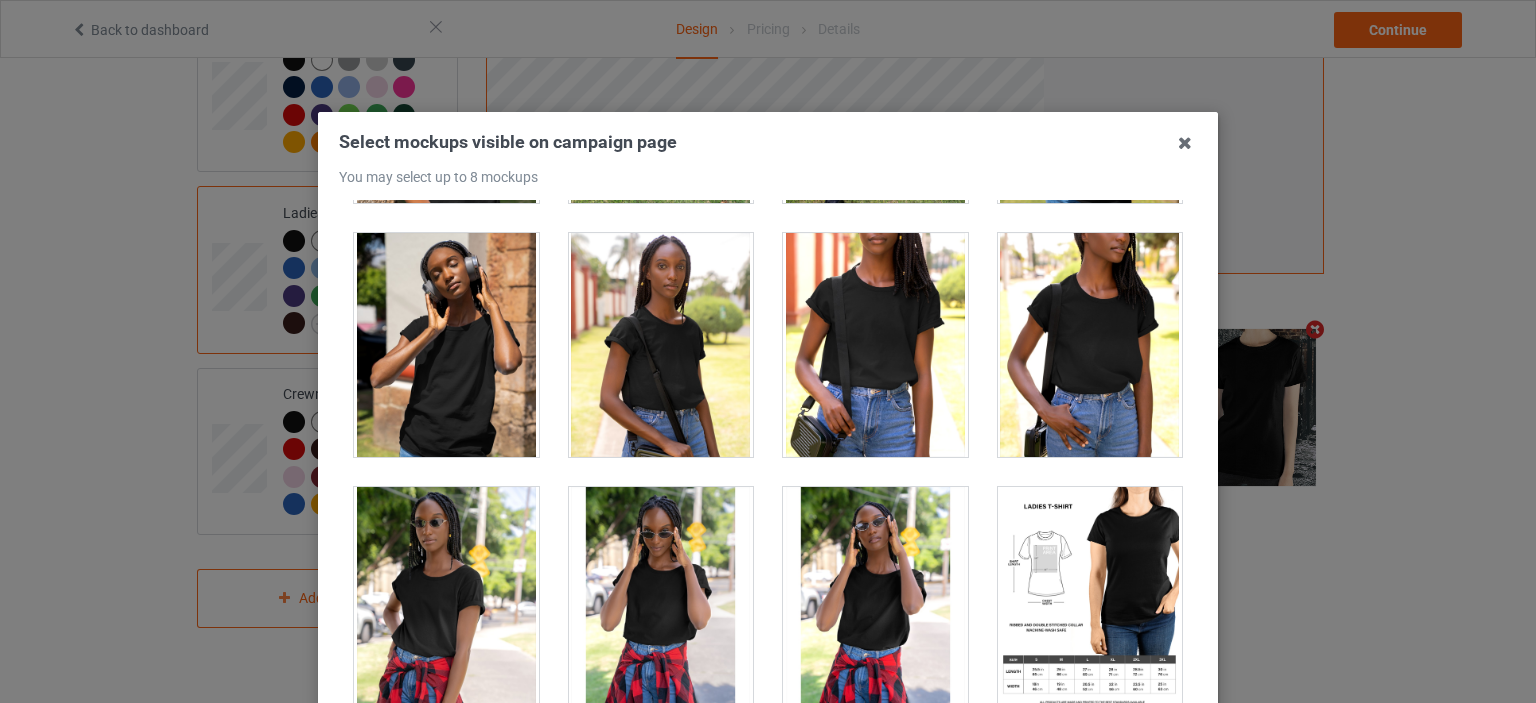 click at bounding box center [875, 345] 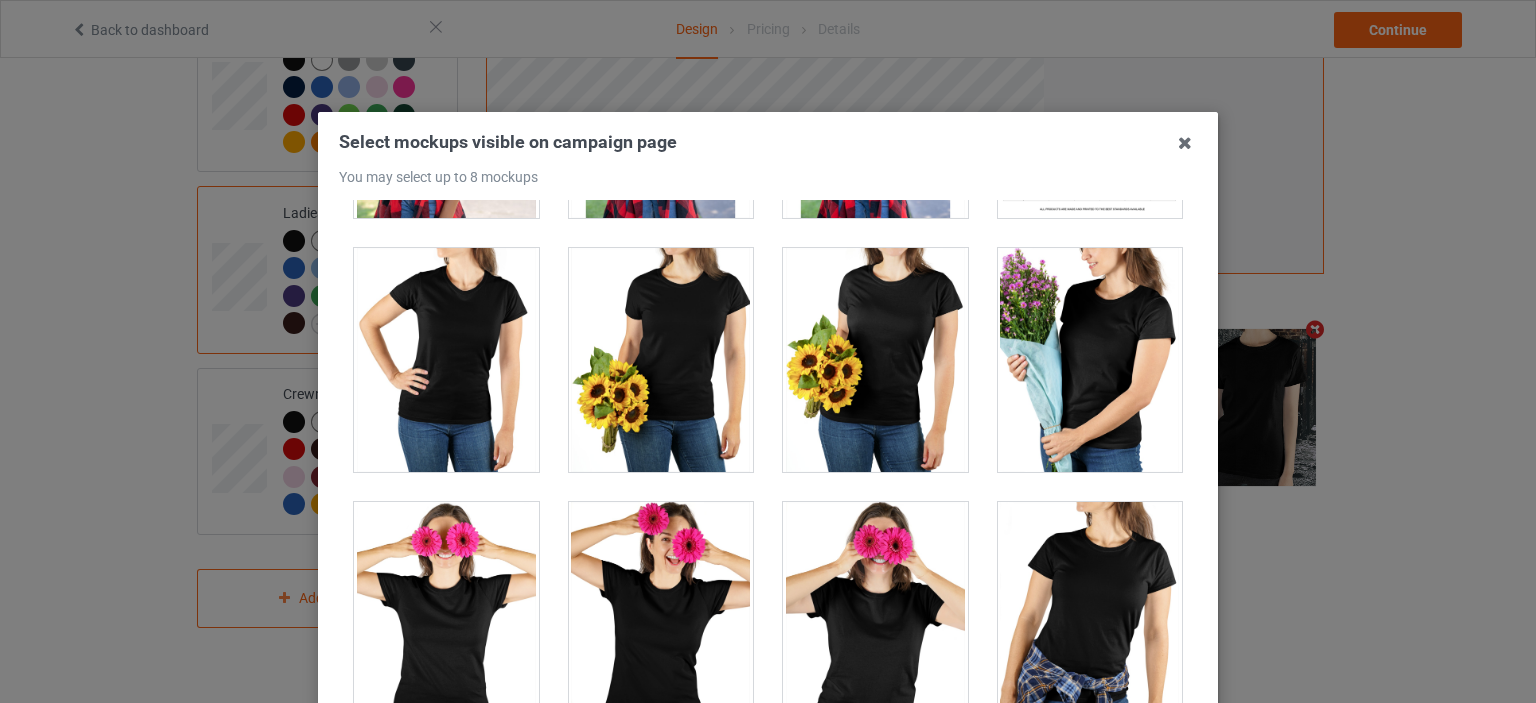 scroll, scrollTop: 5000, scrollLeft: 0, axis: vertical 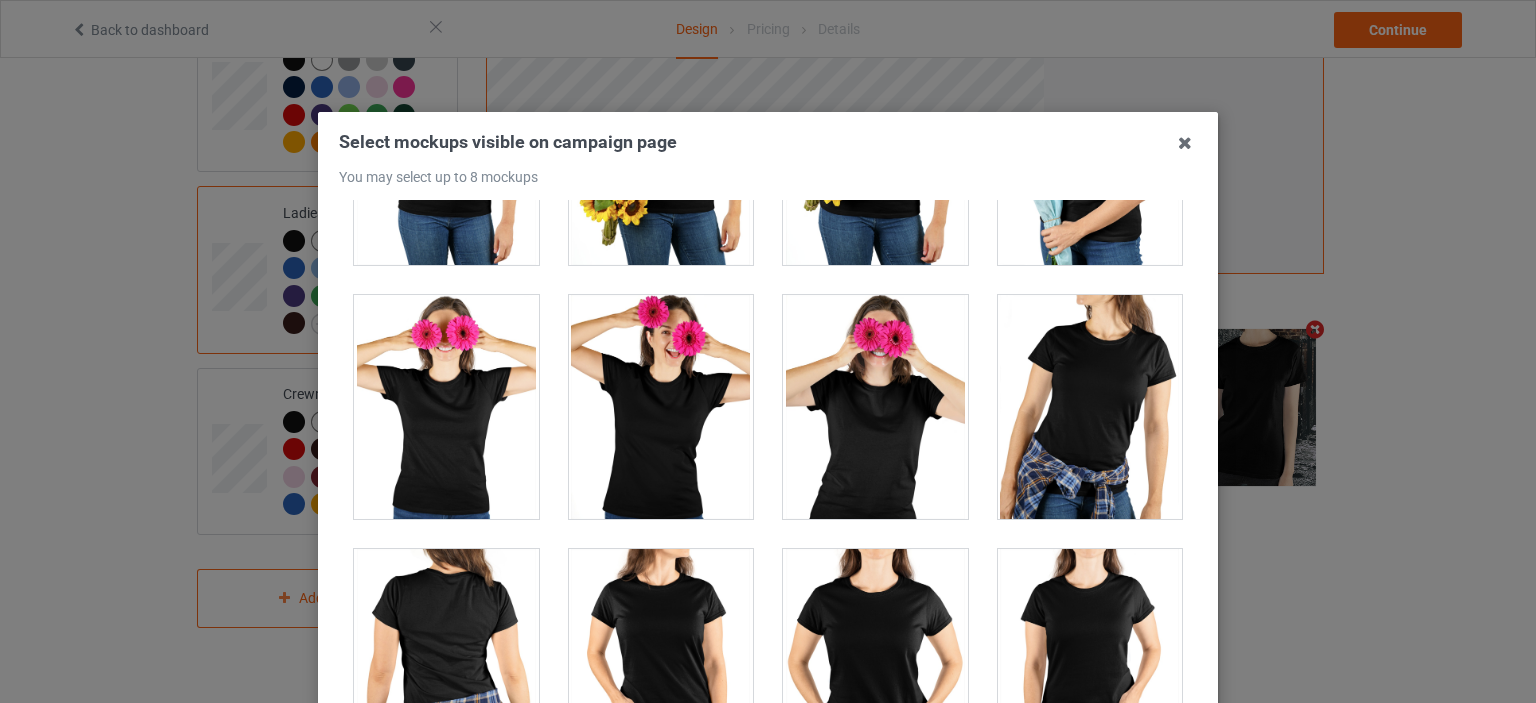 click at bounding box center [875, 407] 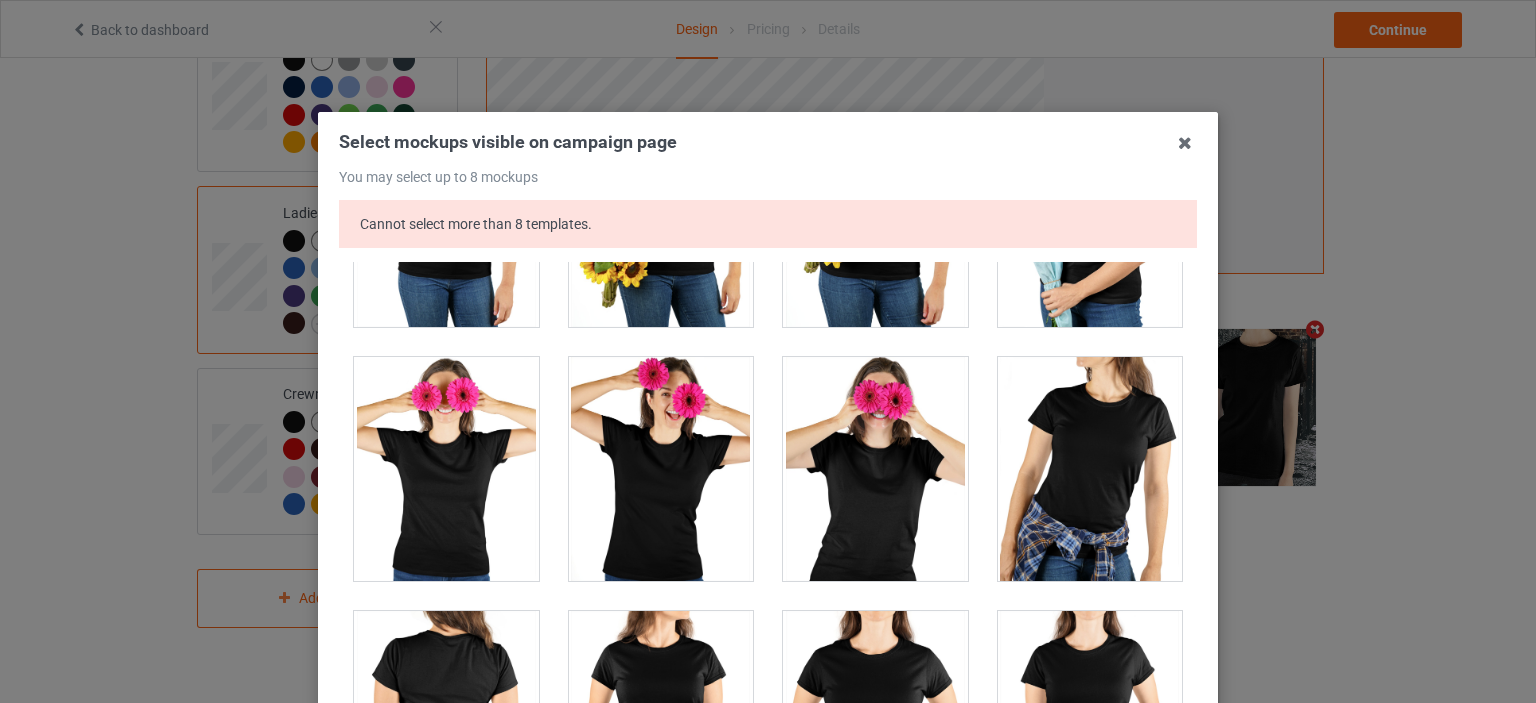 scroll, scrollTop: 5700, scrollLeft: 0, axis: vertical 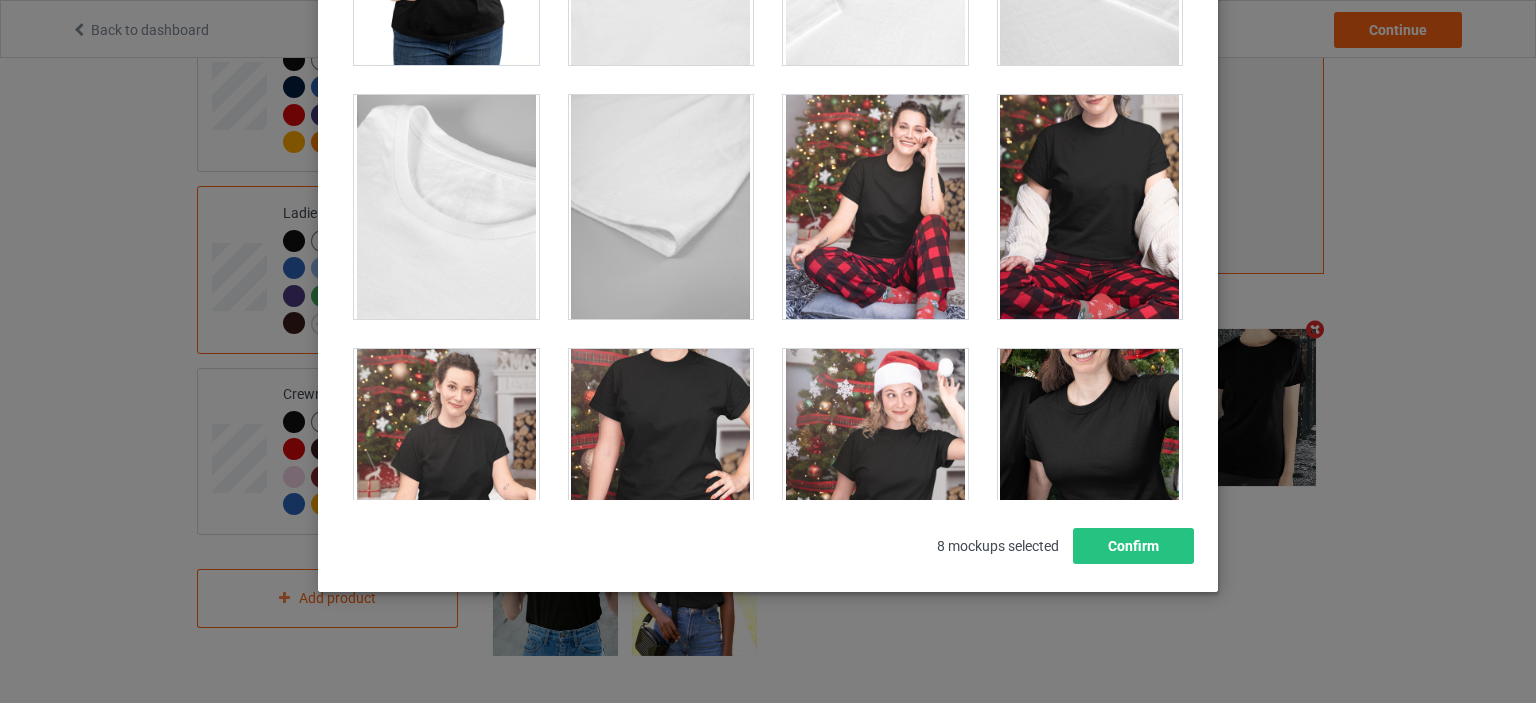 drag, startPoint x: 1096, startPoint y: 583, endPoint x: 1087, endPoint y: 571, distance: 15 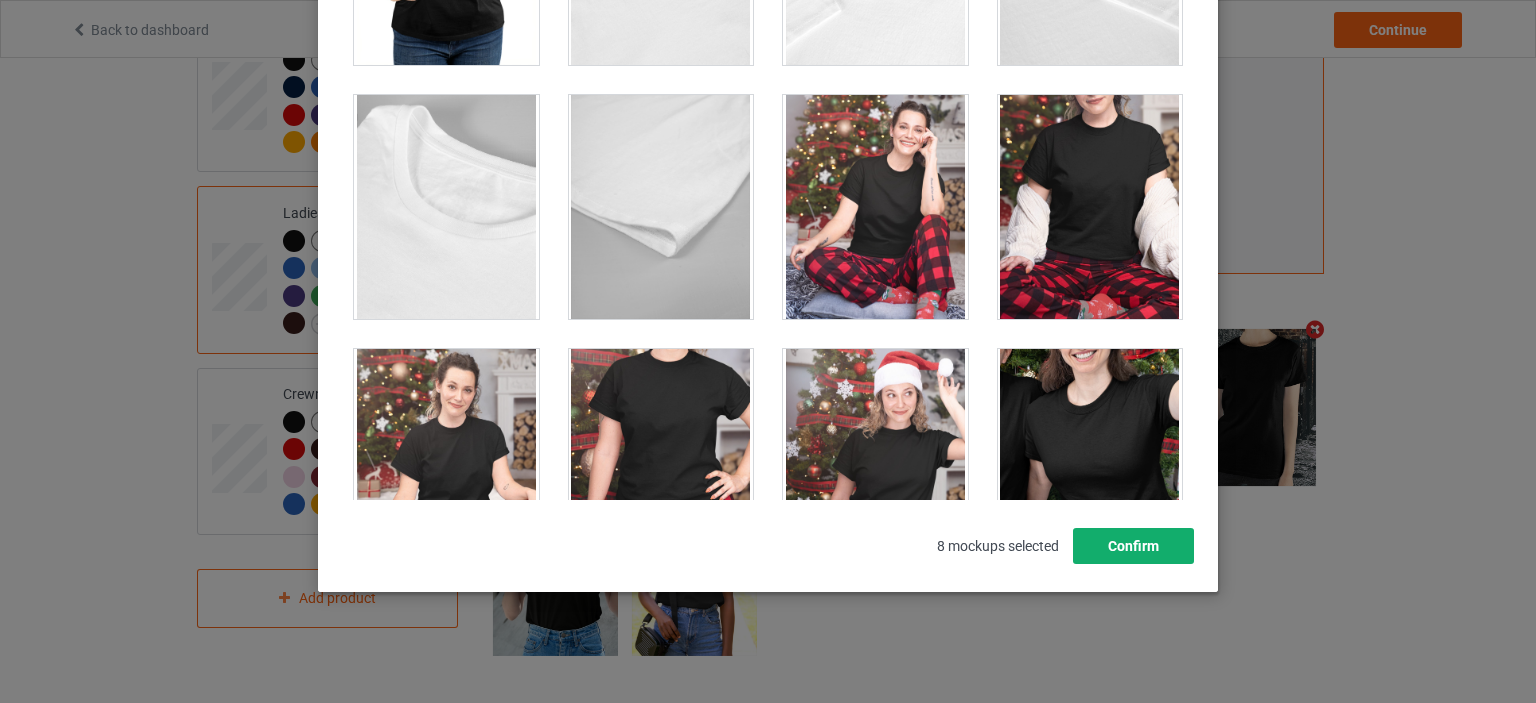 drag, startPoint x: 1103, startPoint y: 554, endPoint x: 1076, endPoint y: 554, distance: 27 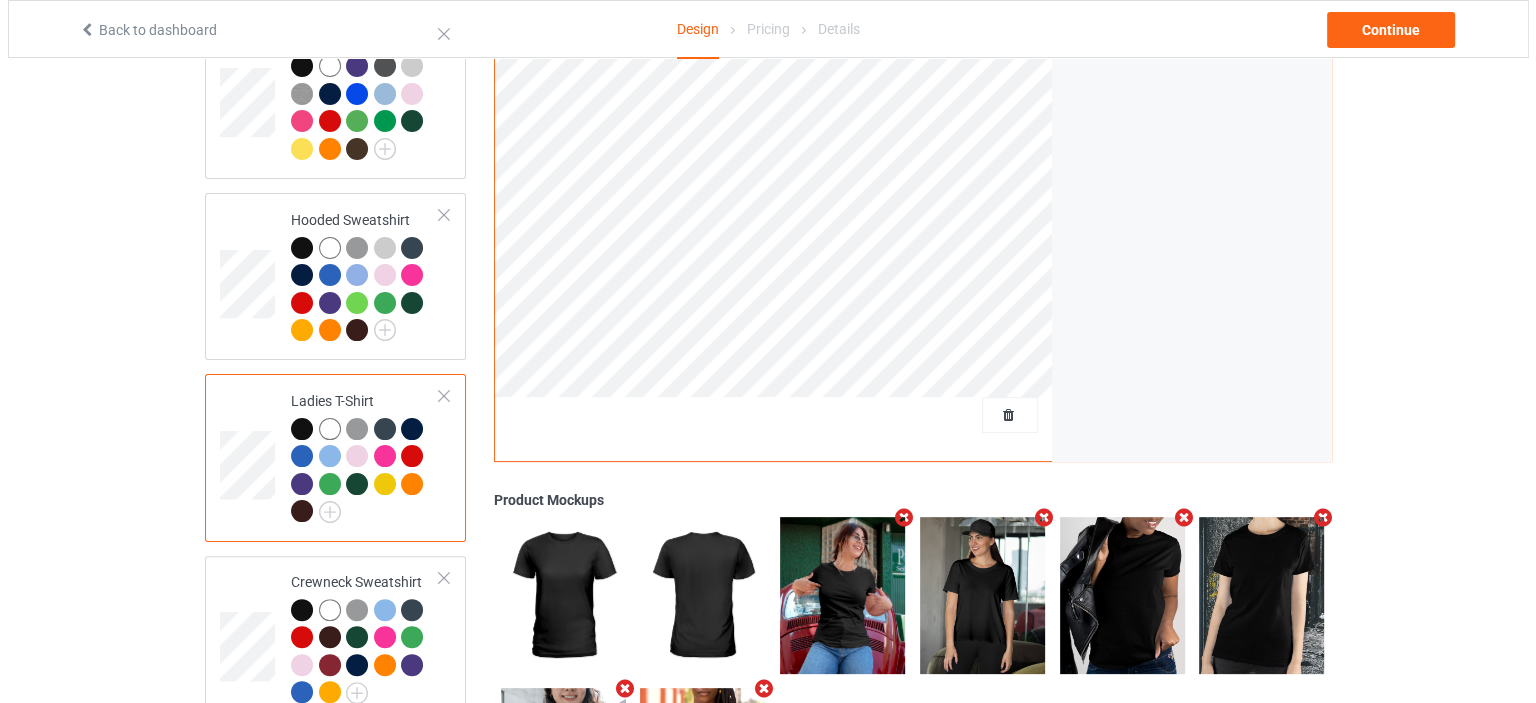 scroll, scrollTop: 388, scrollLeft: 0, axis: vertical 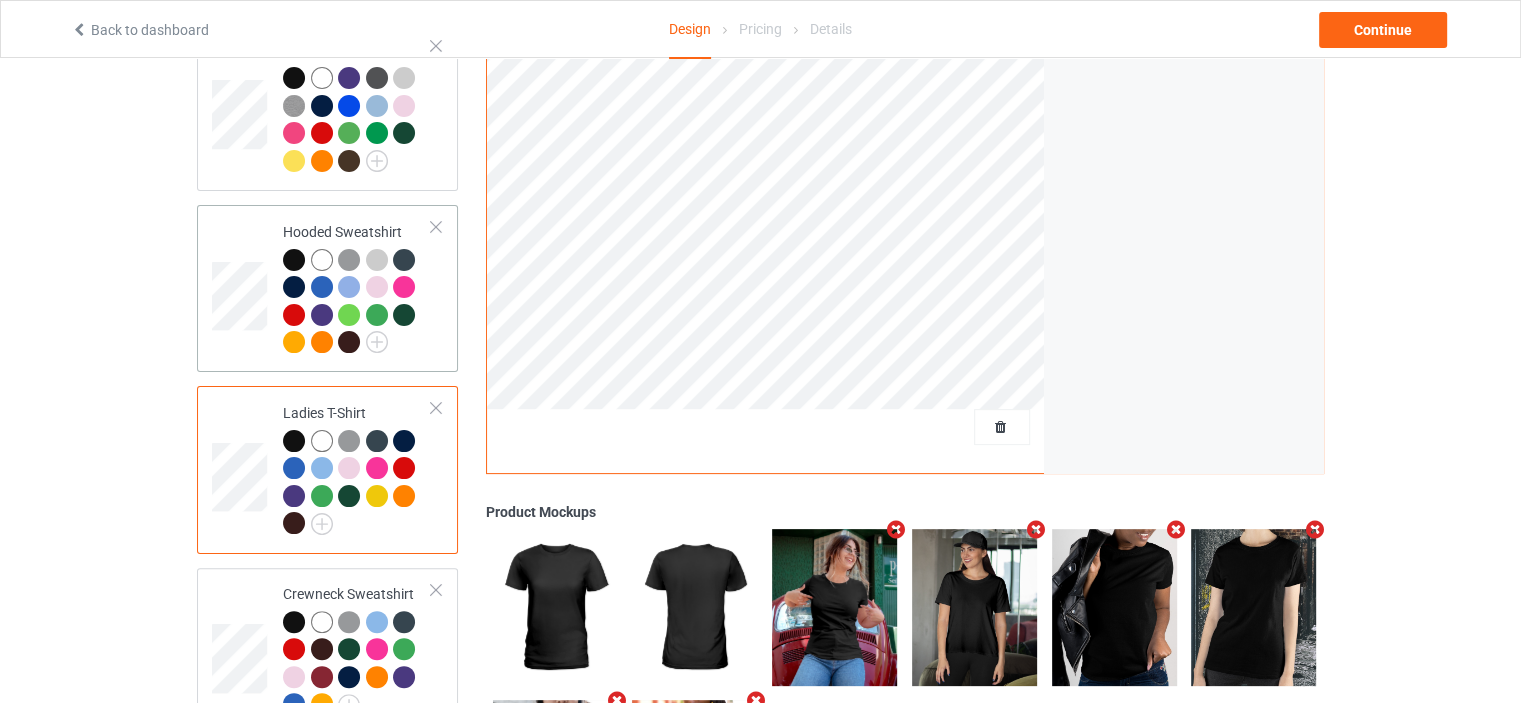 click at bounding box center (357, 304) 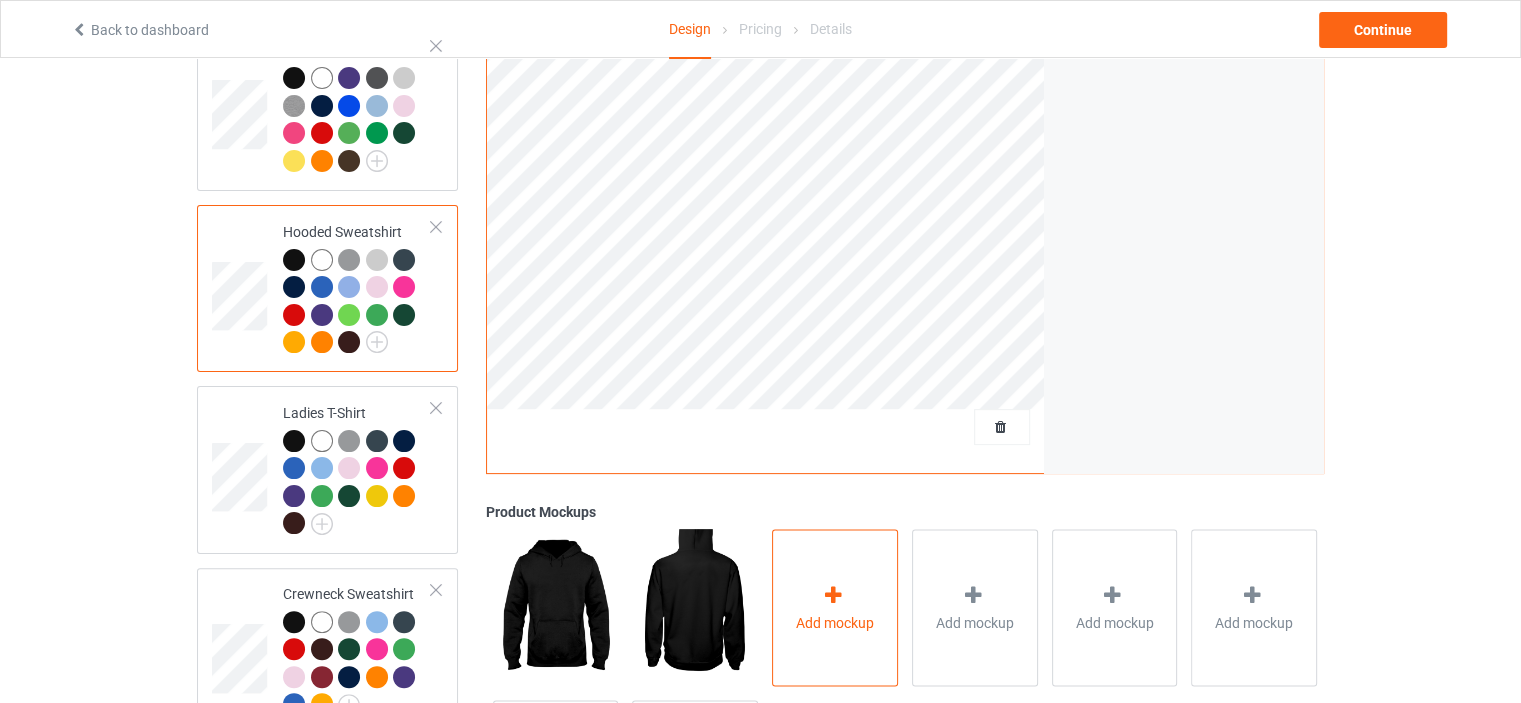 click on "Add mockup" at bounding box center [835, 607] 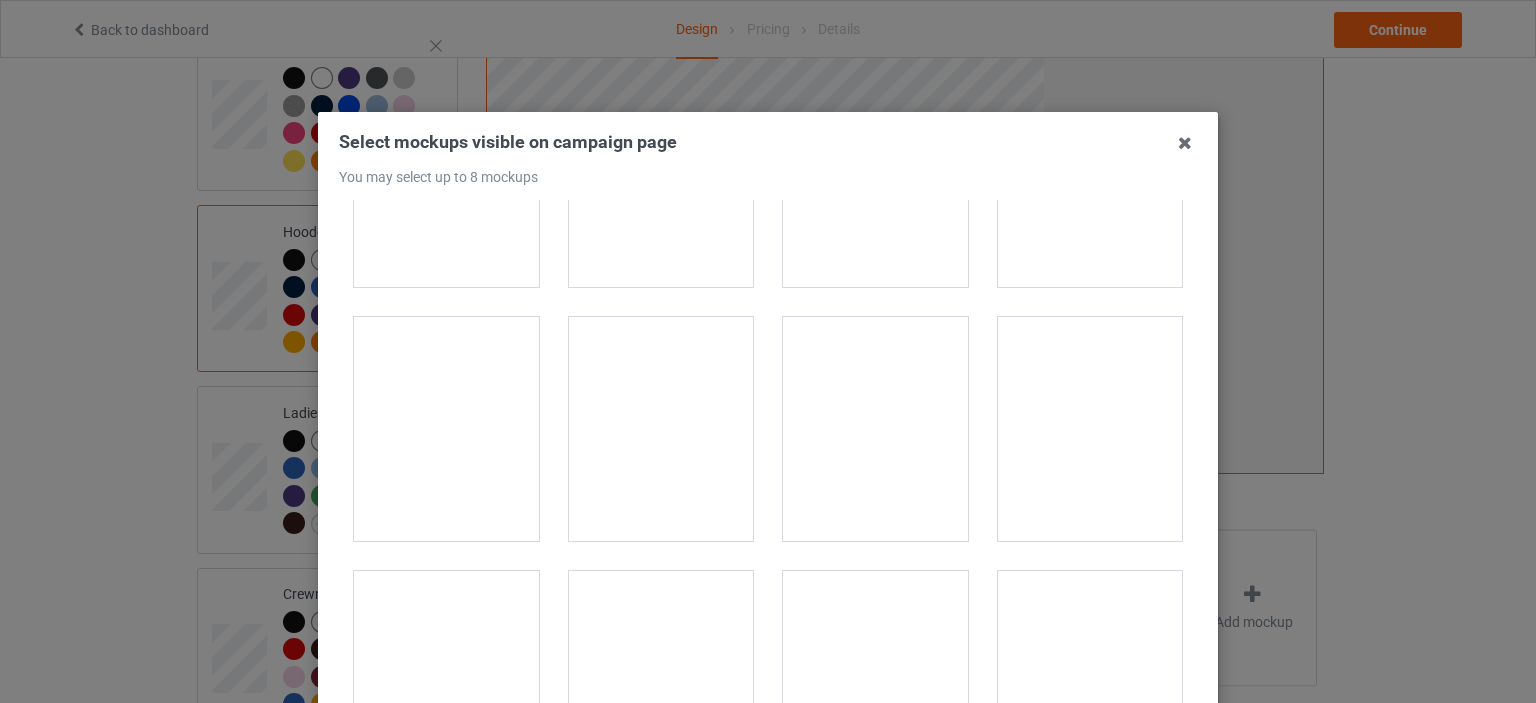 scroll, scrollTop: 3600, scrollLeft: 0, axis: vertical 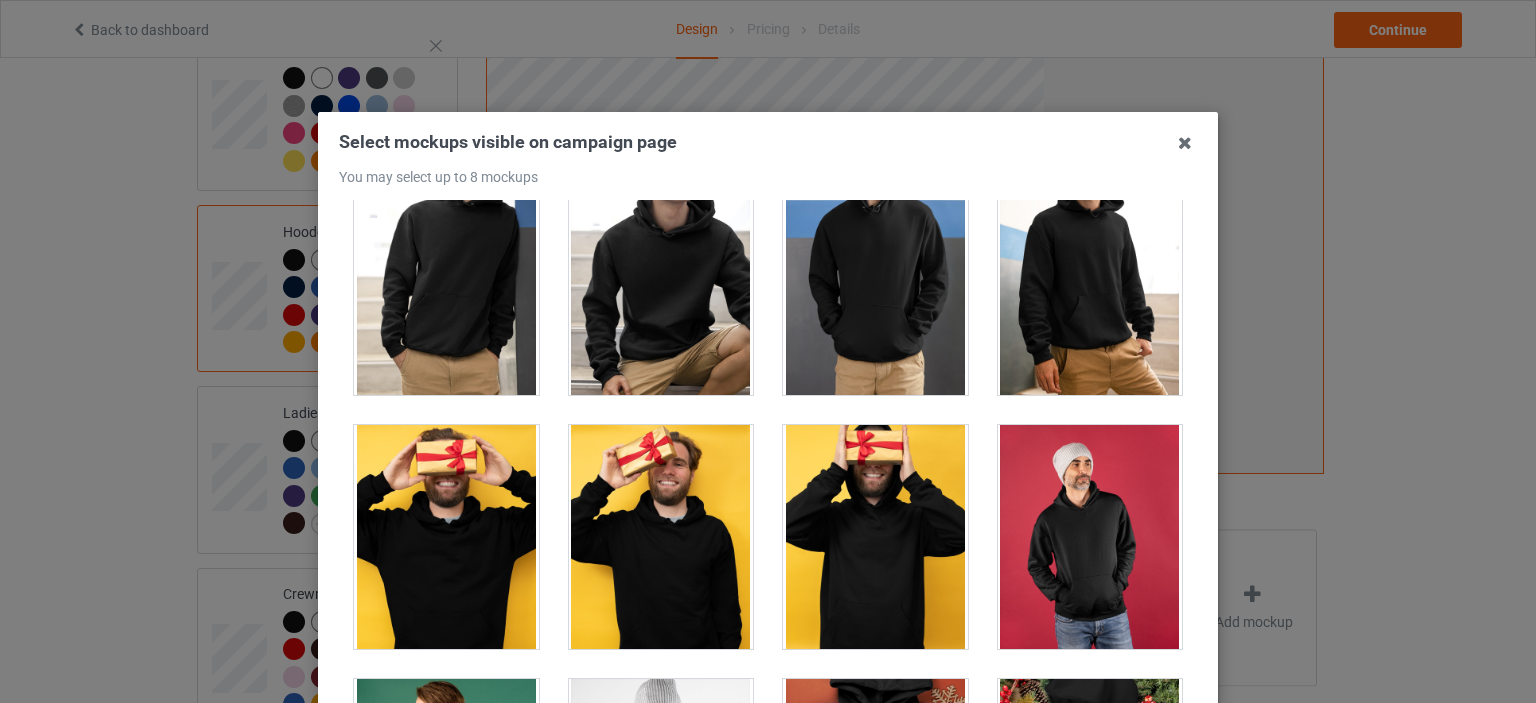 click at bounding box center [1090, 537] 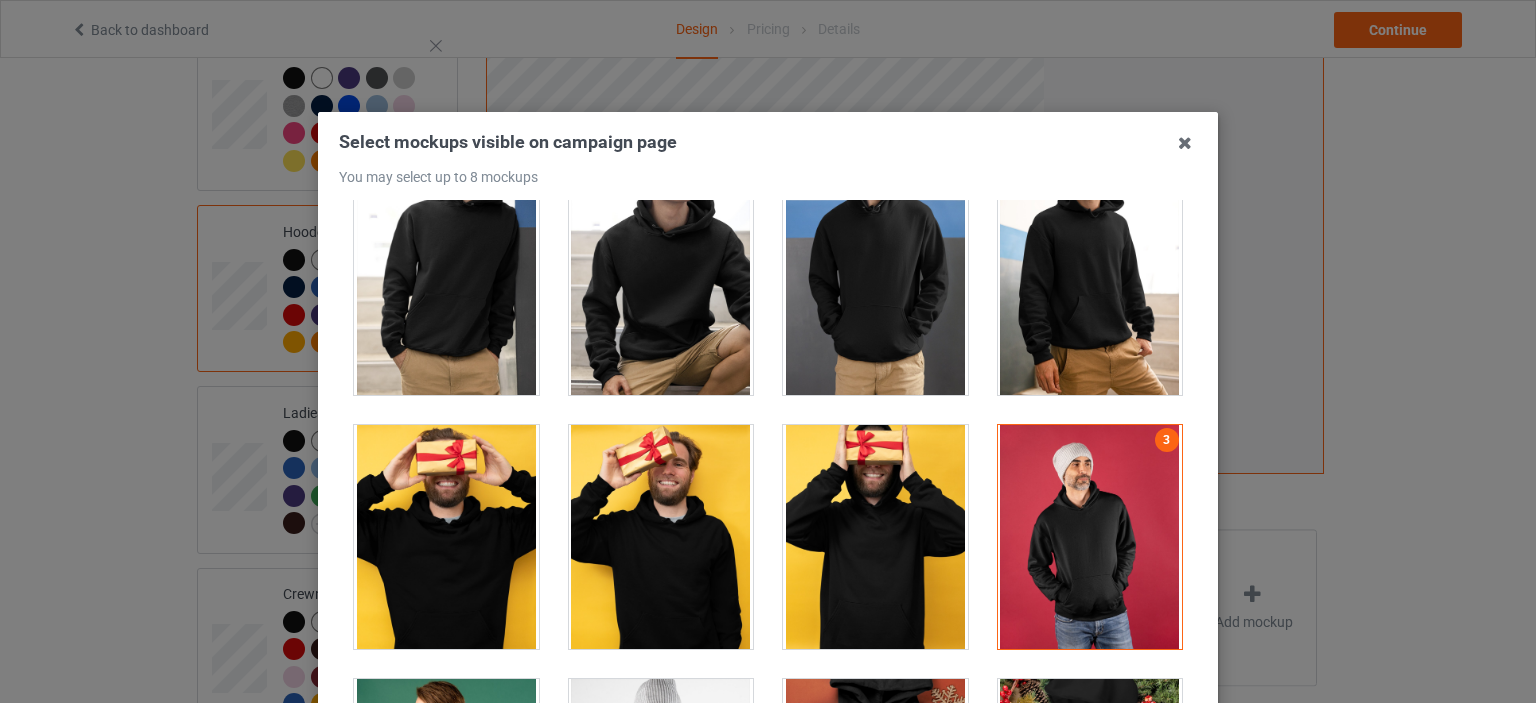 scroll, scrollTop: 4000, scrollLeft: 0, axis: vertical 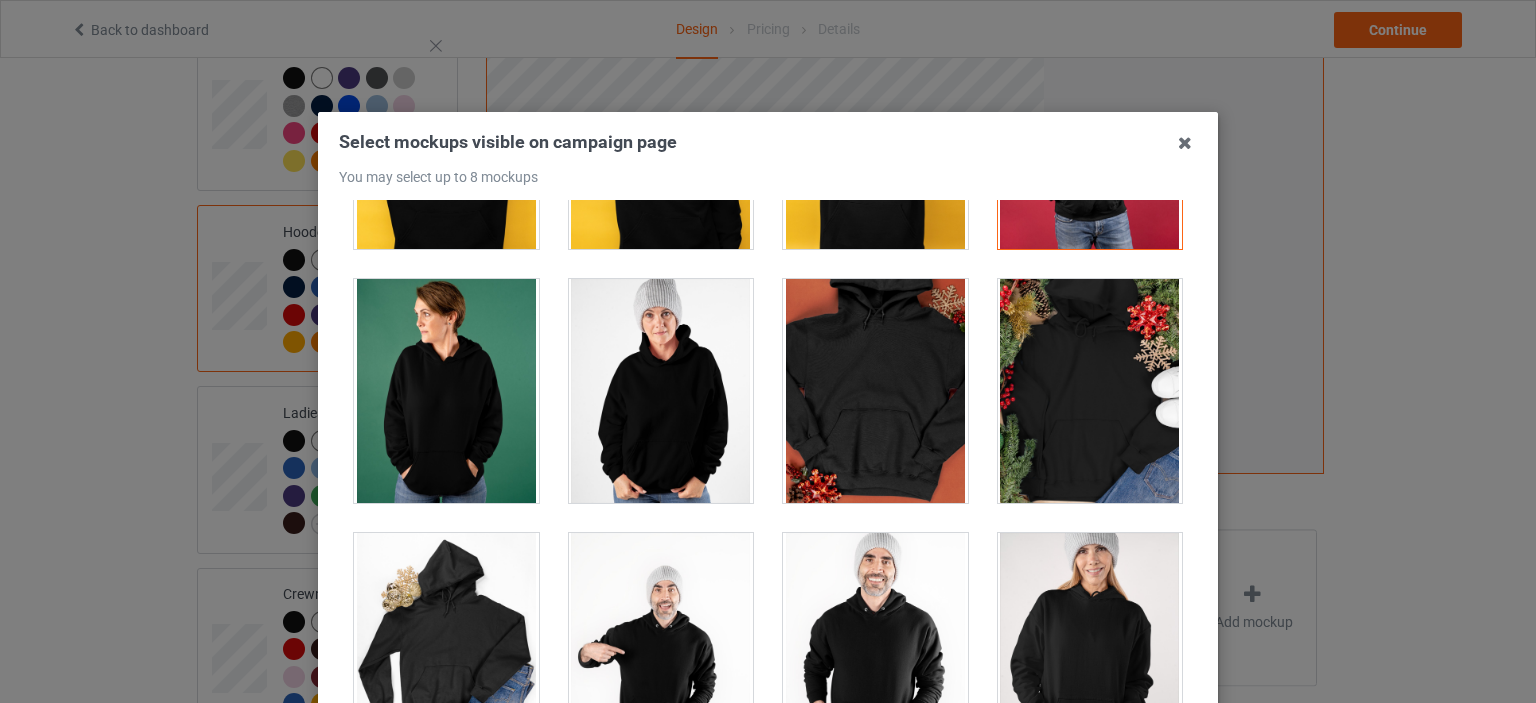 click at bounding box center [661, 391] 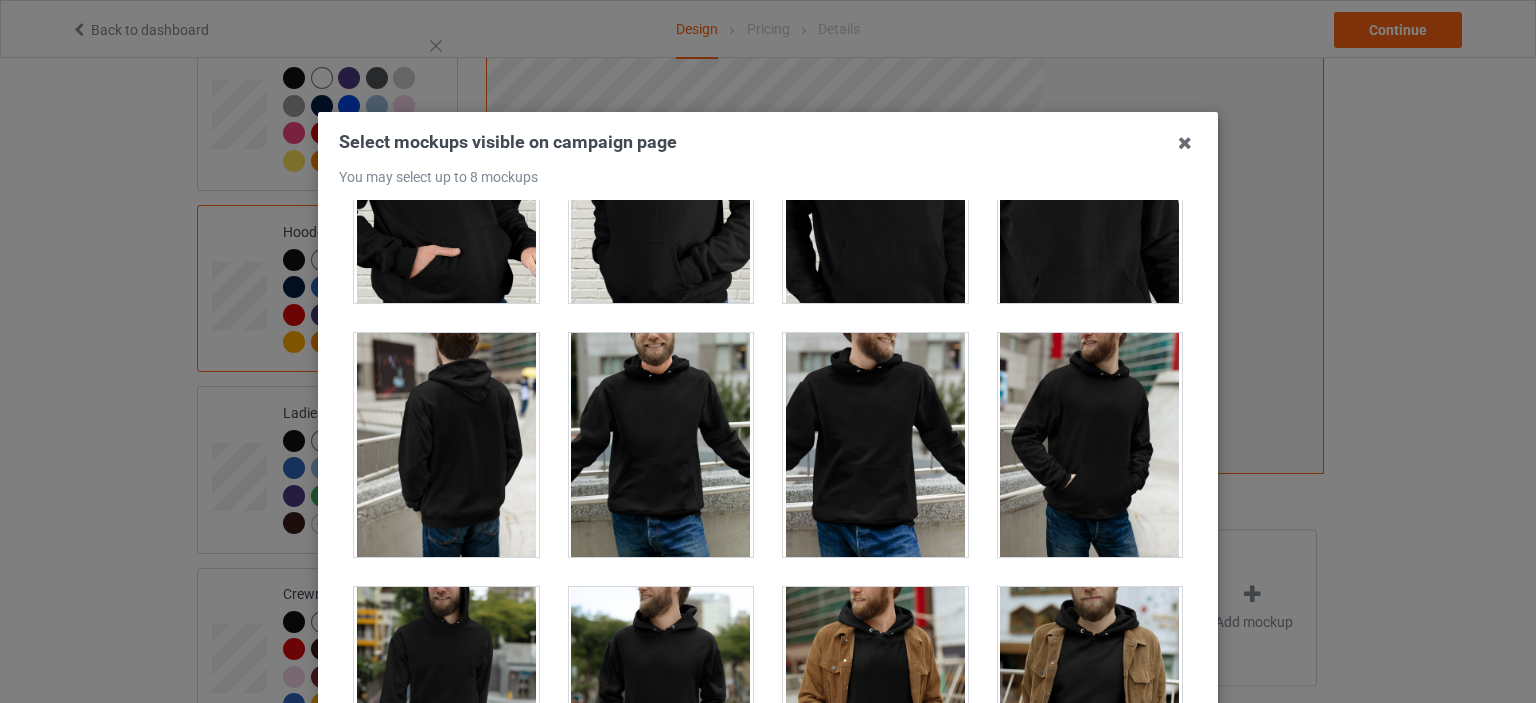 scroll, scrollTop: 5300, scrollLeft: 0, axis: vertical 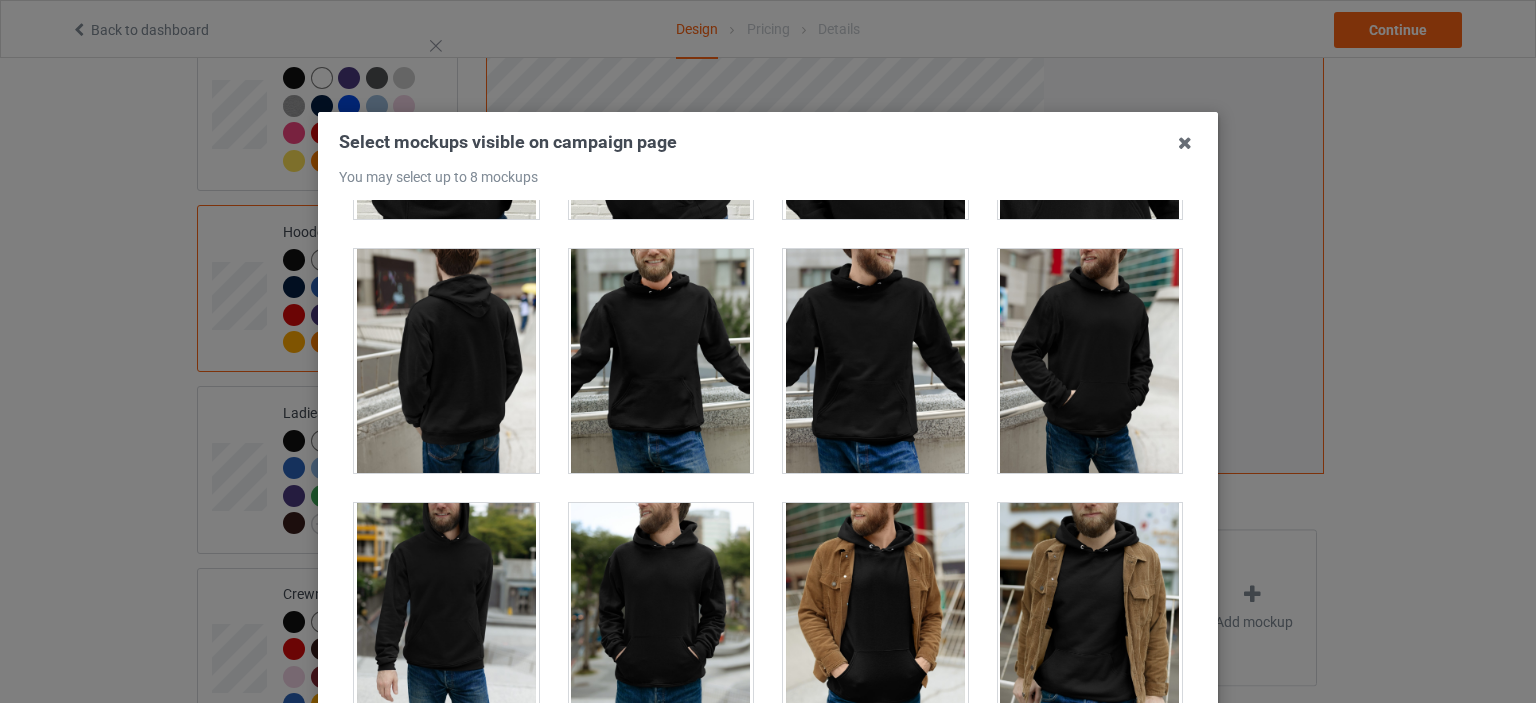click at bounding box center [875, 361] 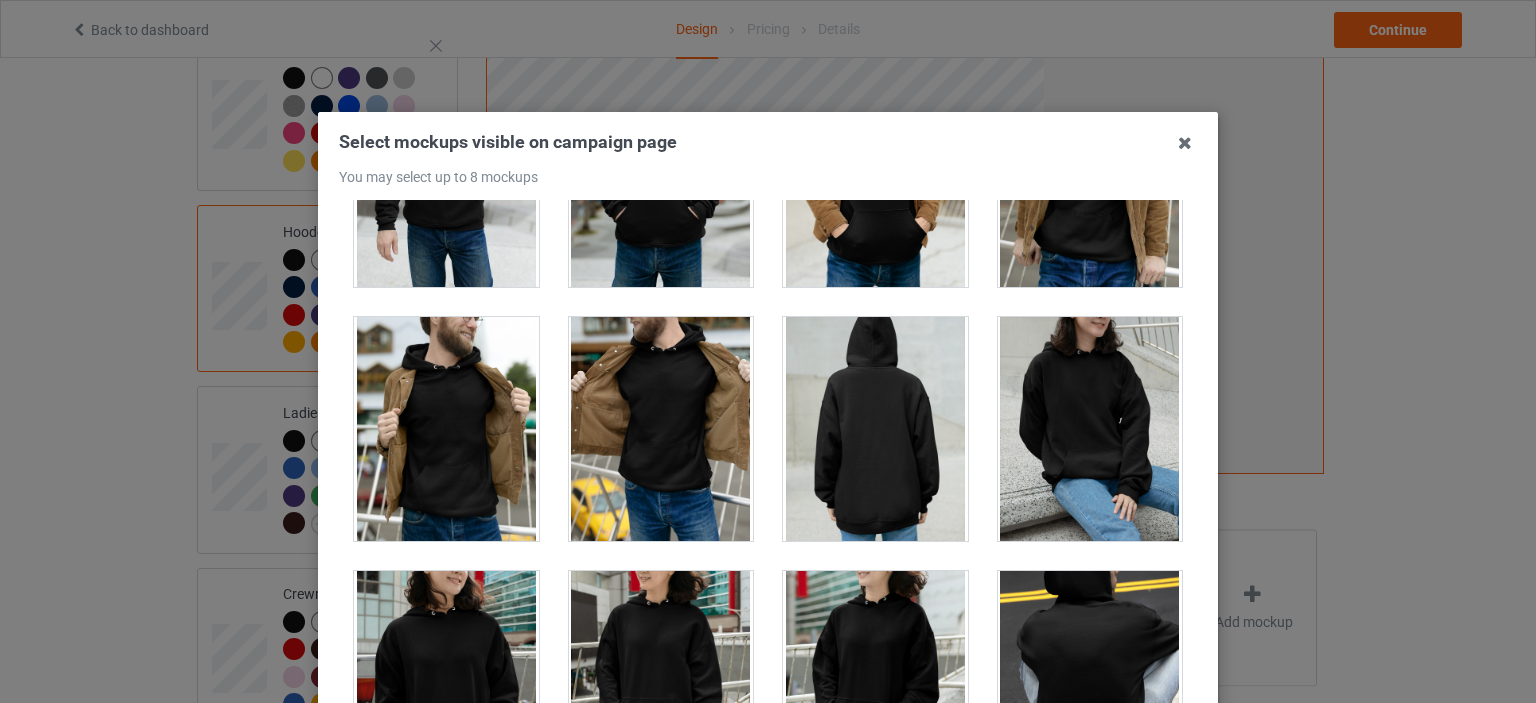 scroll, scrollTop: 5900, scrollLeft: 0, axis: vertical 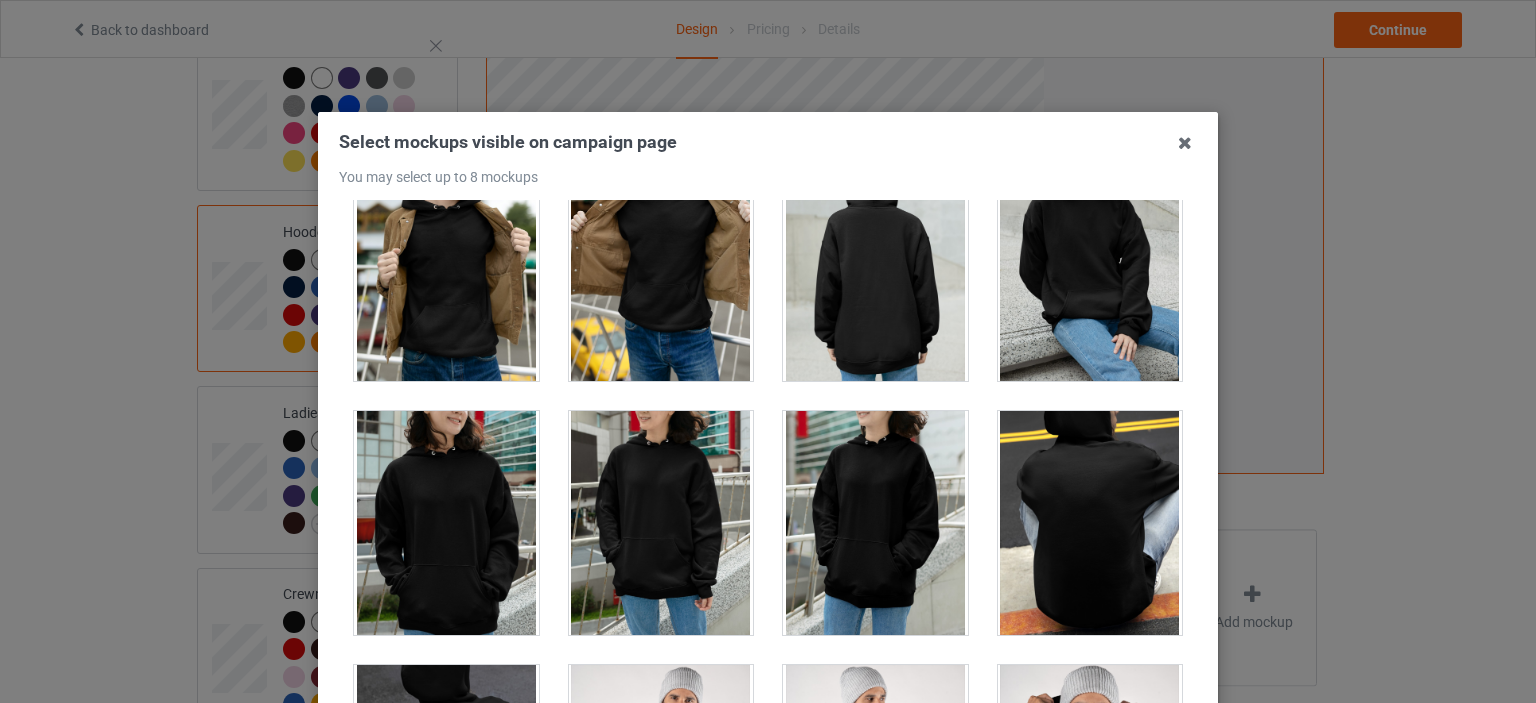 click at bounding box center [875, 523] 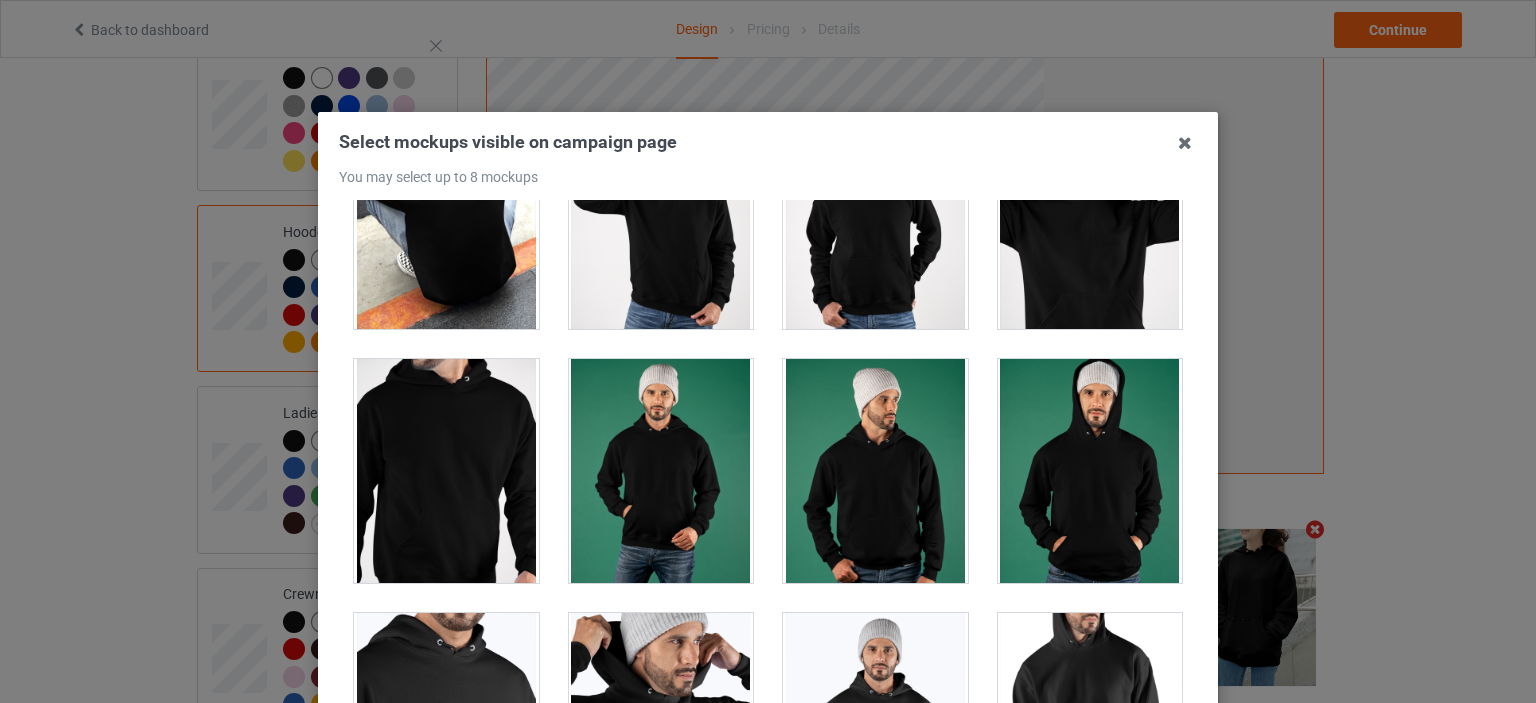 scroll, scrollTop: 6700, scrollLeft: 0, axis: vertical 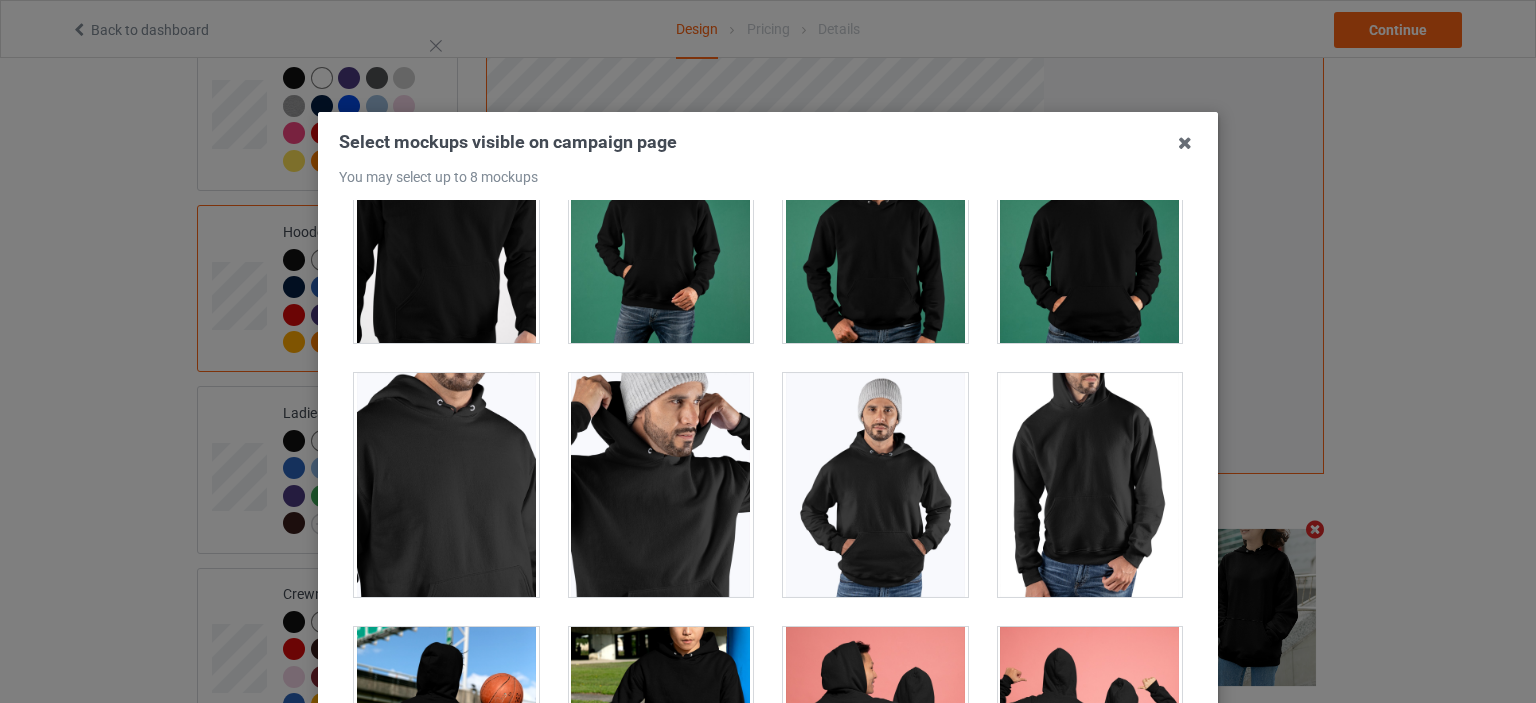 click at bounding box center [875, 485] 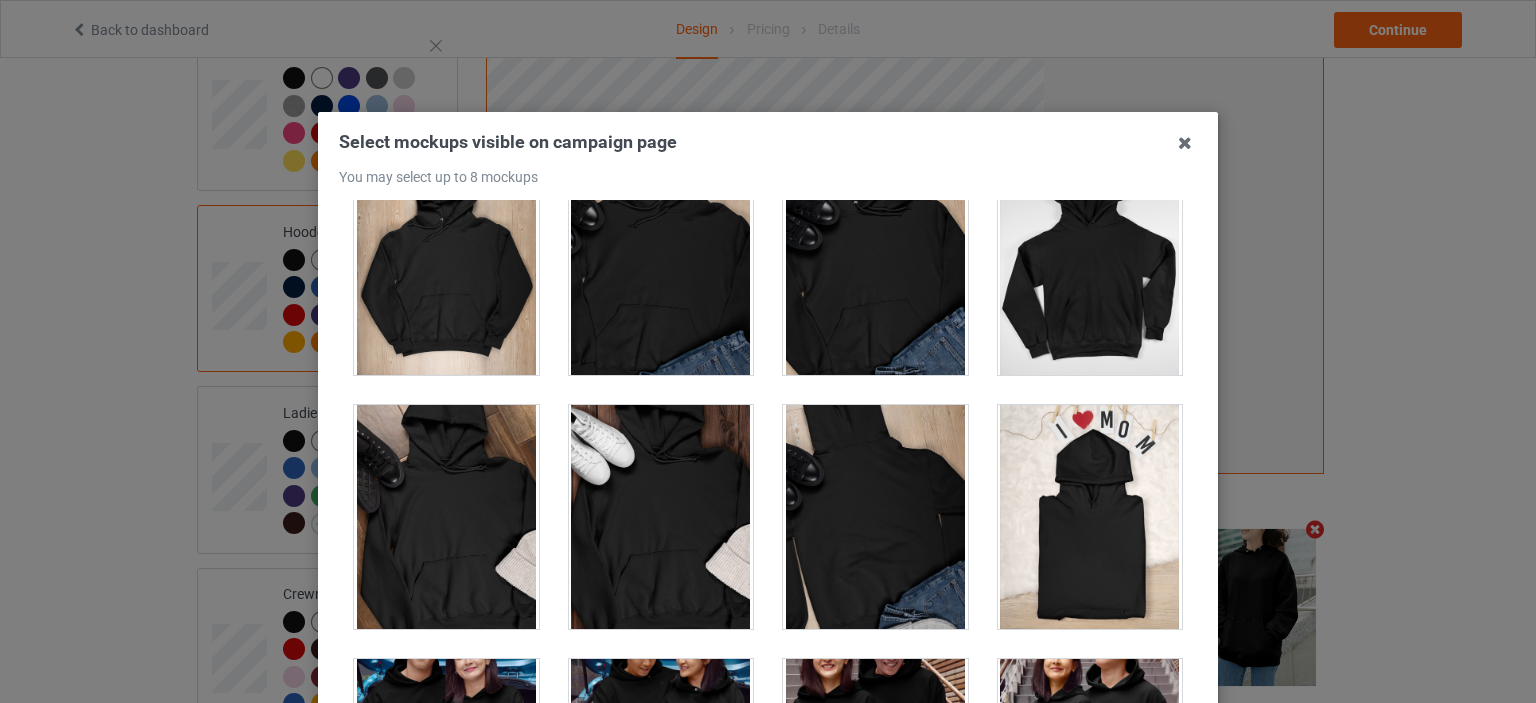 scroll, scrollTop: 9100, scrollLeft: 0, axis: vertical 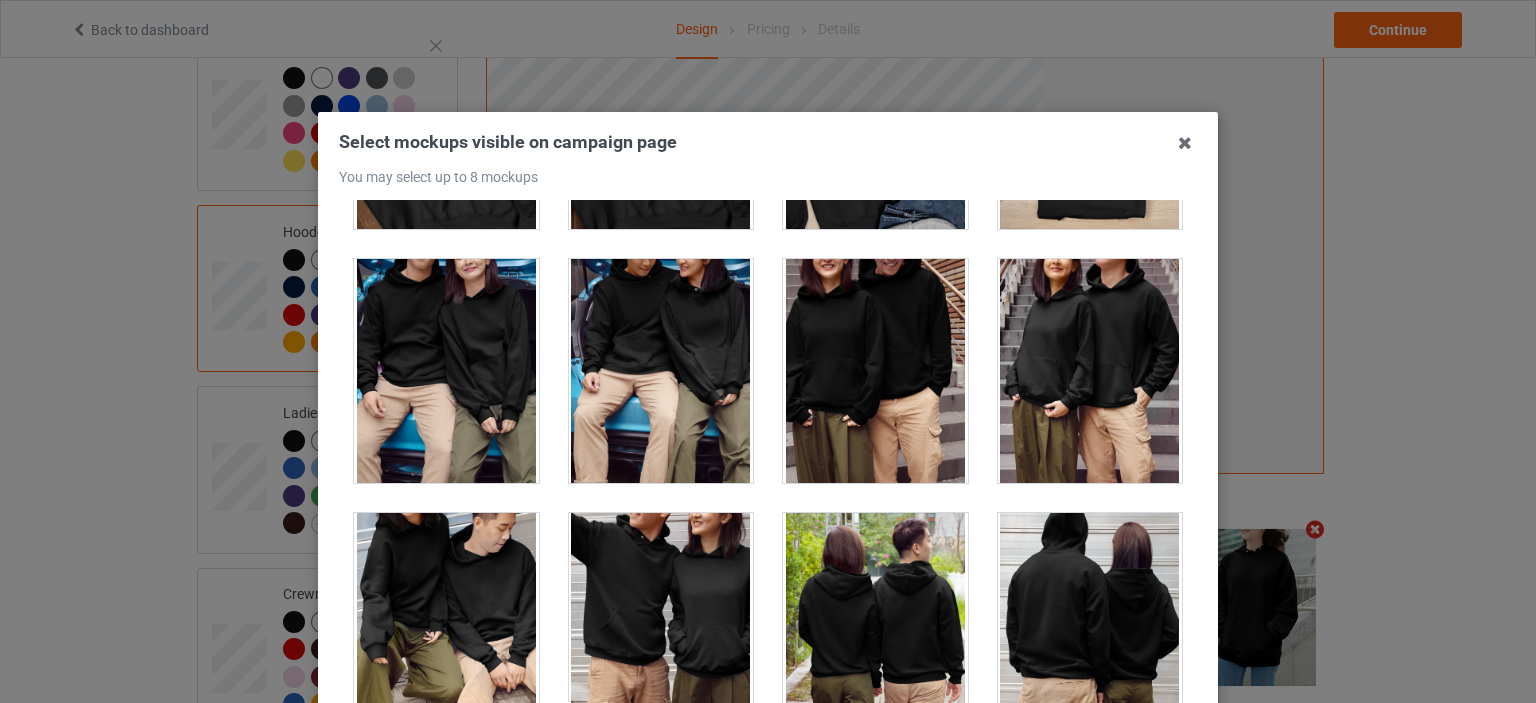 click at bounding box center [661, 625] 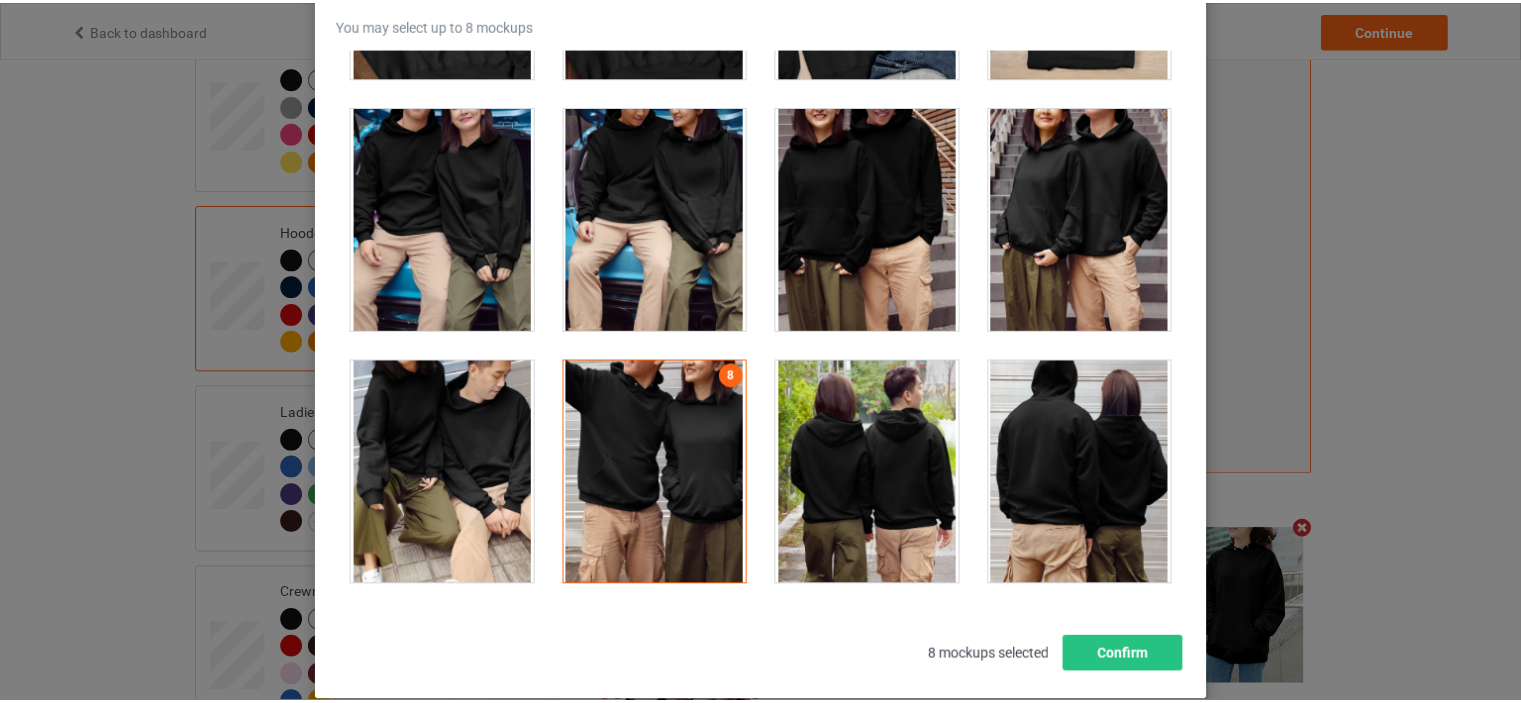 scroll, scrollTop: 263, scrollLeft: 0, axis: vertical 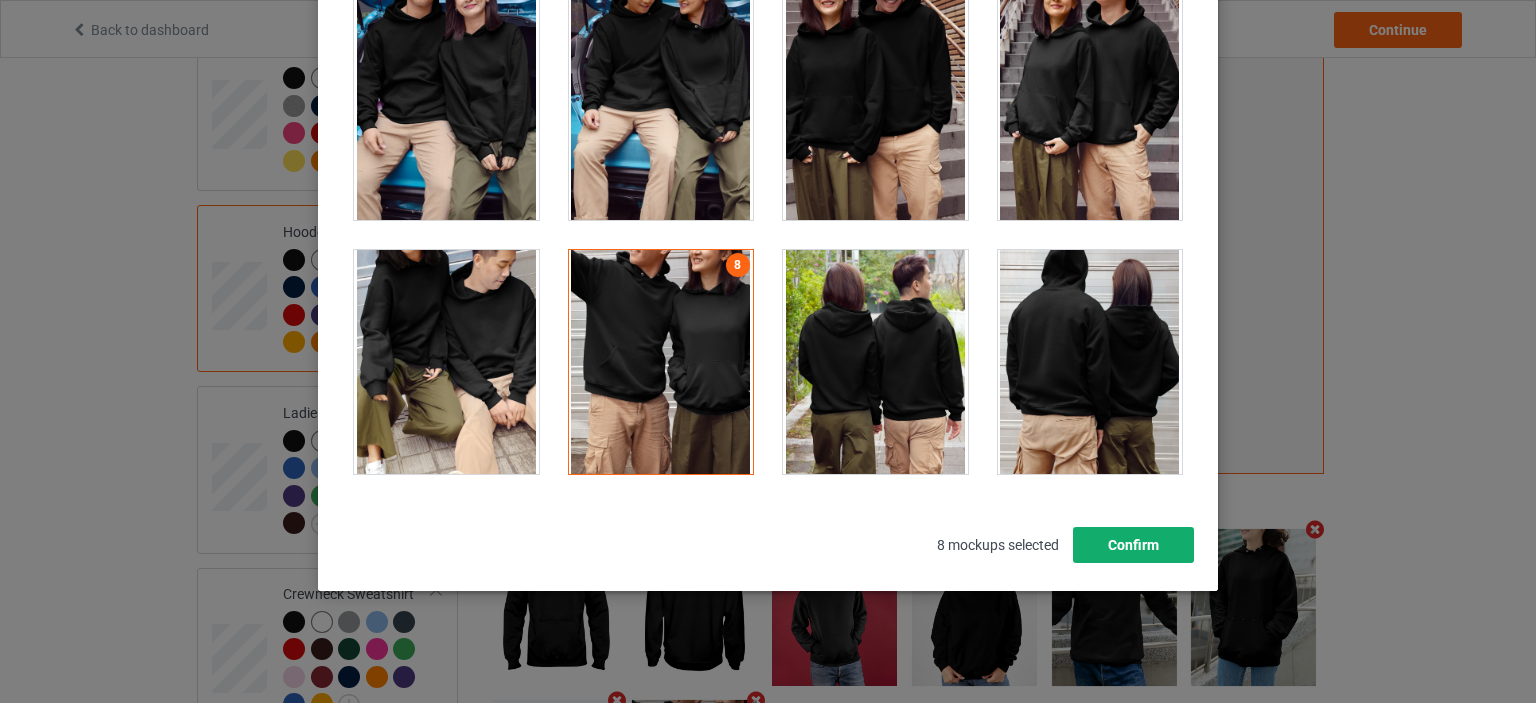click on "Confirm" at bounding box center [1133, 545] 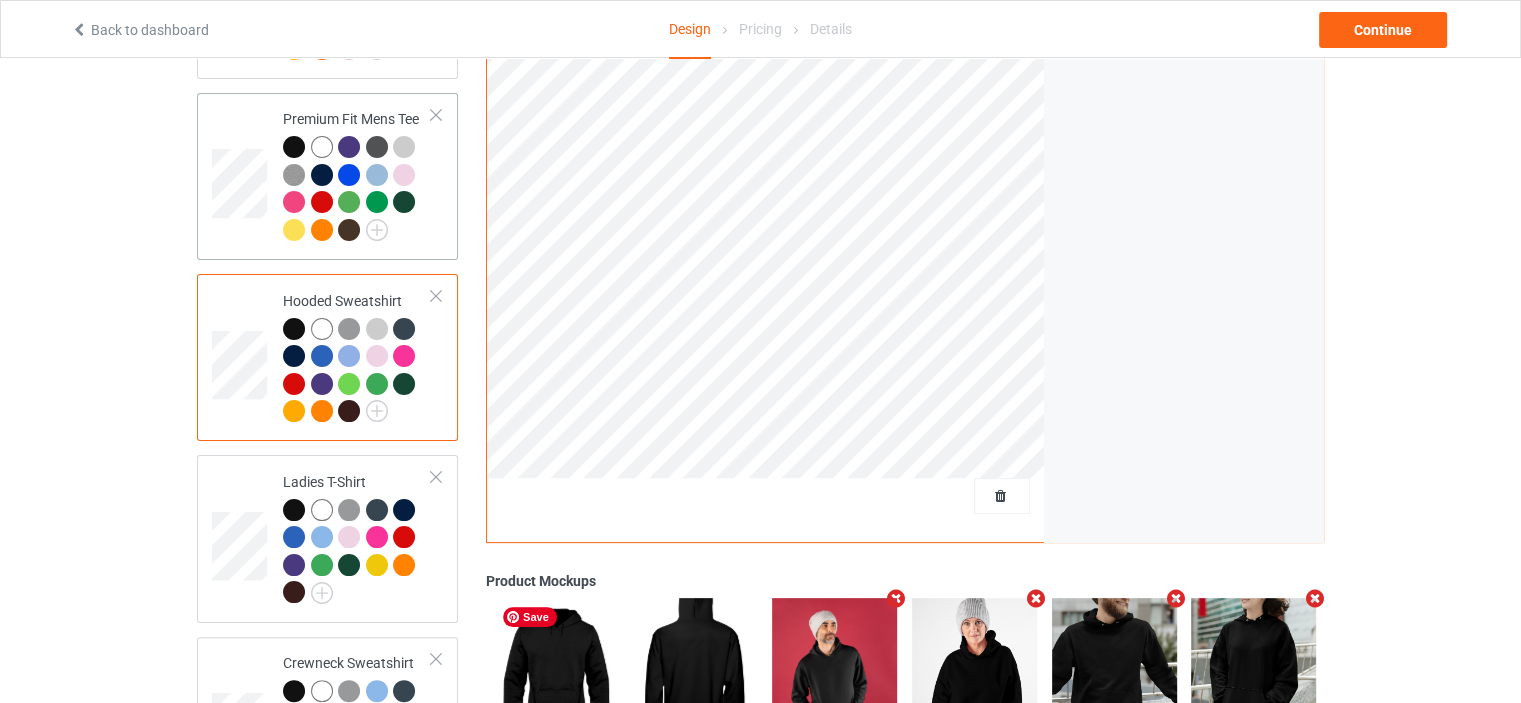 scroll, scrollTop: 188, scrollLeft: 0, axis: vertical 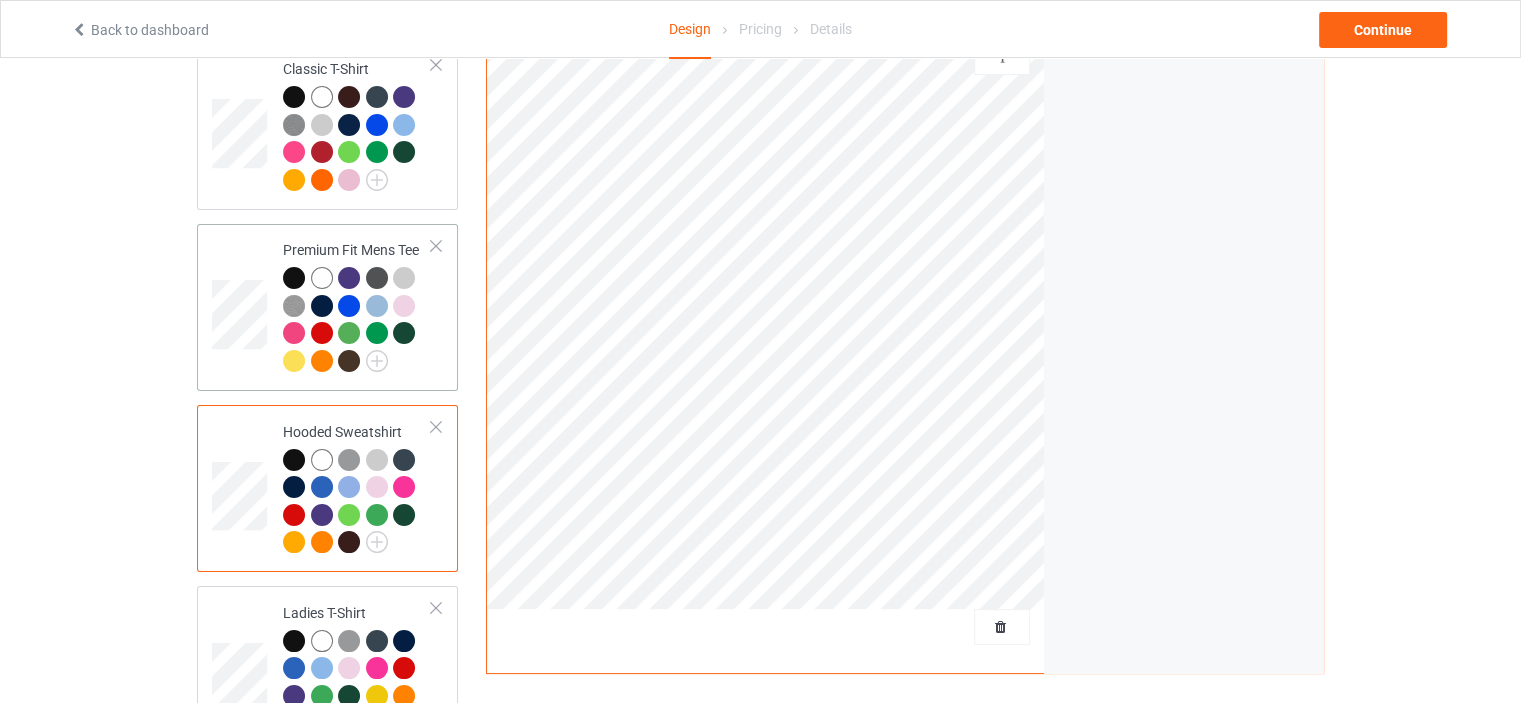 click at bounding box center (357, 322) 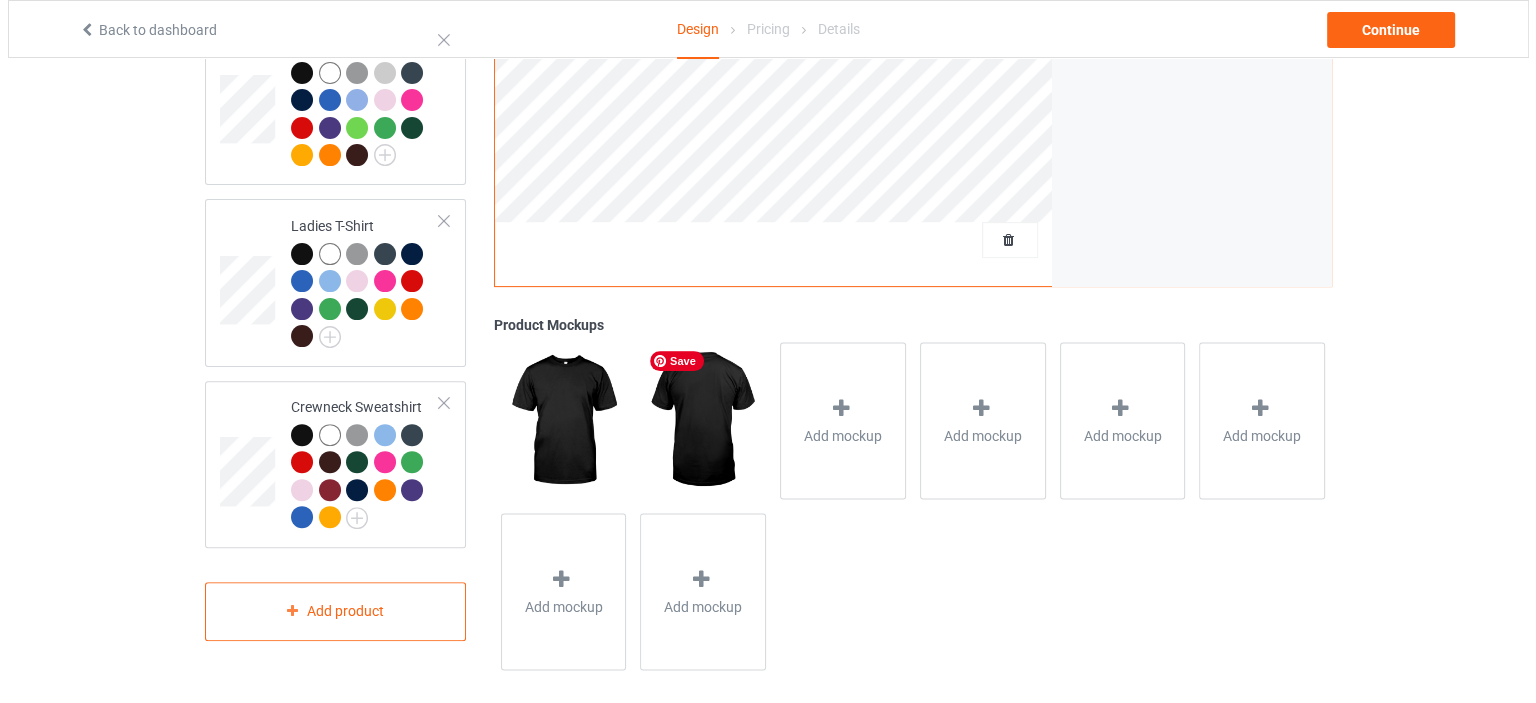 scroll, scrollTop: 590, scrollLeft: 0, axis: vertical 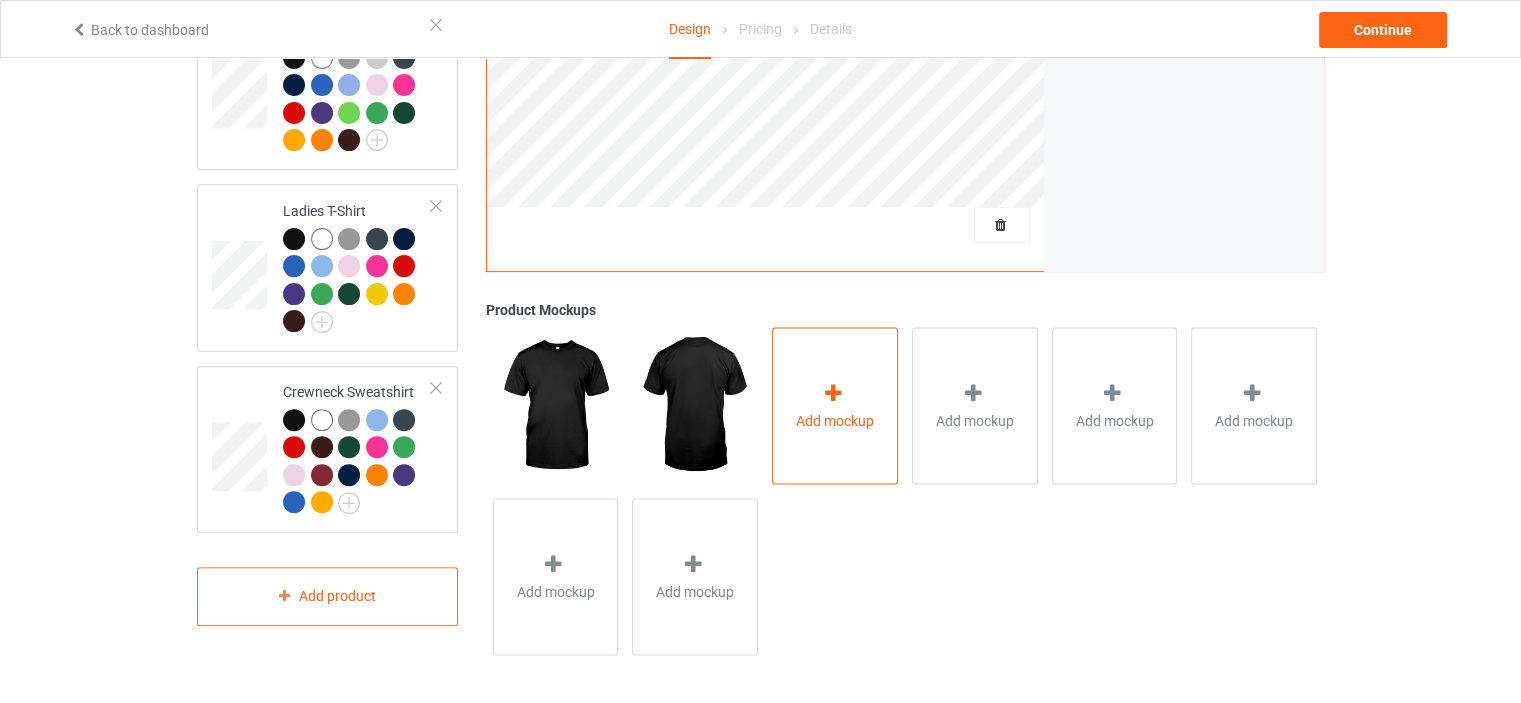 click on "Add mockup" at bounding box center [835, 405] 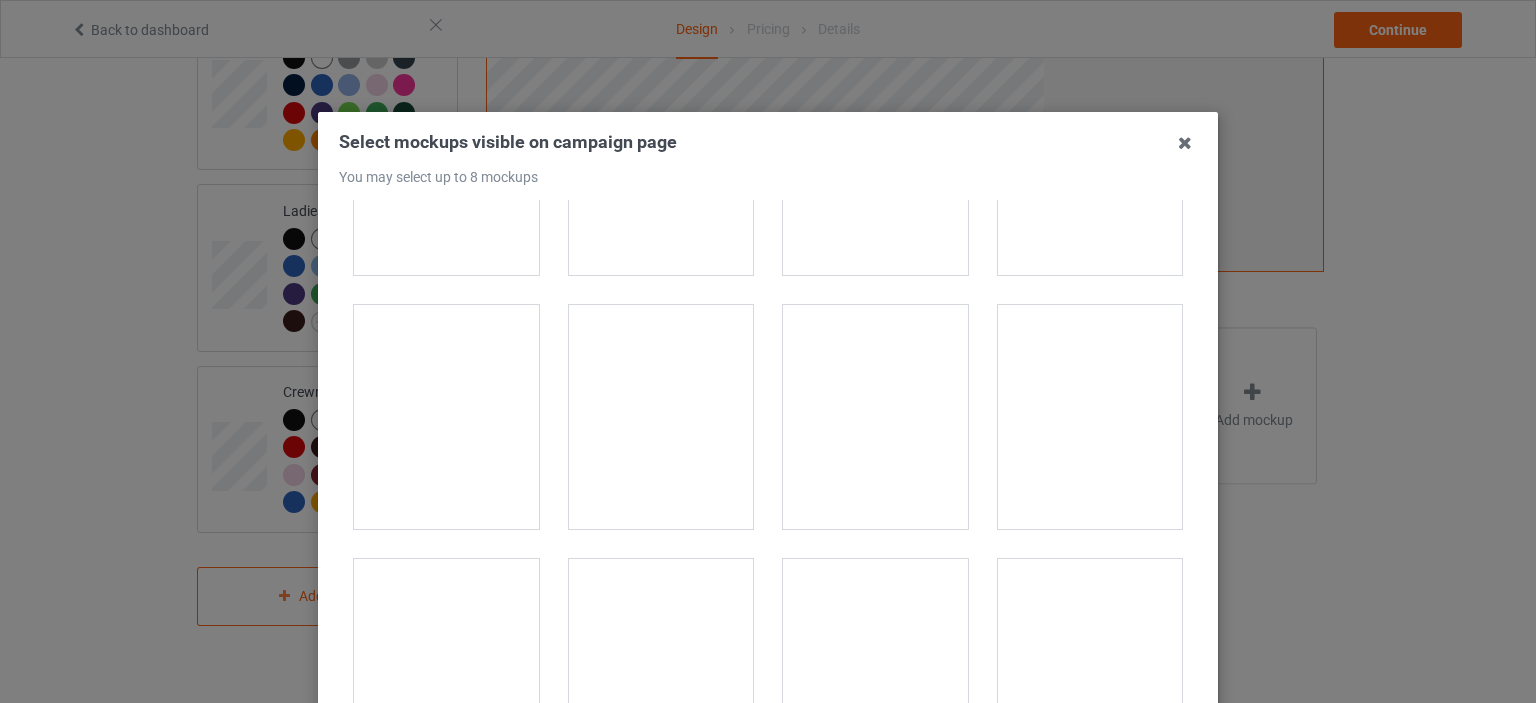 scroll, scrollTop: 500, scrollLeft: 0, axis: vertical 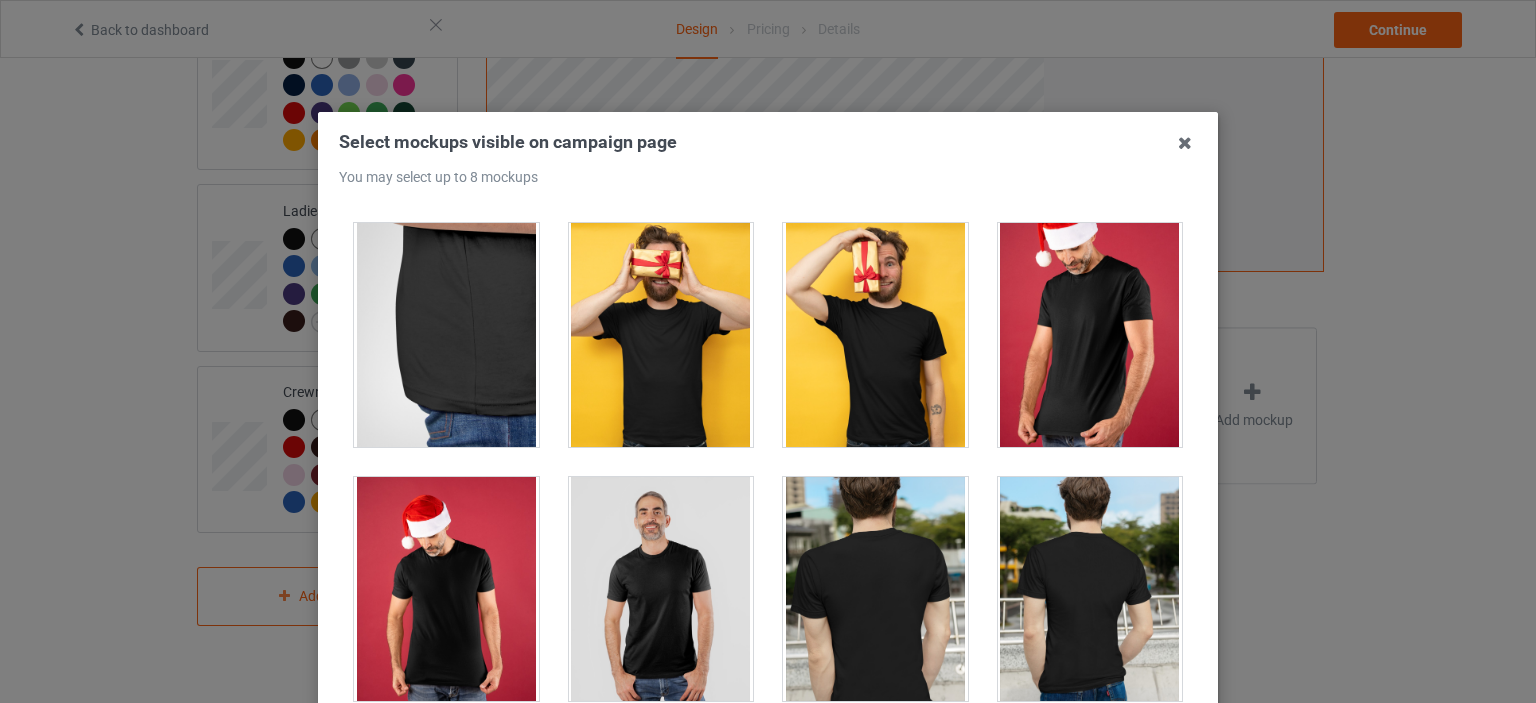 click at bounding box center [661, 589] 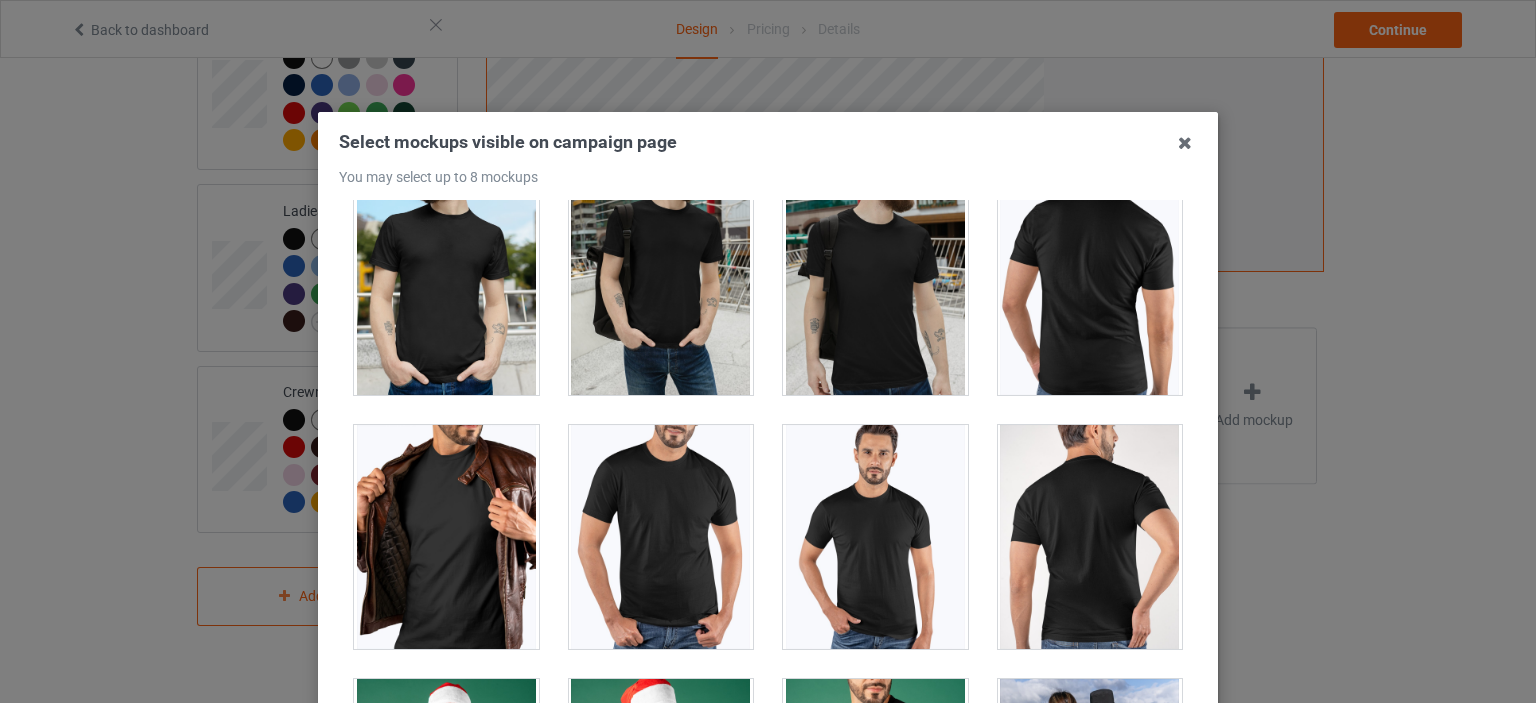 scroll, scrollTop: 1100, scrollLeft: 0, axis: vertical 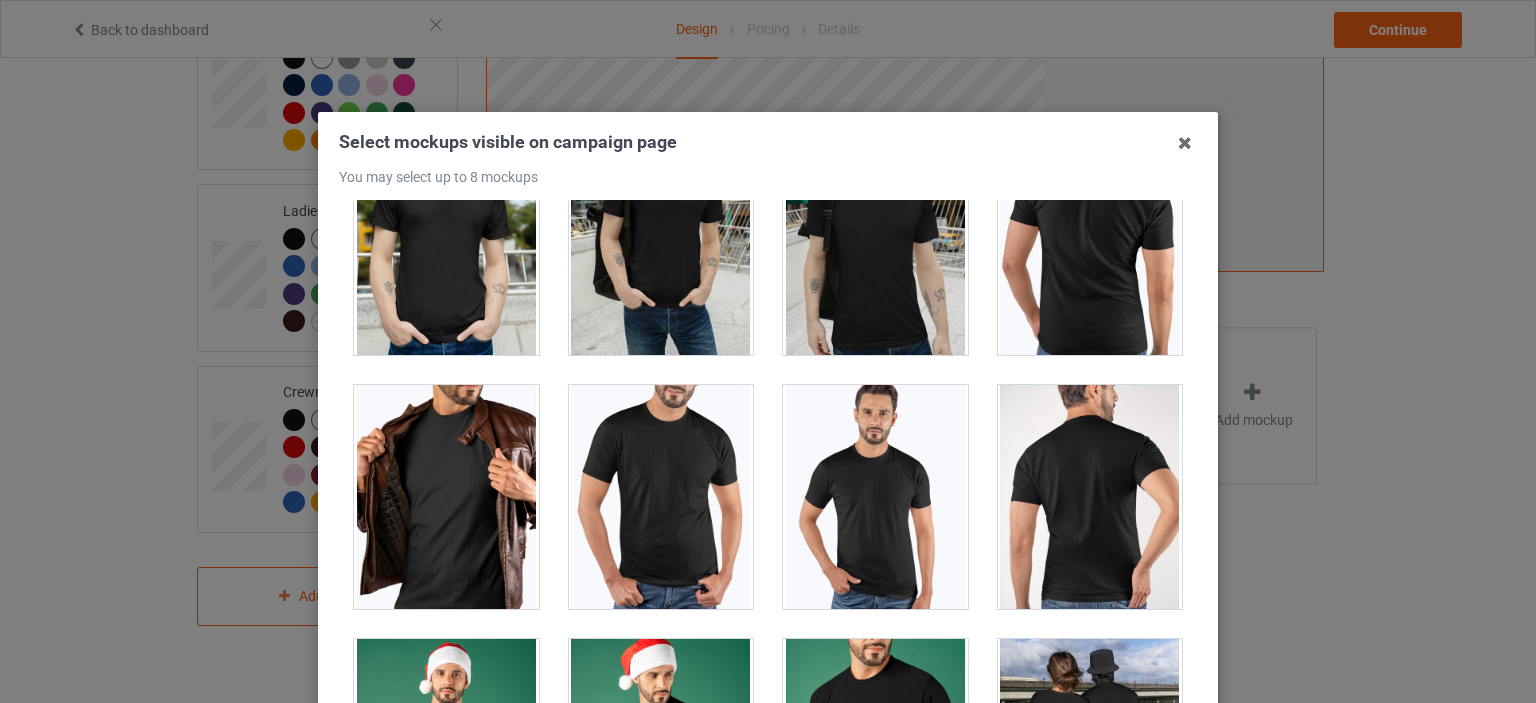click at bounding box center (875, 497) 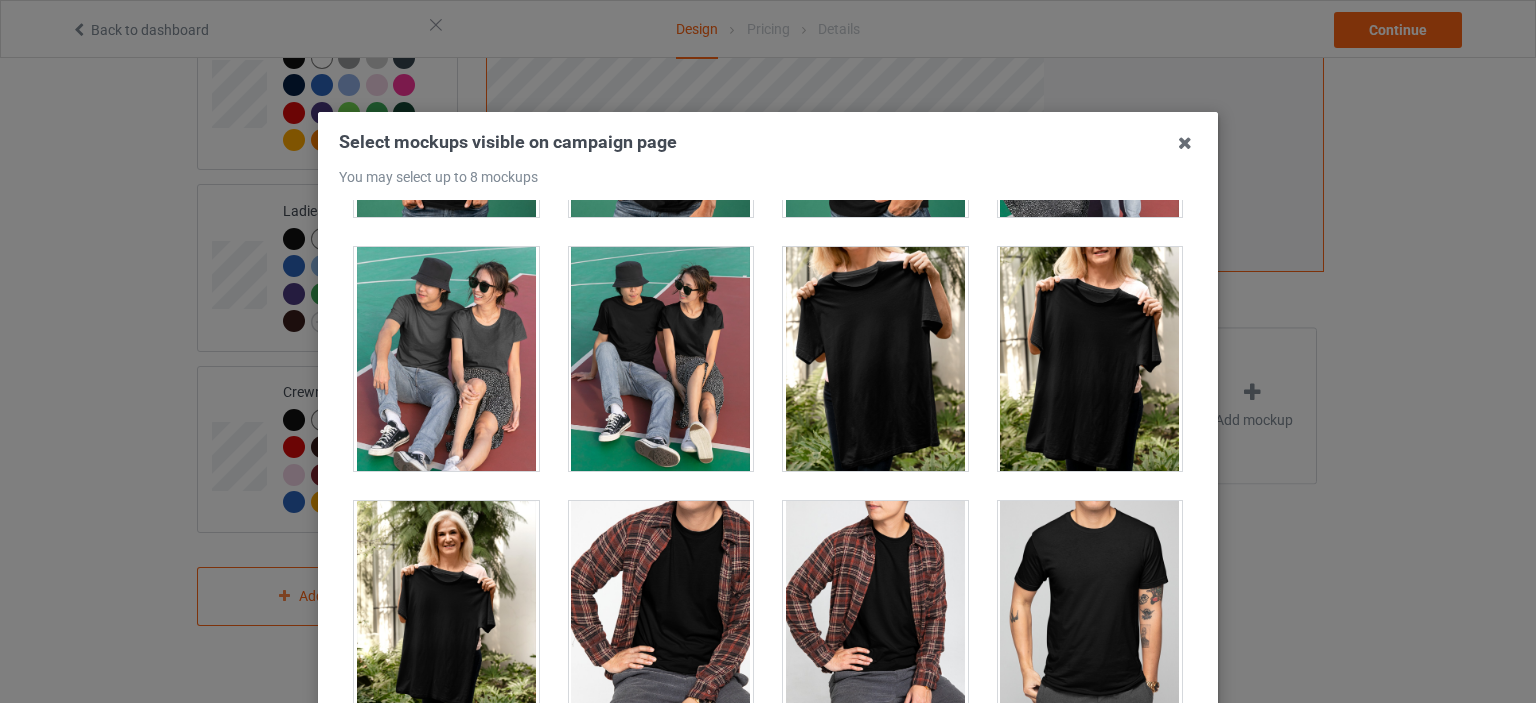 scroll, scrollTop: 1900, scrollLeft: 0, axis: vertical 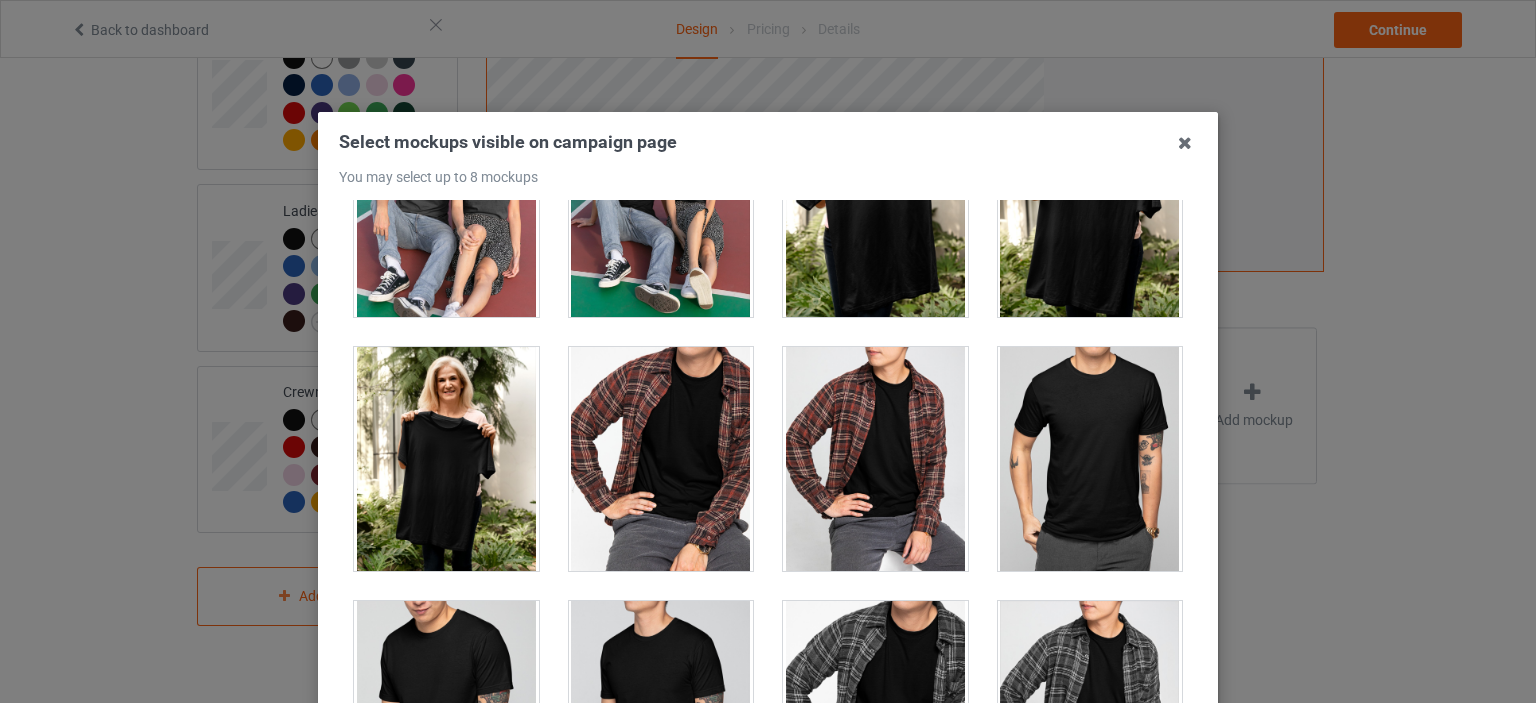 click at bounding box center [1090, 459] 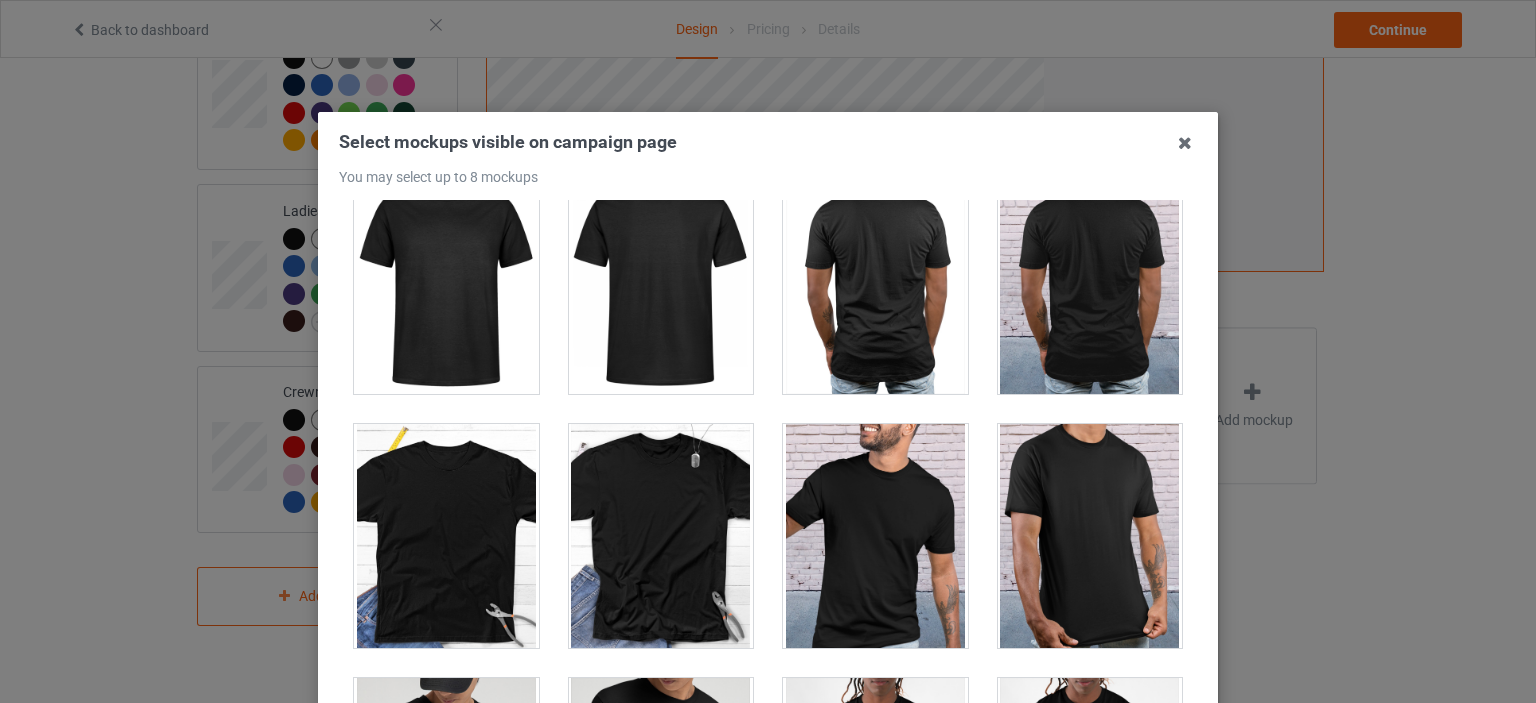 scroll, scrollTop: 2900, scrollLeft: 0, axis: vertical 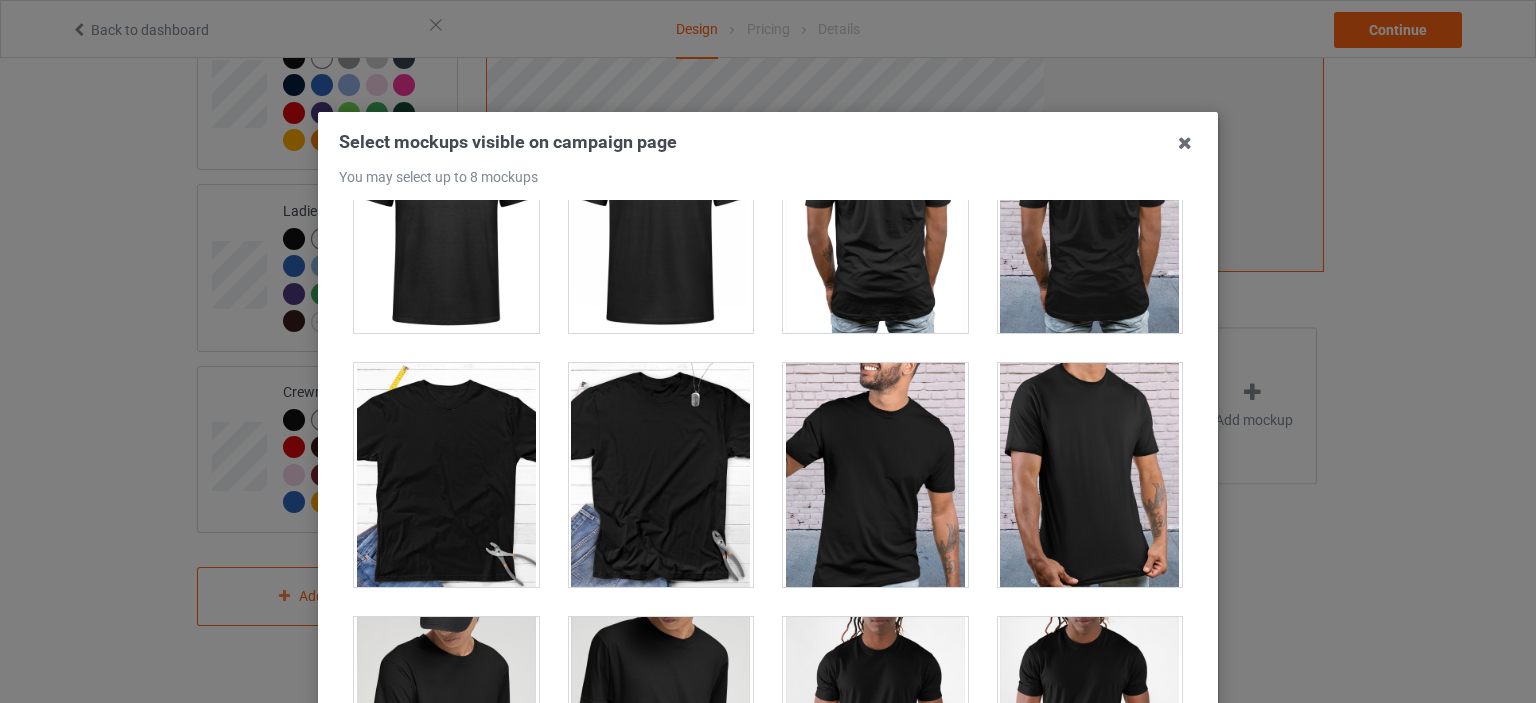 click at bounding box center [875, 475] 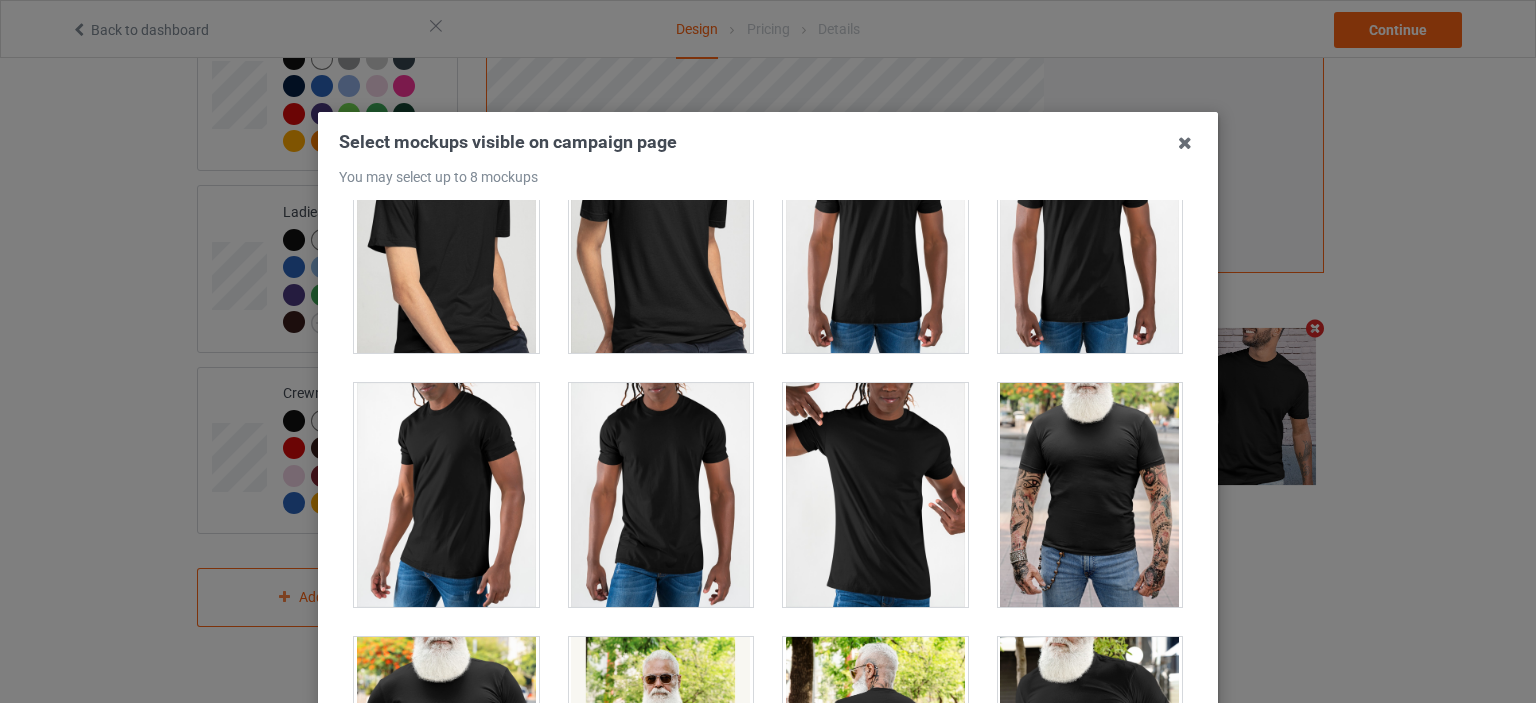 scroll, scrollTop: 3600, scrollLeft: 0, axis: vertical 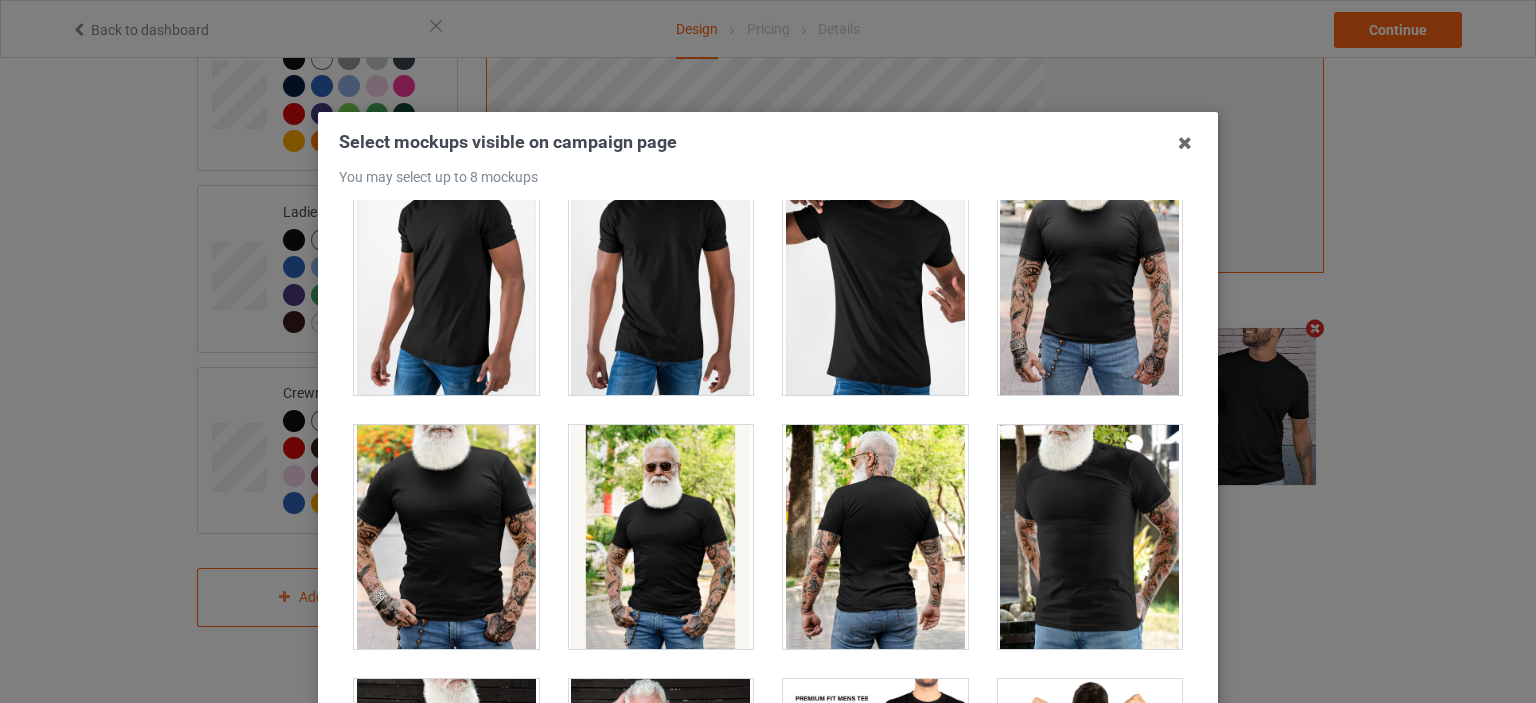 click at bounding box center [1090, 283] 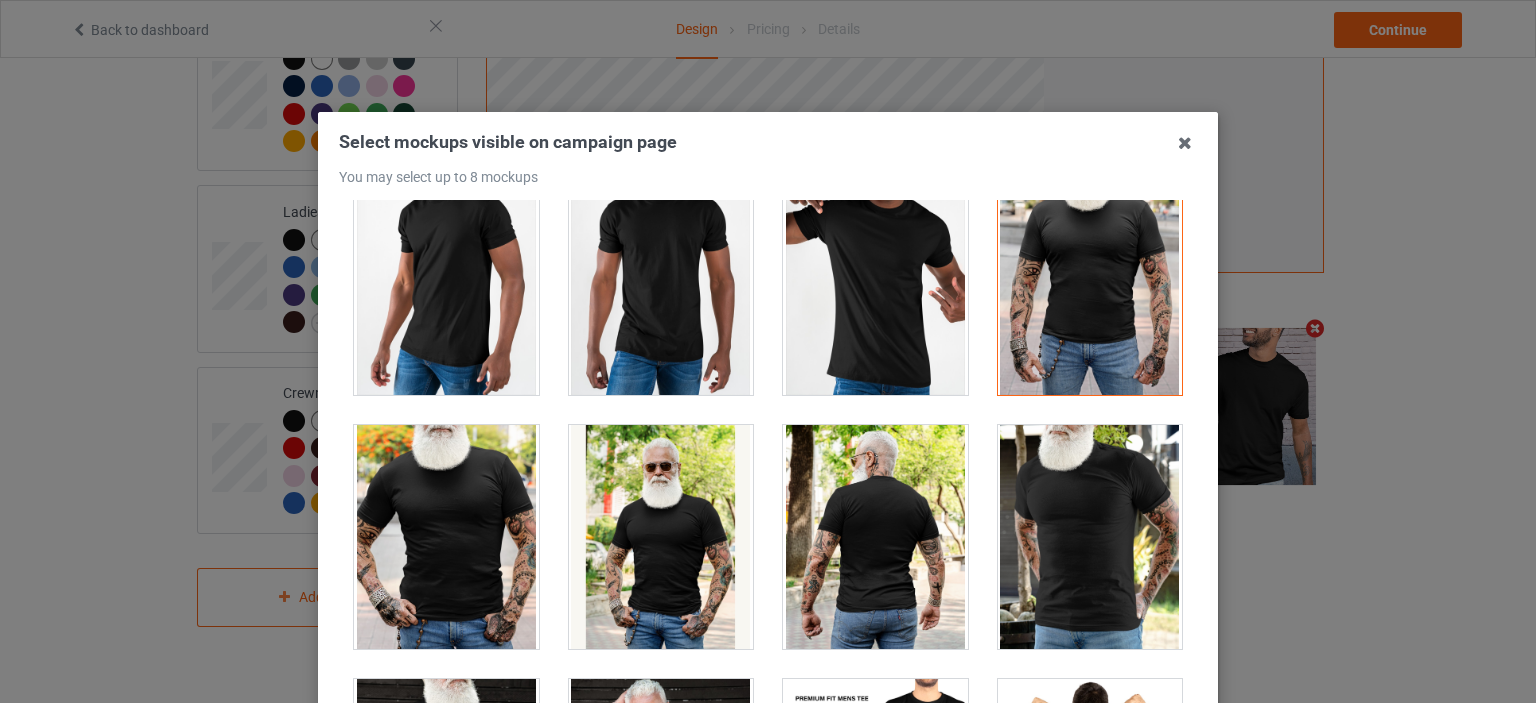 click at bounding box center [875, 283] 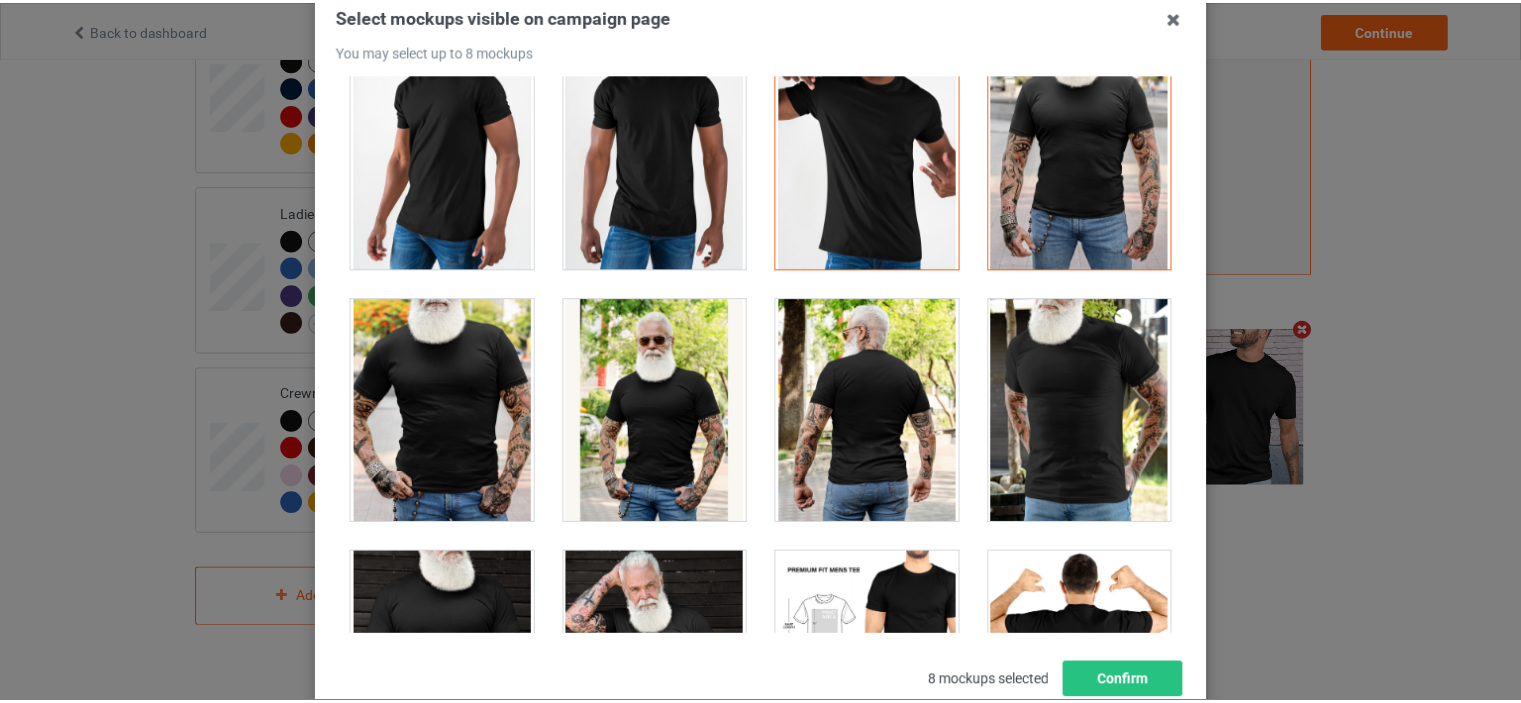 scroll, scrollTop: 263, scrollLeft: 0, axis: vertical 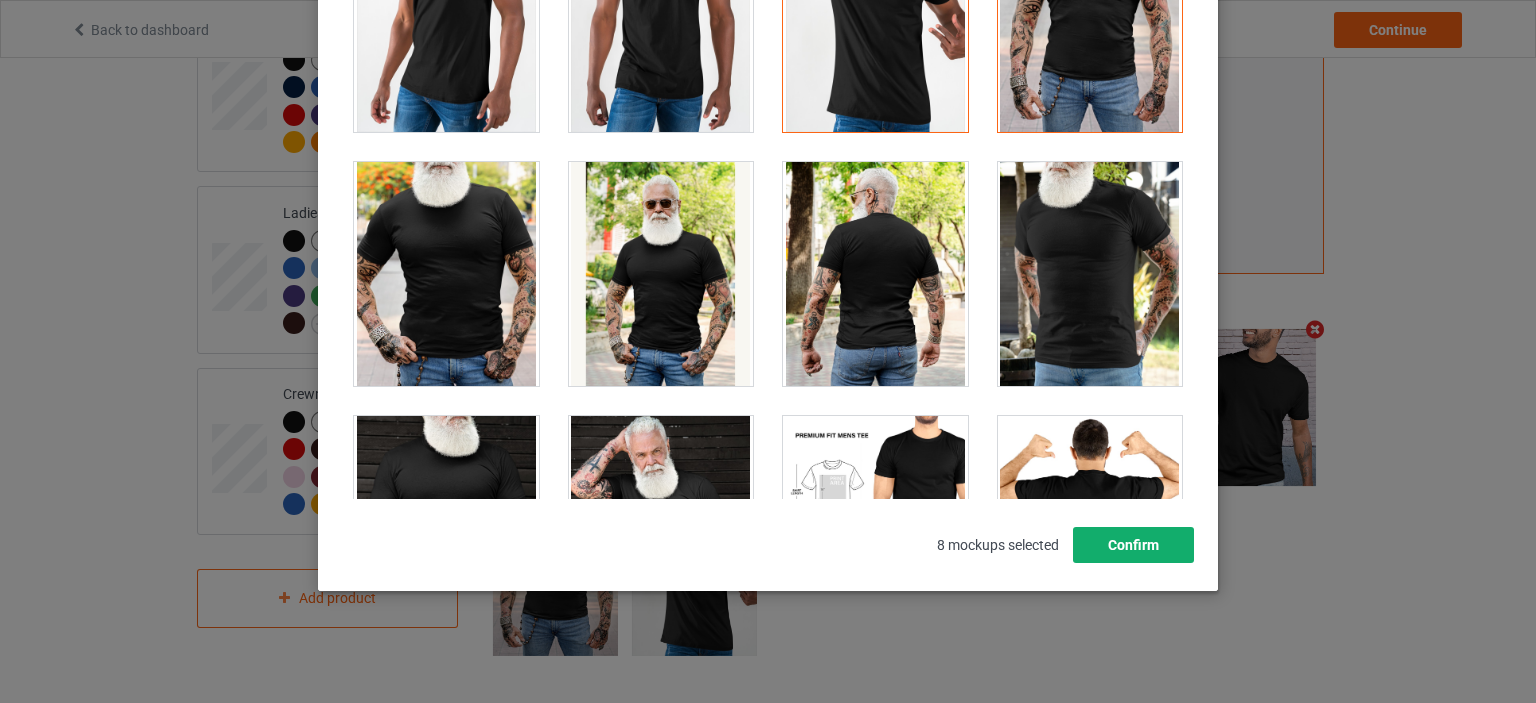 click on "Confirm" at bounding box center [1133, 545] 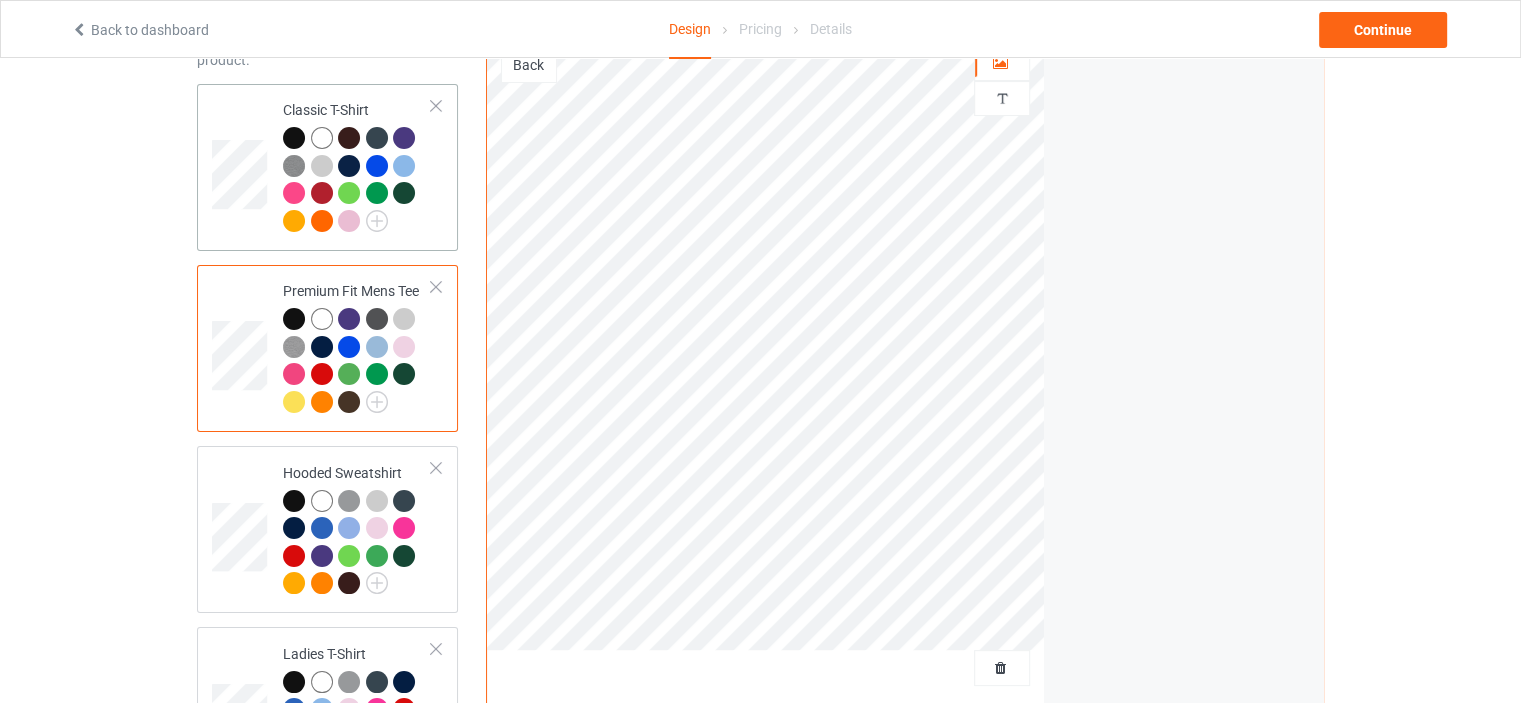 scroll, scrollTop: 88, scrollLeft: 0, axis: vertical 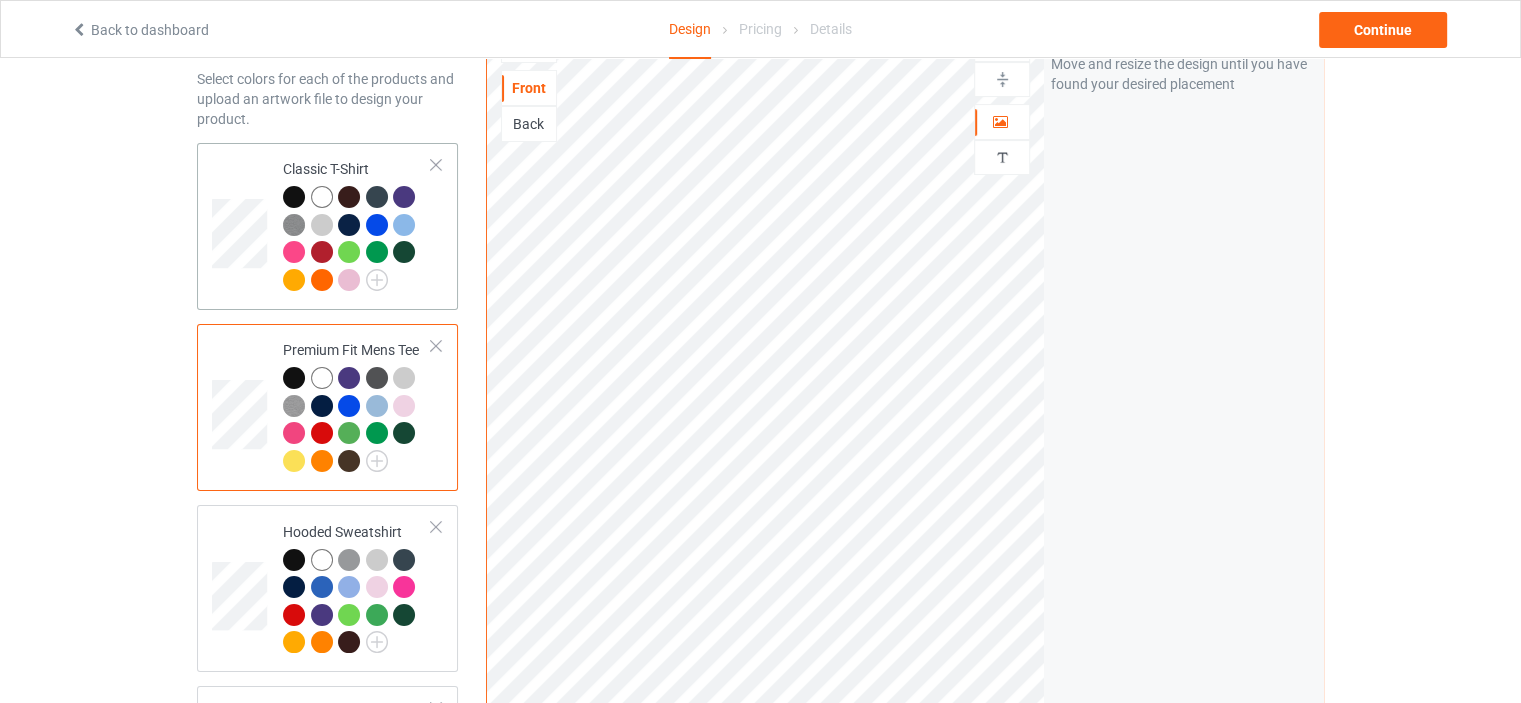 click on "Classic T-Shirt" at bounding box center (357, 226) 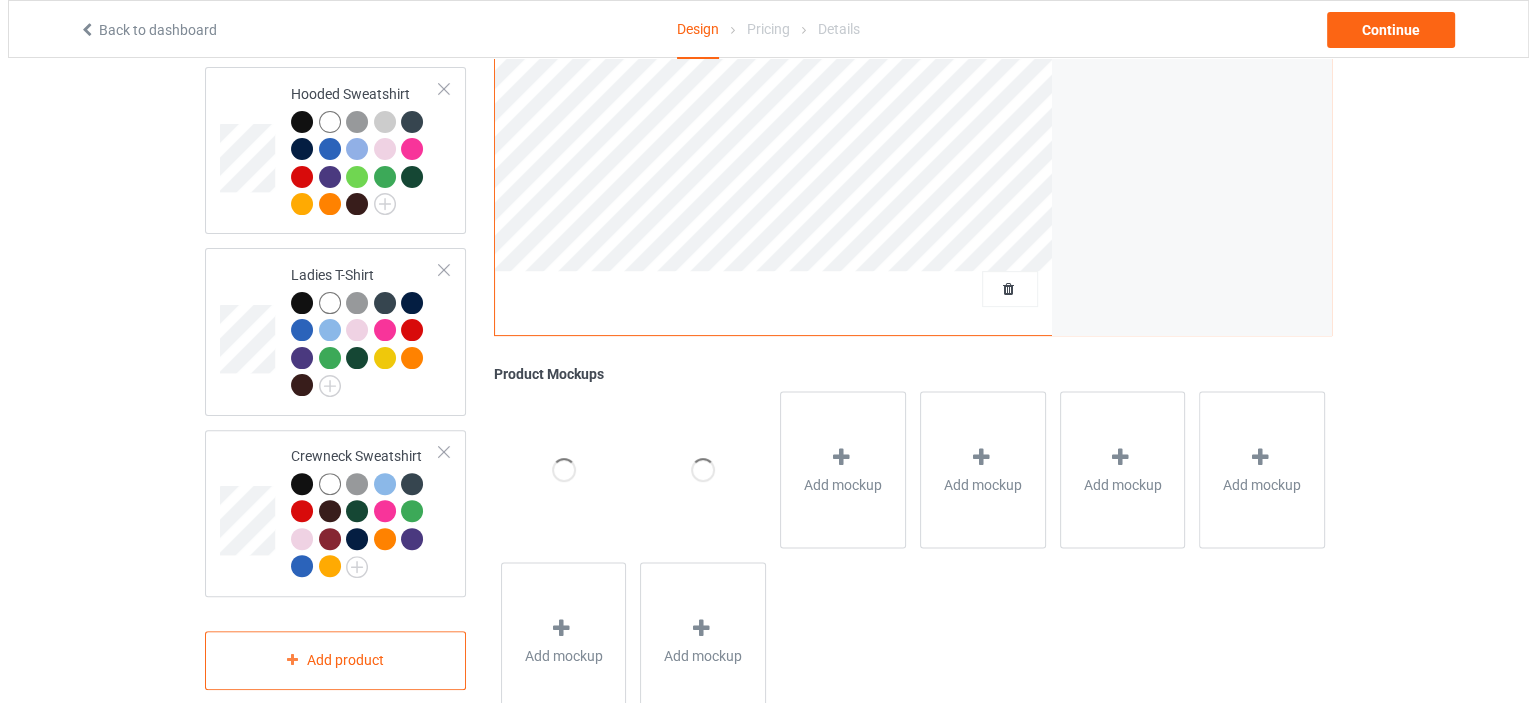 scroll, scrollTop: 590, scrollLeft: 0, axis: vertical 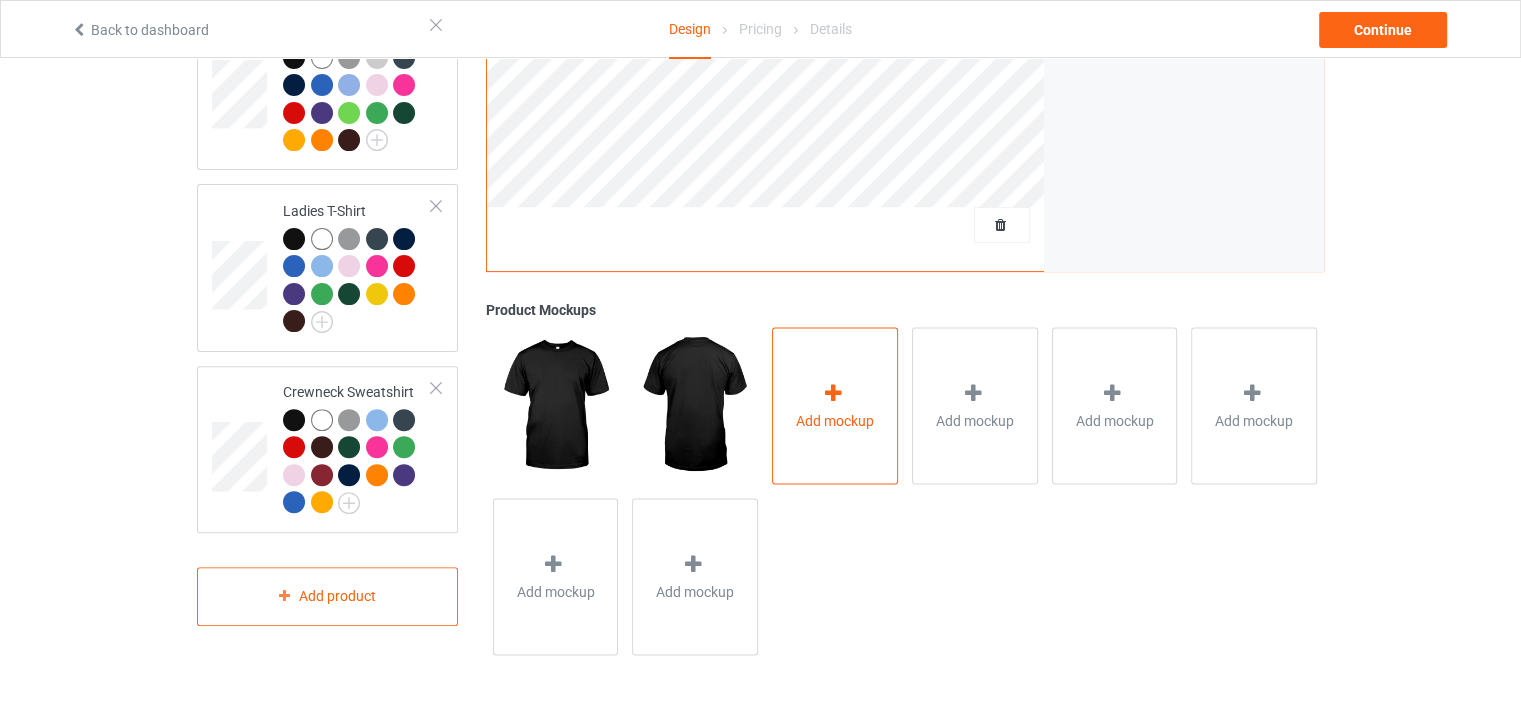 click on "Add mockup" at bounding box center [835, 420] 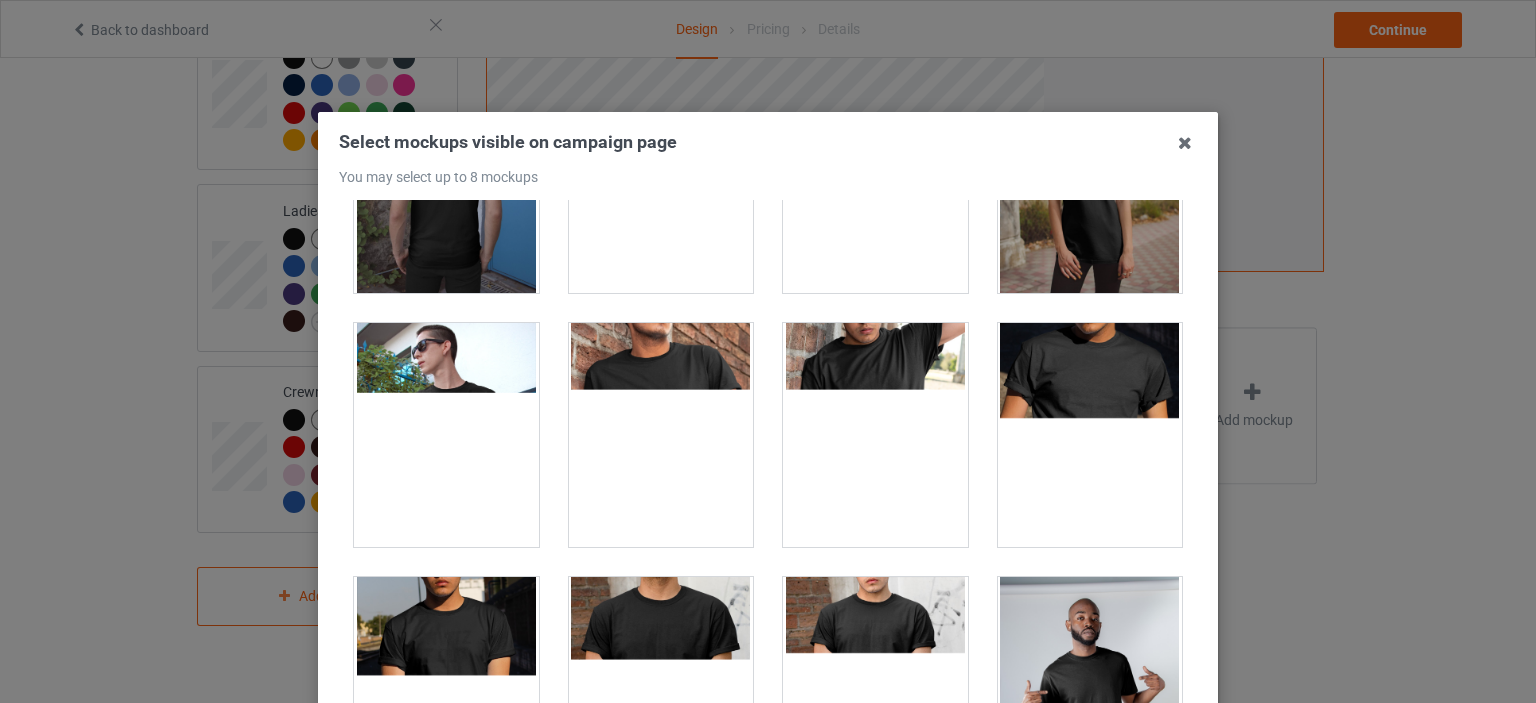 scroll, scrollTop: 500, scrollLeft: 0, axis: vertical 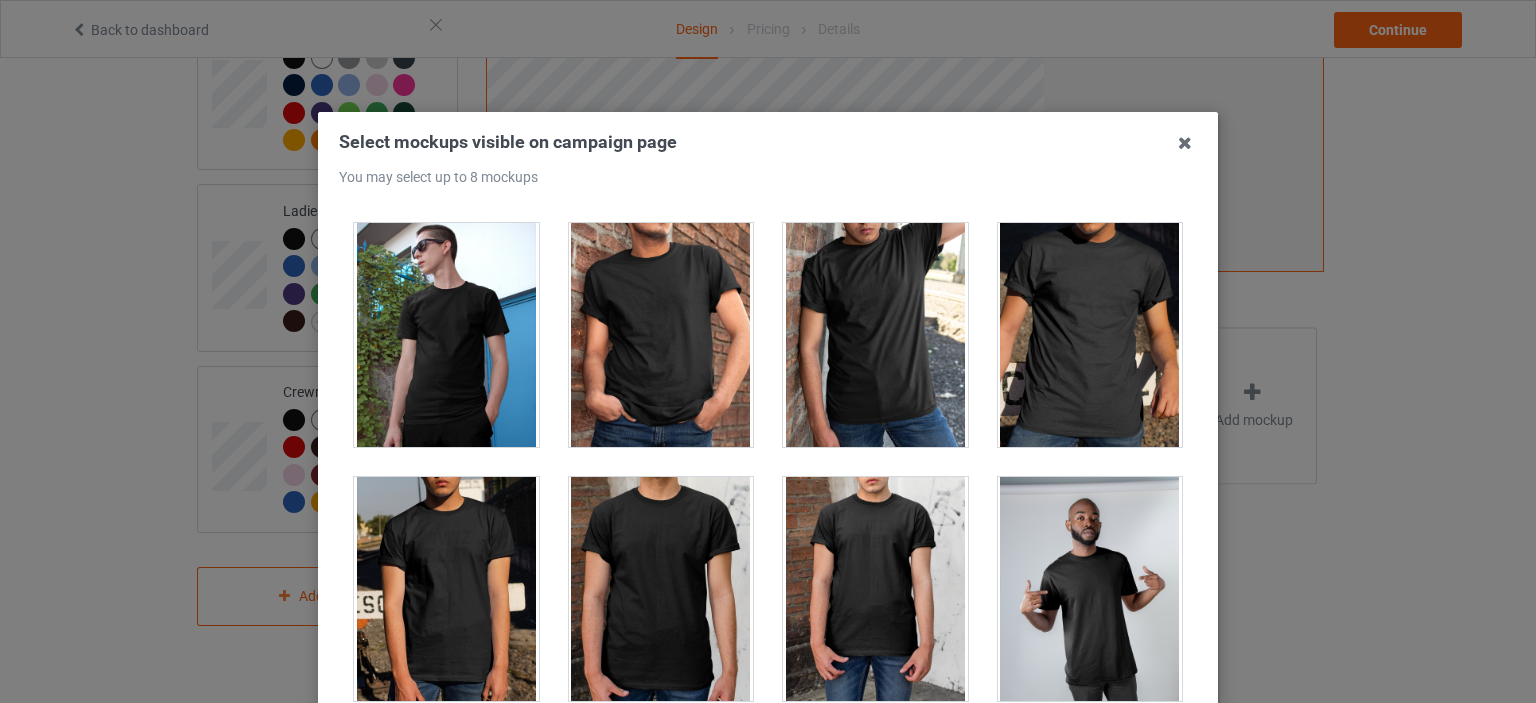 click at bounding box center [875, 589] 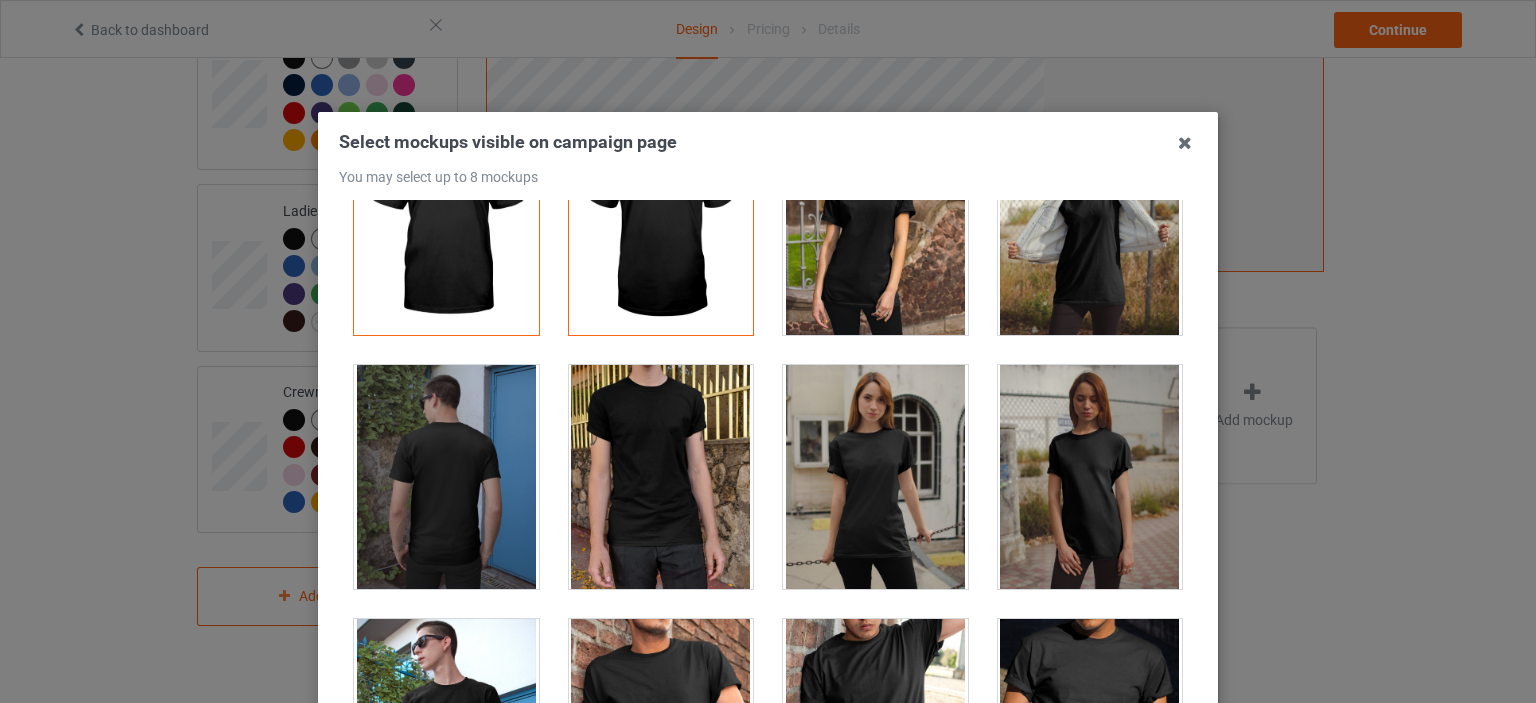 scroll, scrollTop: 100, scrollLeft: 0, axis: vertical 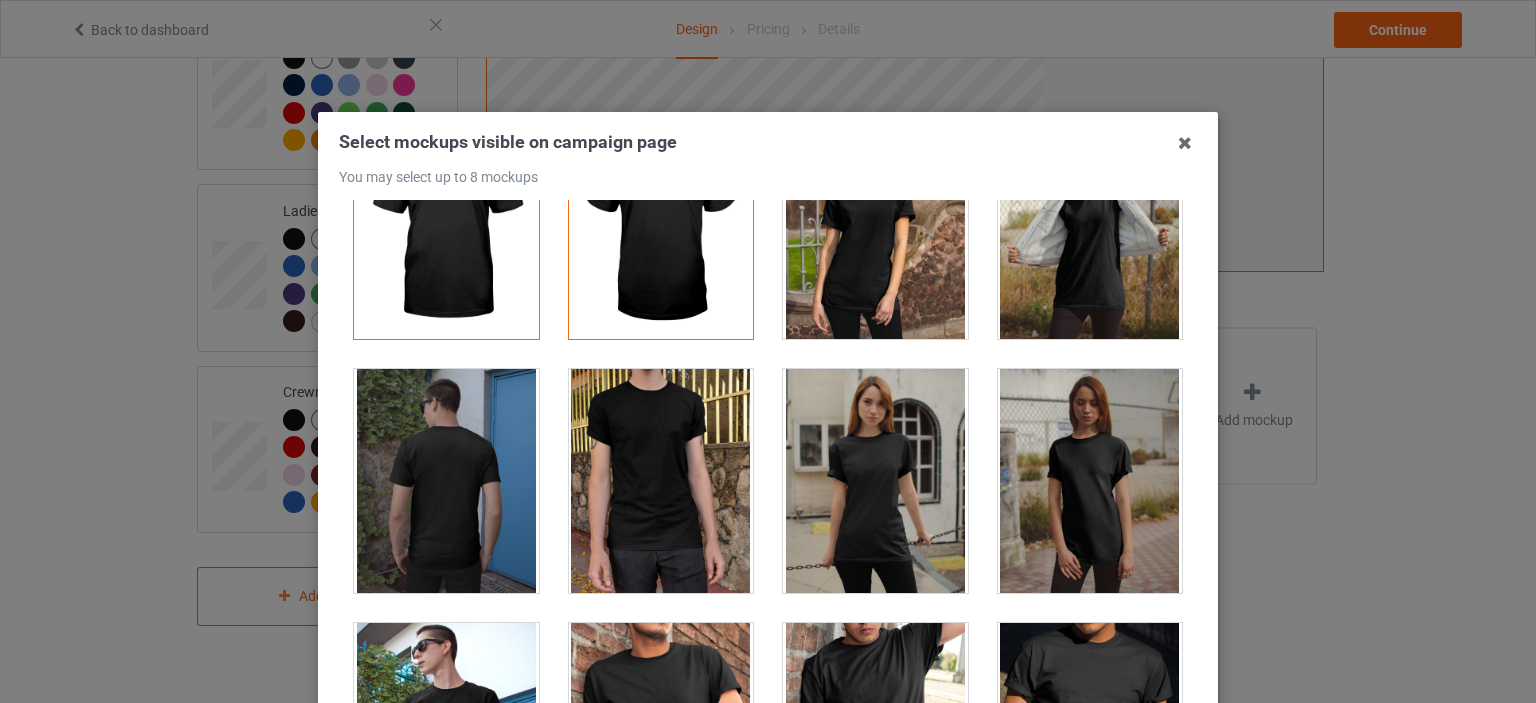 click at bounding box center (875, 481) 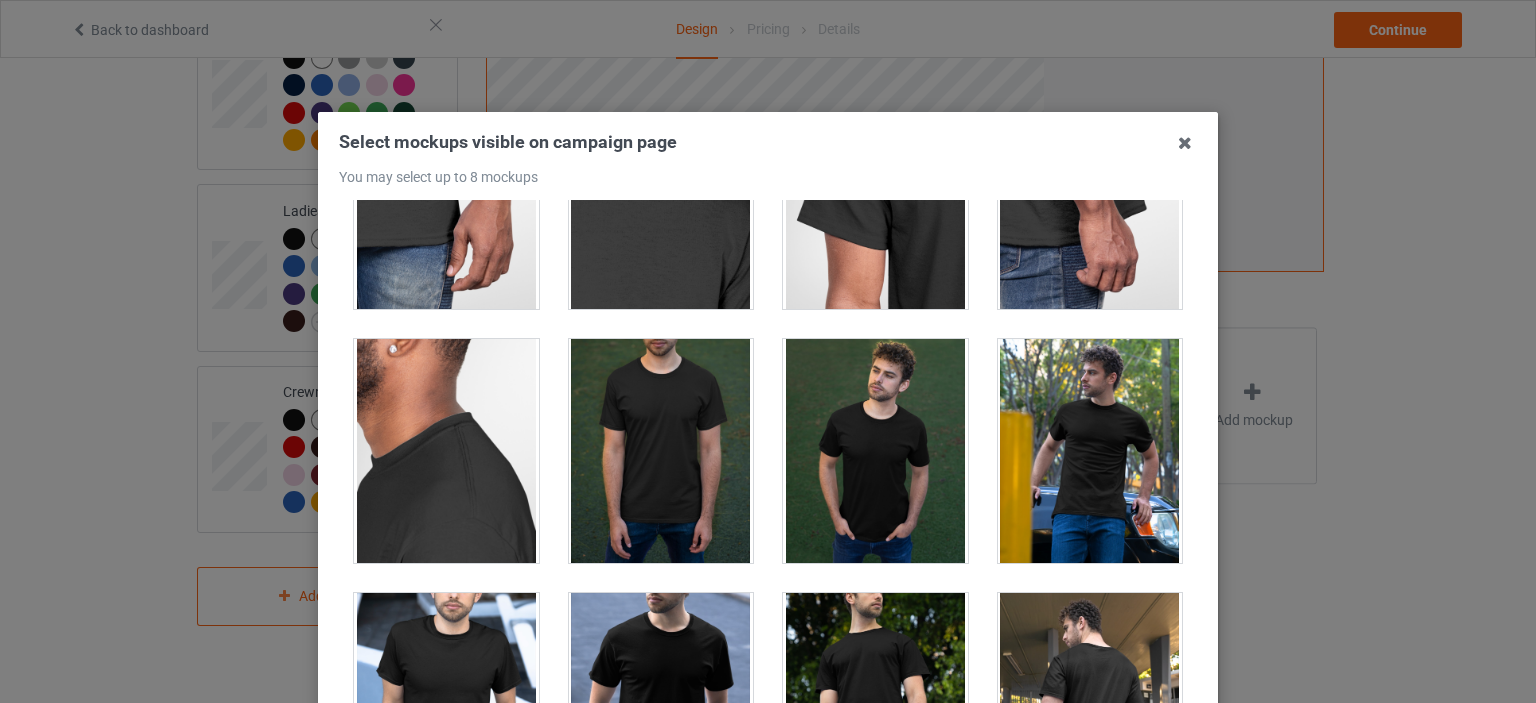 click at bounding box center [875, 451] 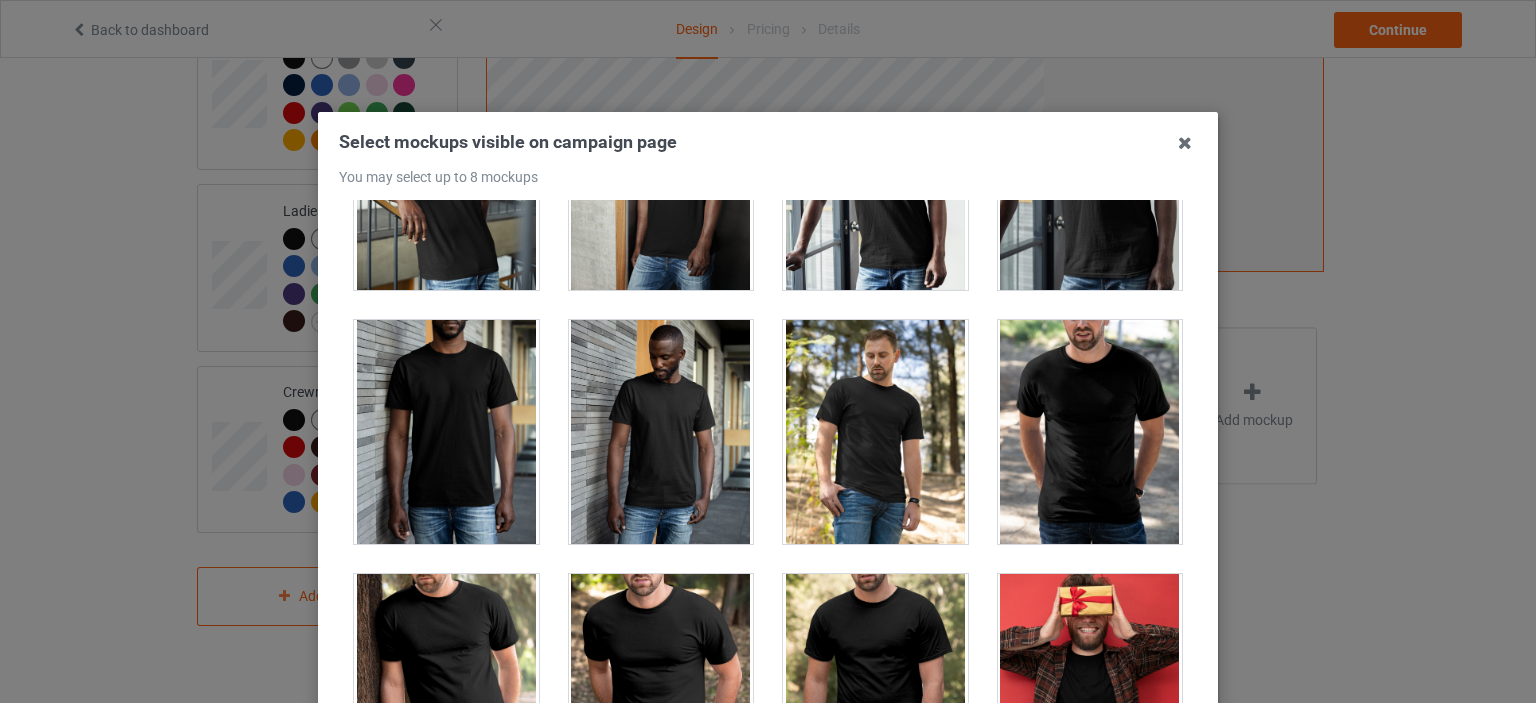 scroll, scrollTop: 2300, scrollLeft: 0, axis: vertical 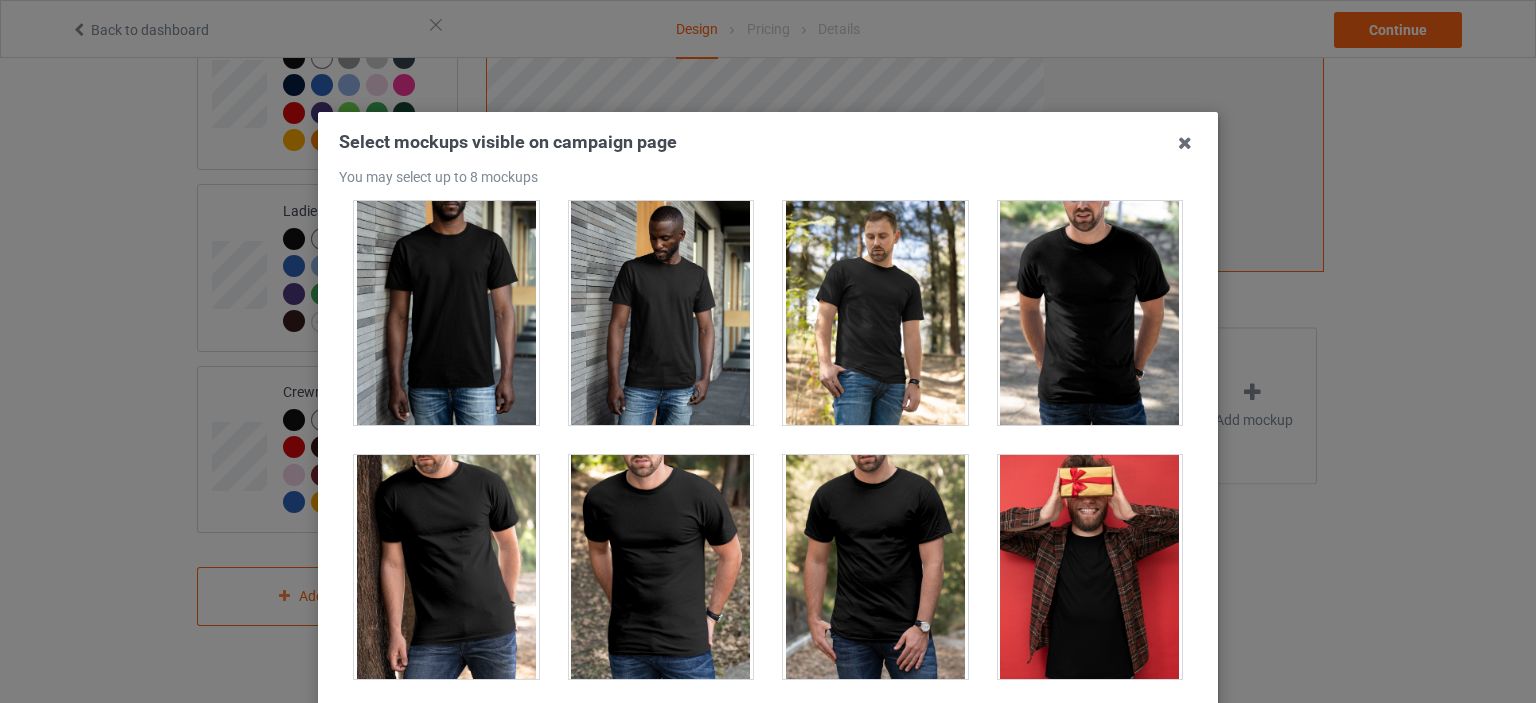 click at bounding box center [875, 567] 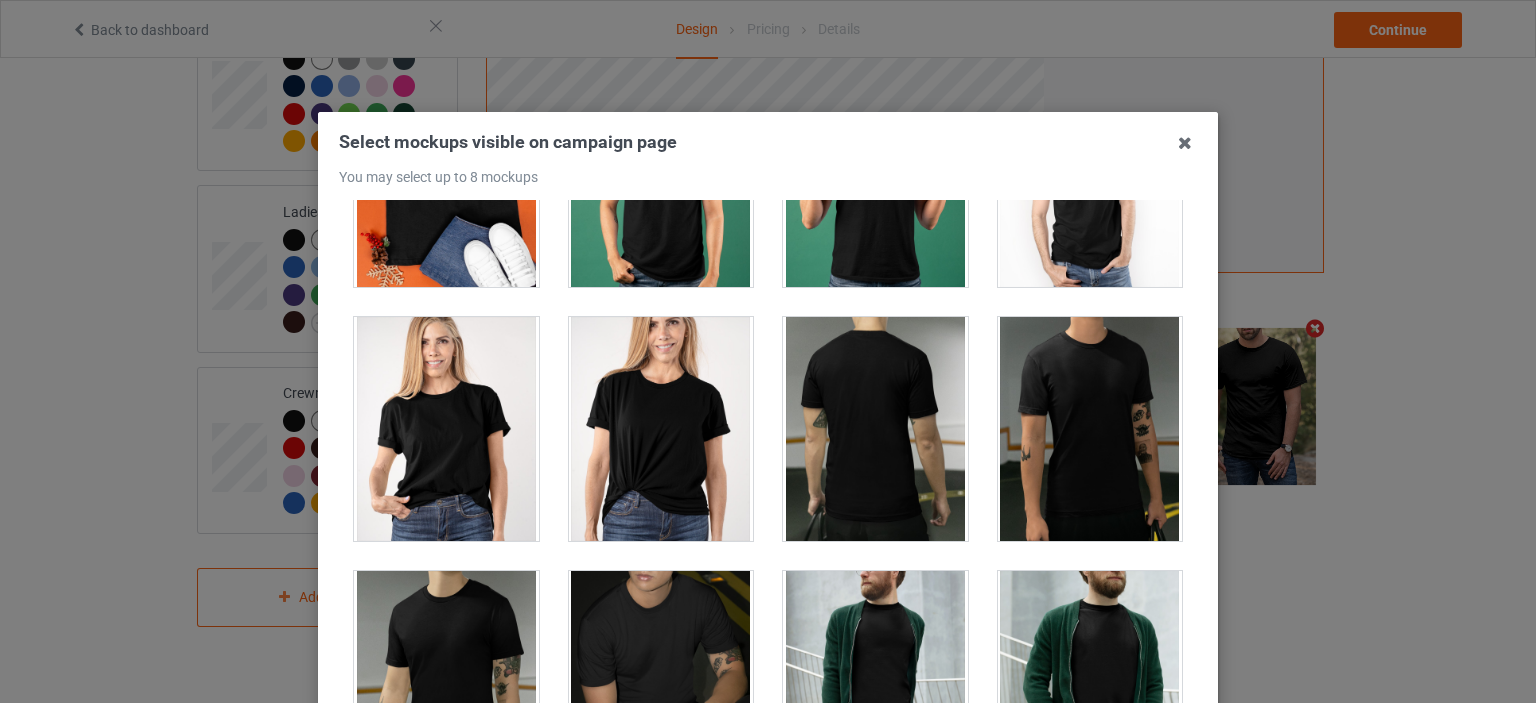 click at bounding box center (661, 429) 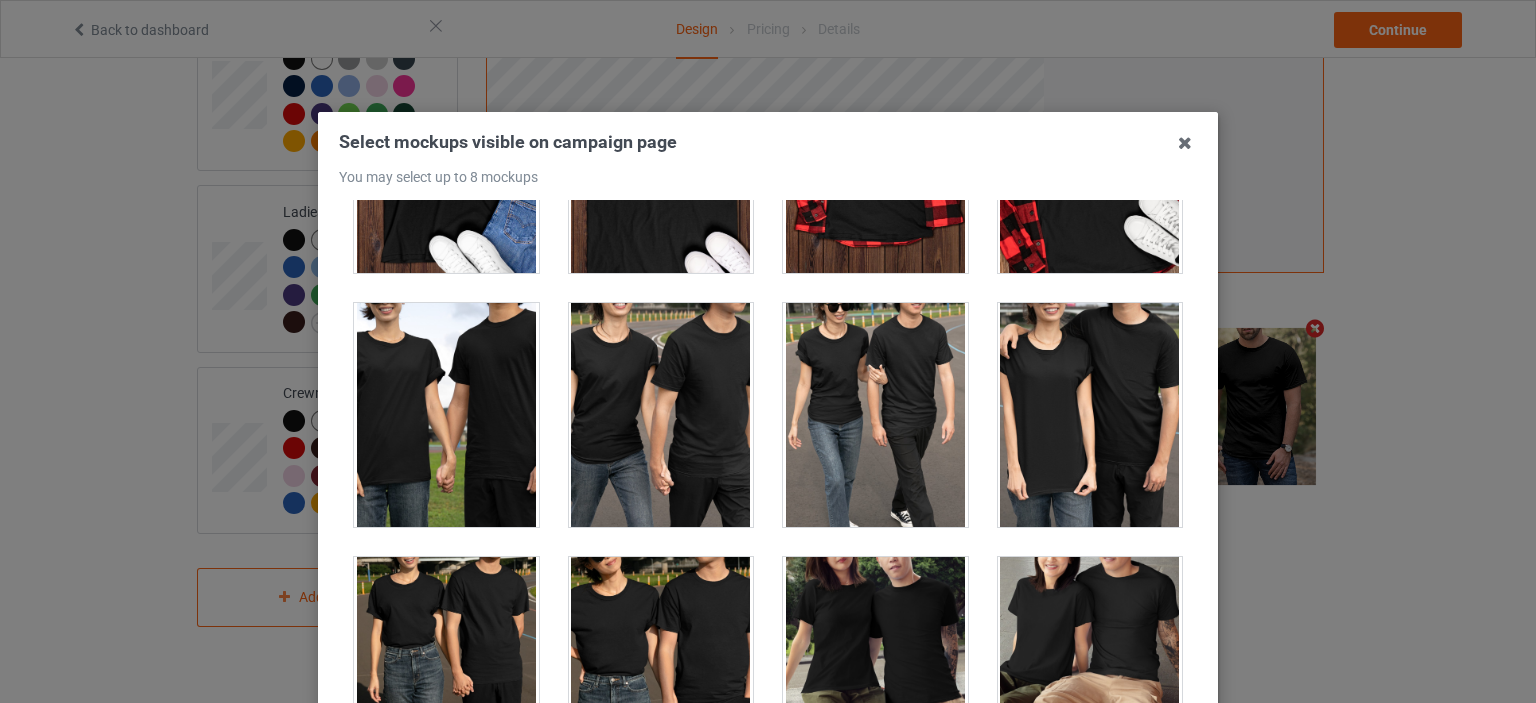 scroll, scrollTop: 6500, scrollLeft: 0, axis: vertical 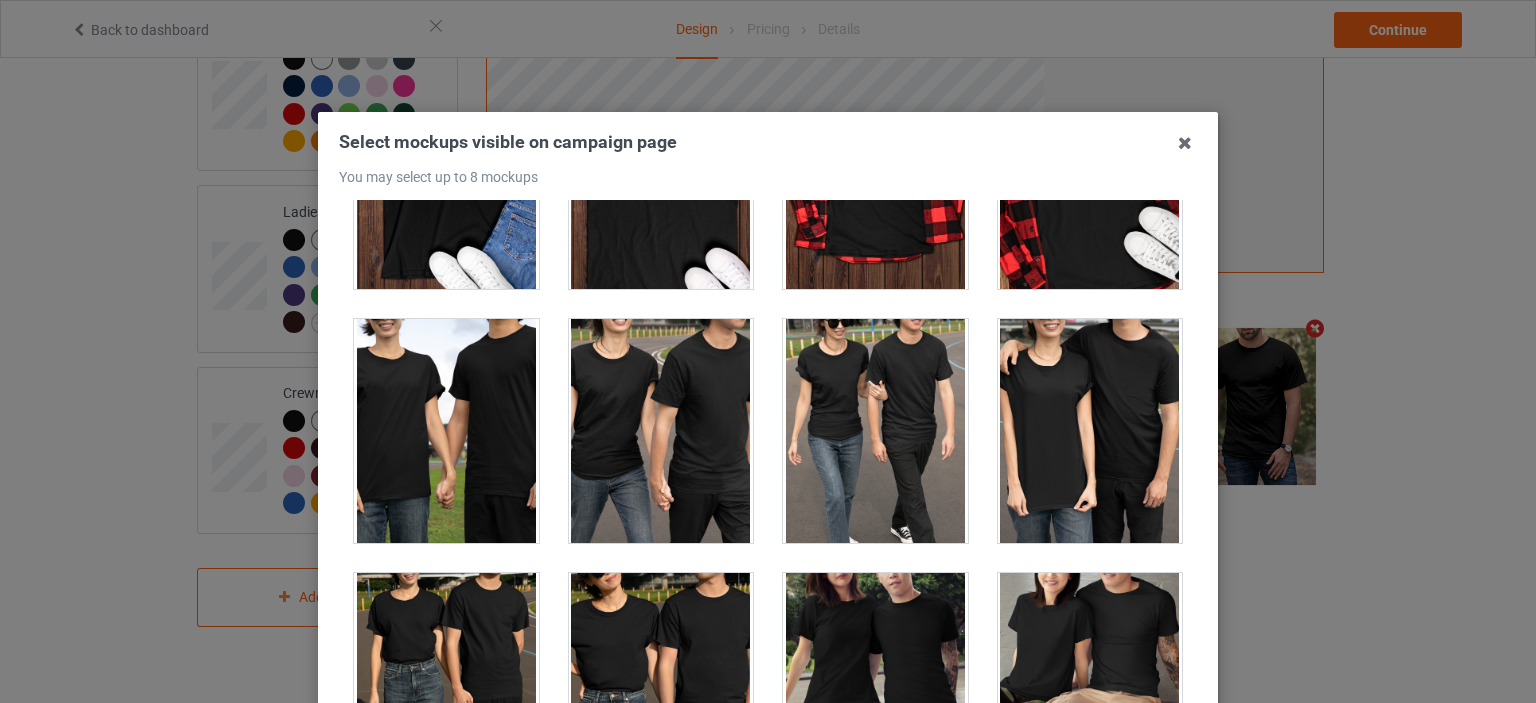 click at bounding box center [875, 431] 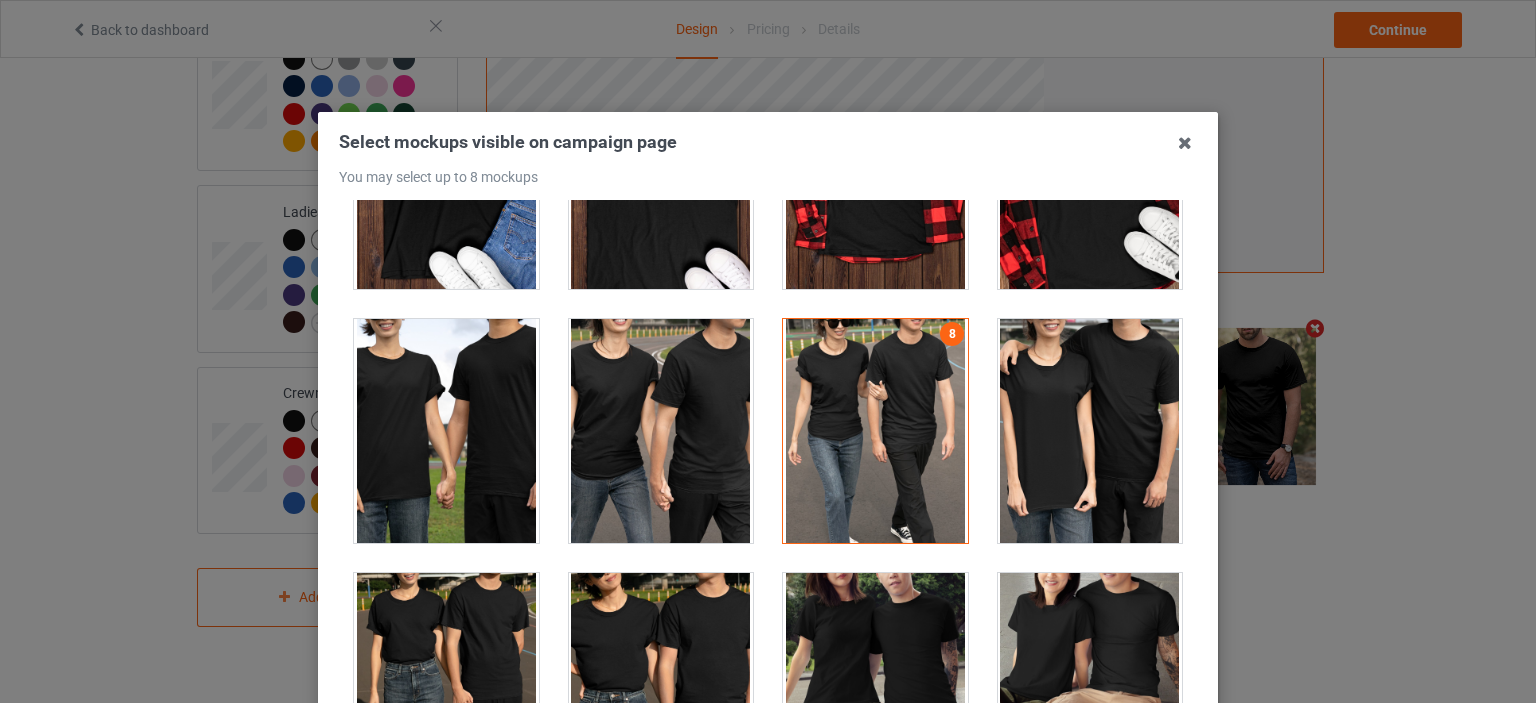 scroll, scrollTop: 588, scrollLeft: 0, axis: vertical 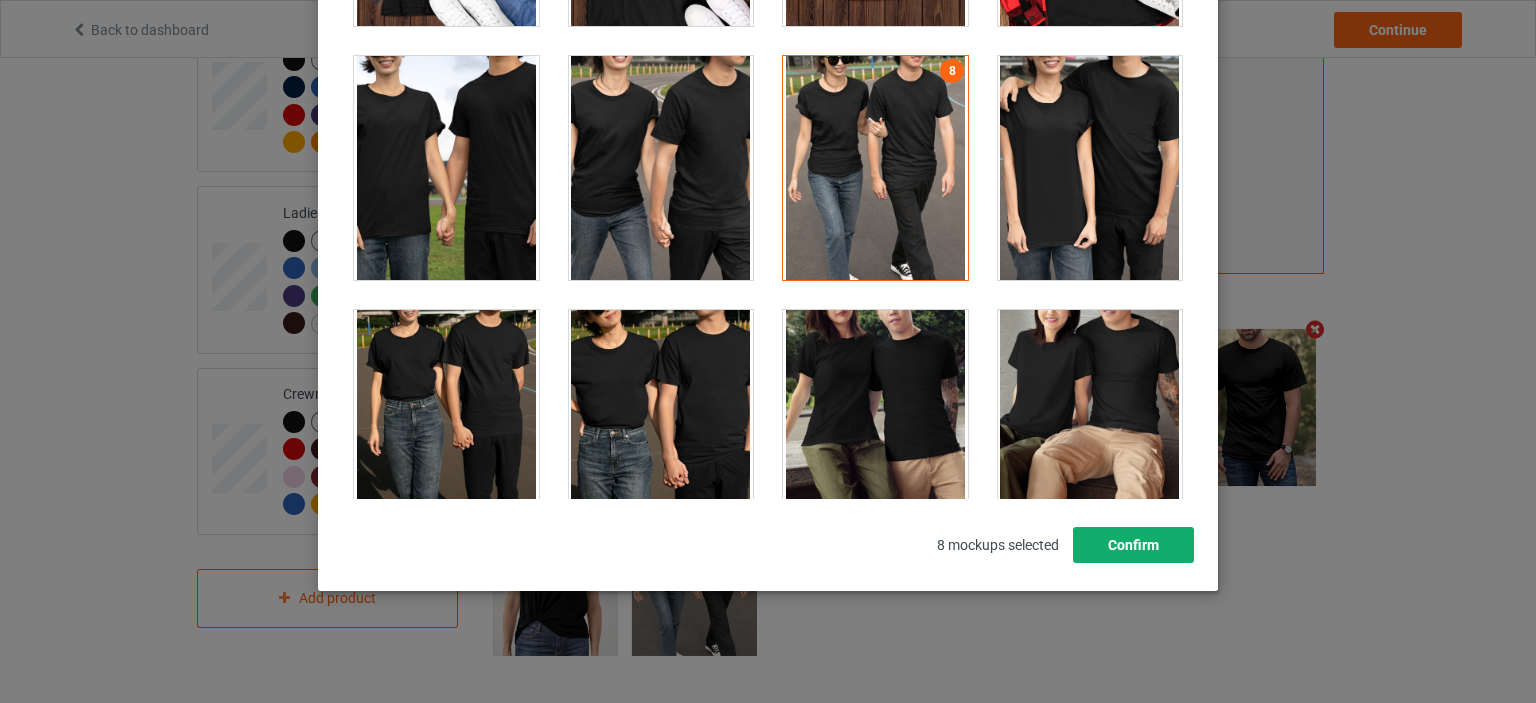 click on "Confirm" at bounding box center (1133, 545) 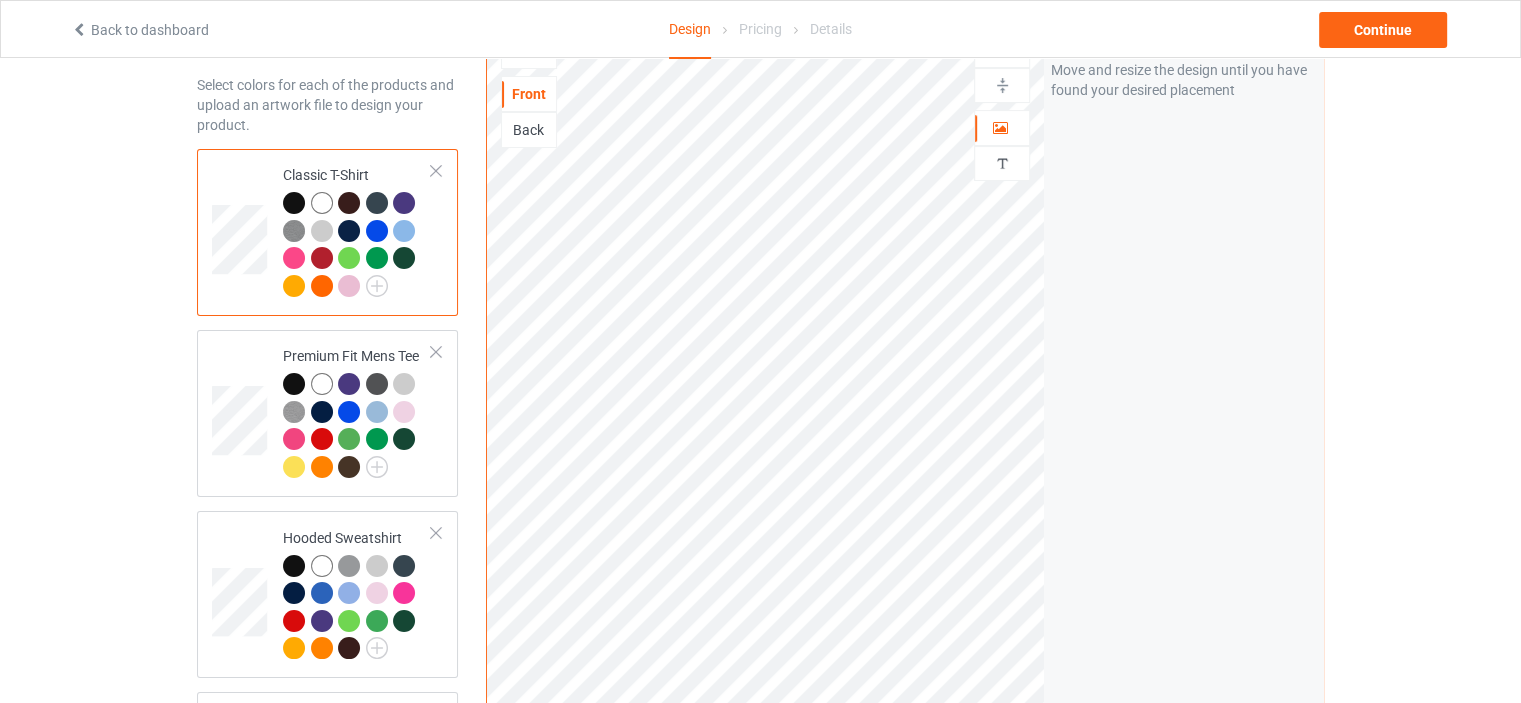 scroll, scrollTop: 0, scrollLeft: 0, axis: both 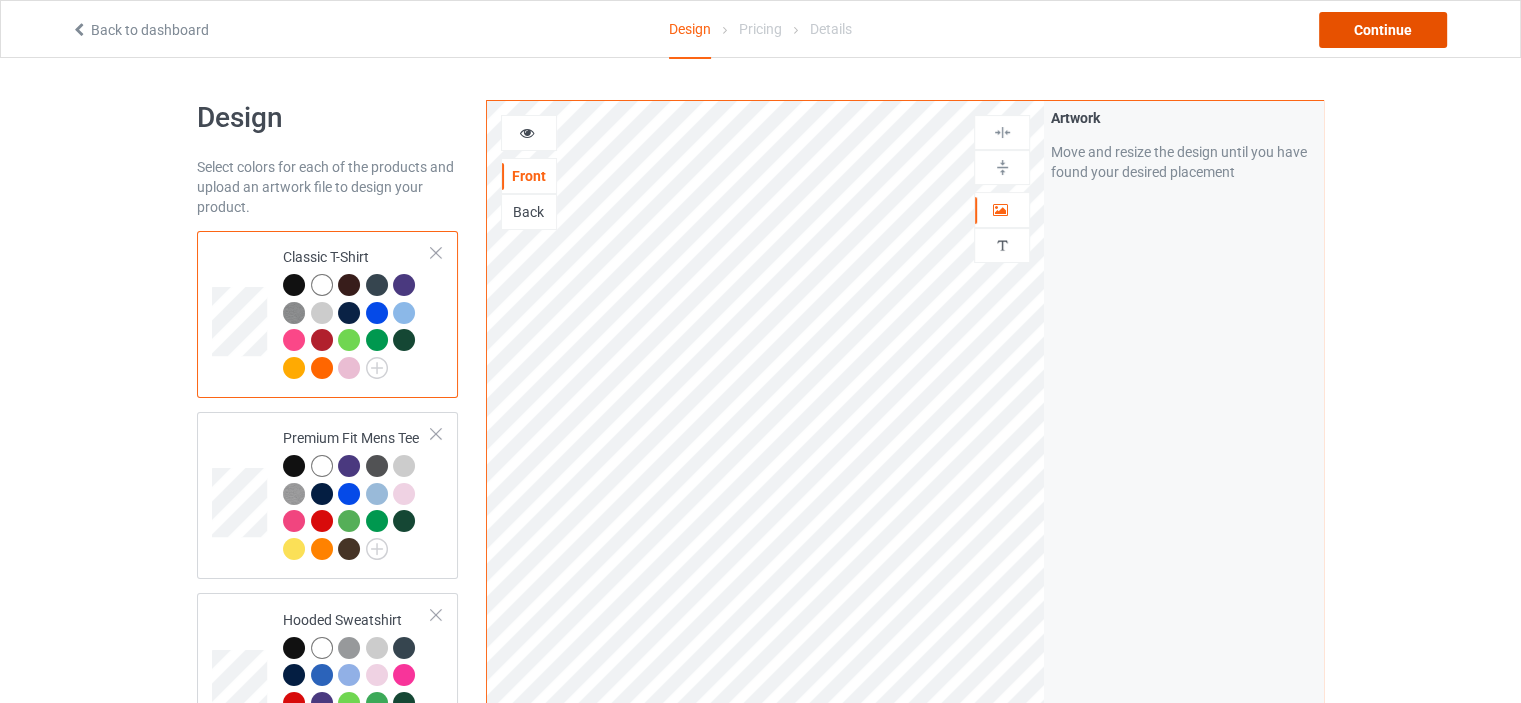 click on "Continue" at bounding box center [1383, 30] 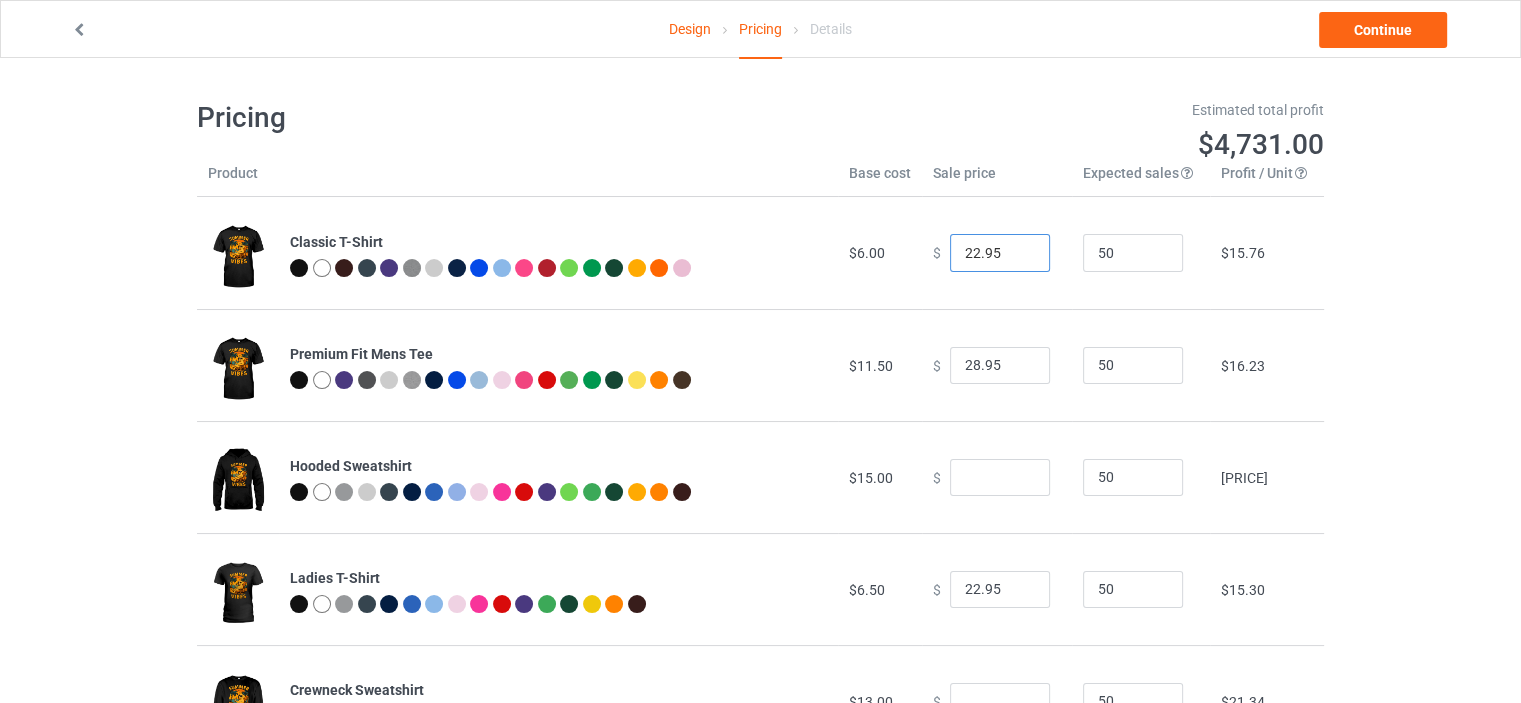 click on "22.95" at bounding box center [1000, 253] 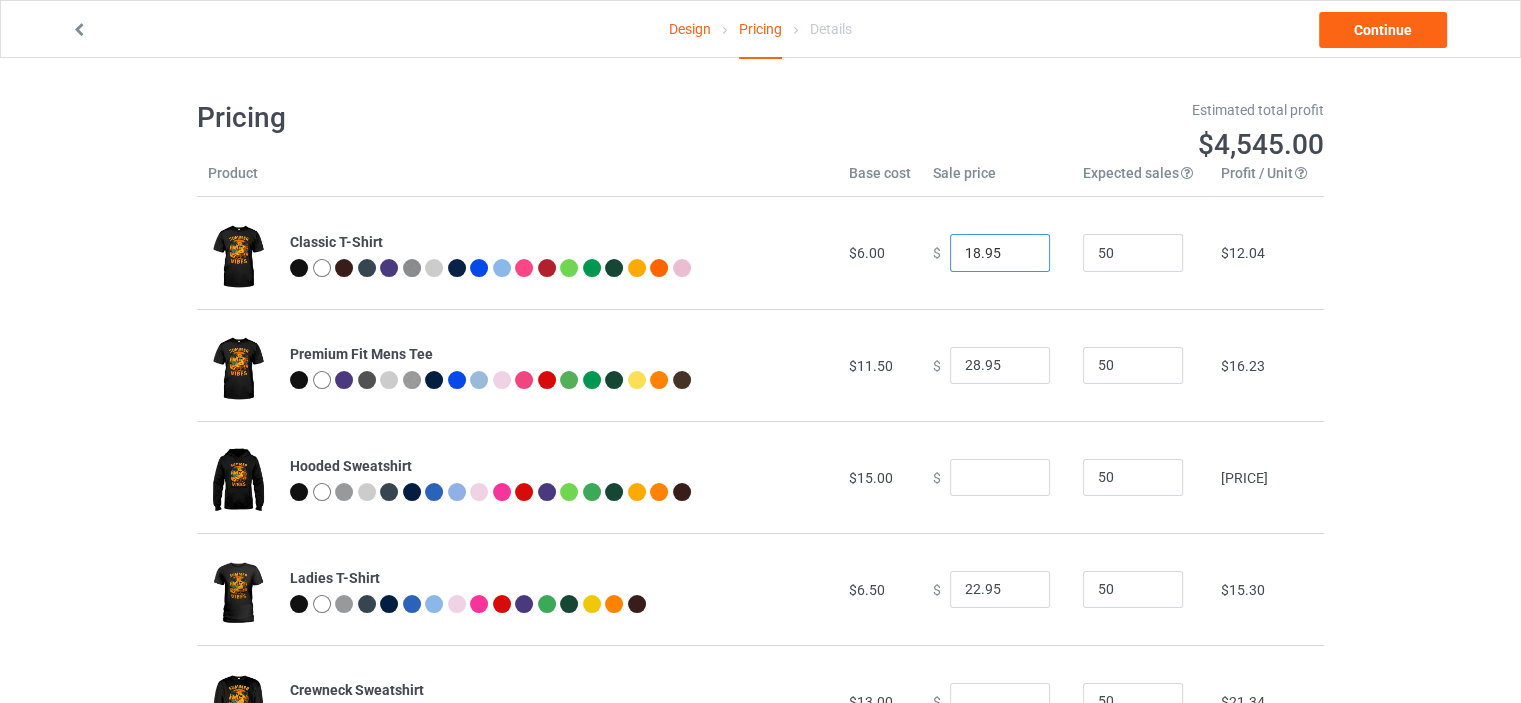 type on "18.95" 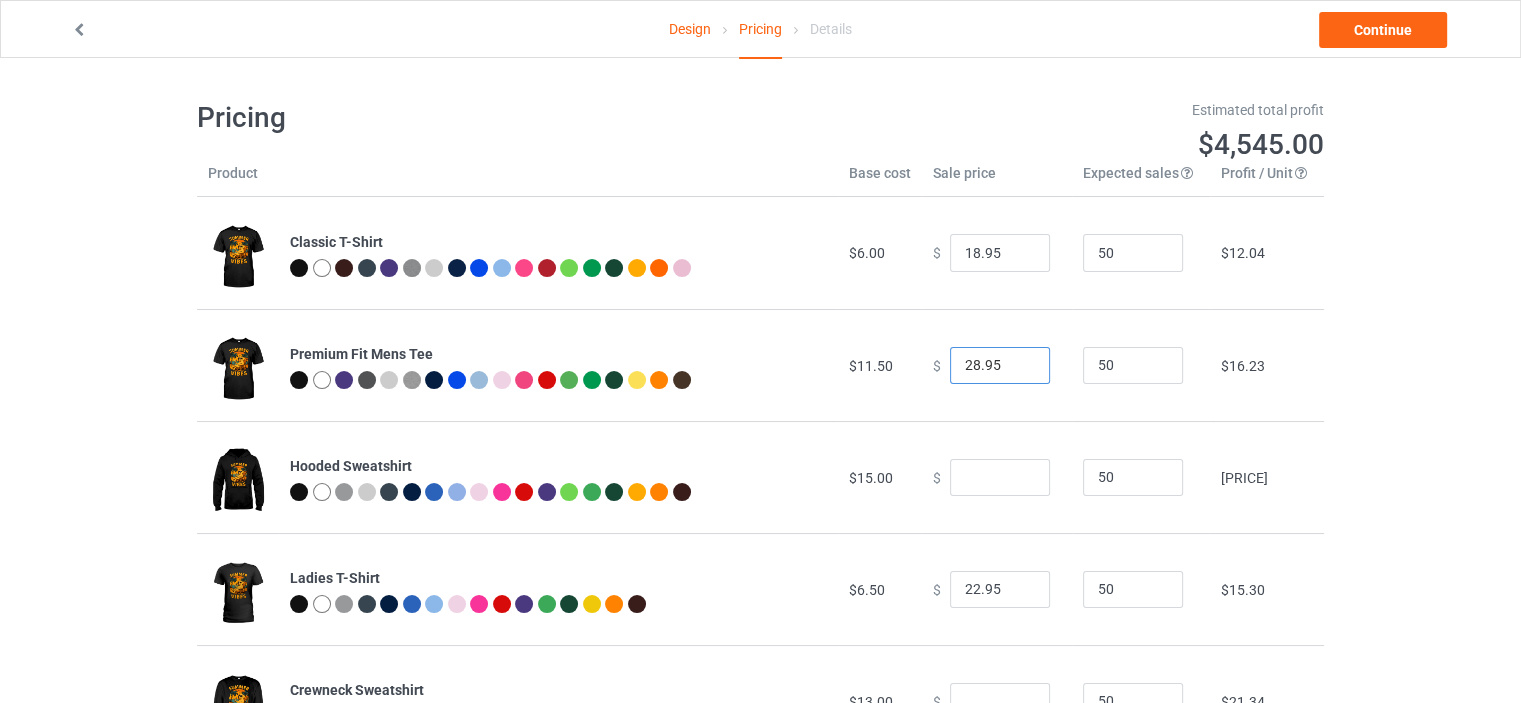 click on "28.95" at bounding box center (1000, 366) 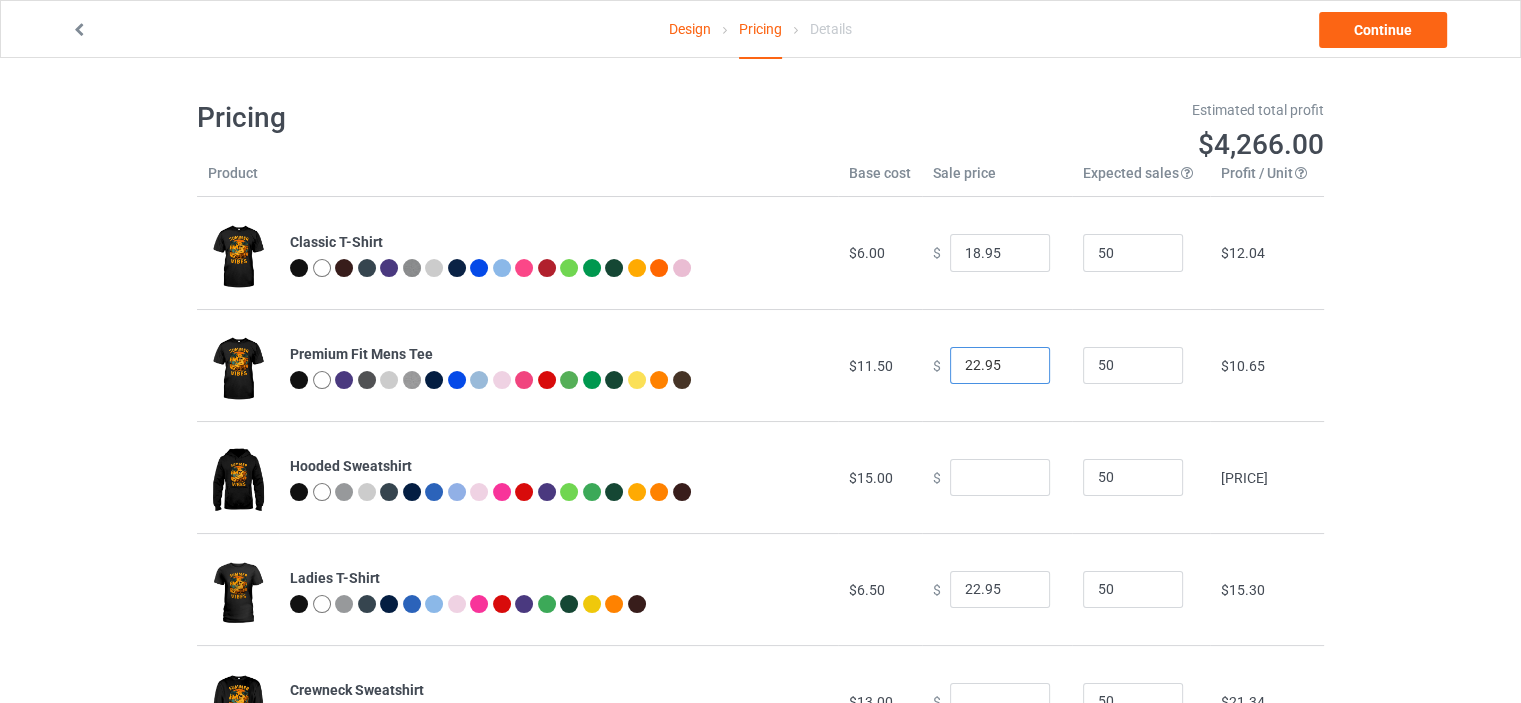 type on "22.95" 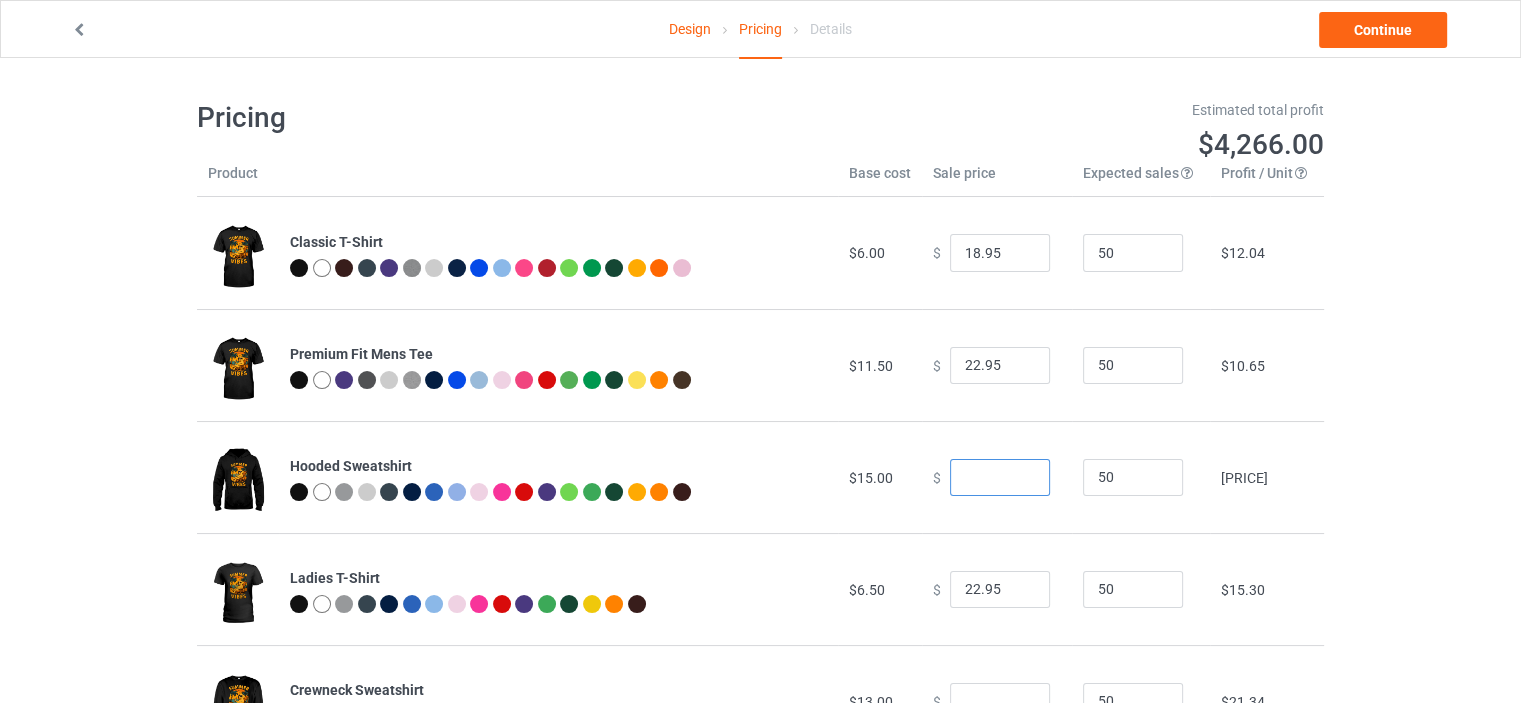 click on "[PRICE]" at bounding box center (1000, 478) 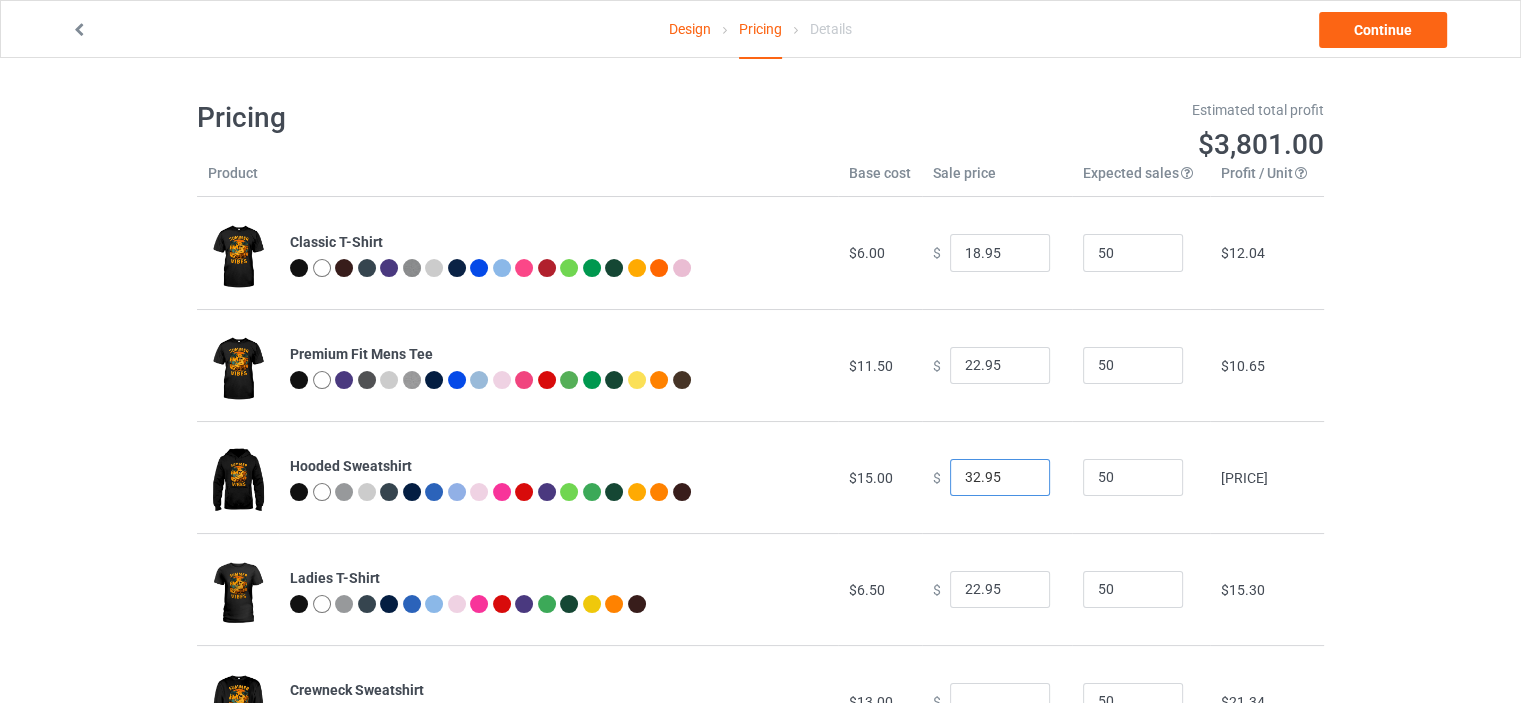 scroll, scrollTop: 96, scrollLeft: 0, axis: vertical 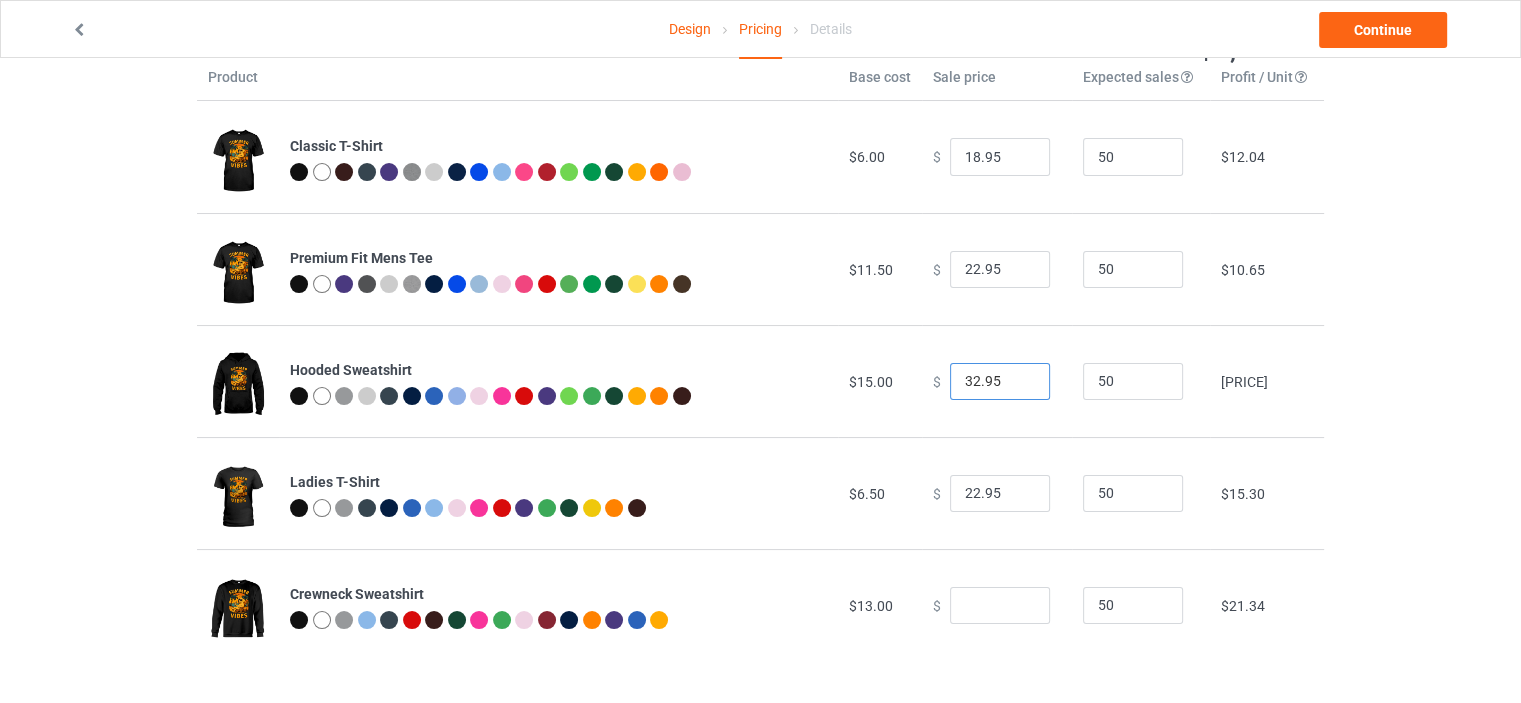 type on "32.95" 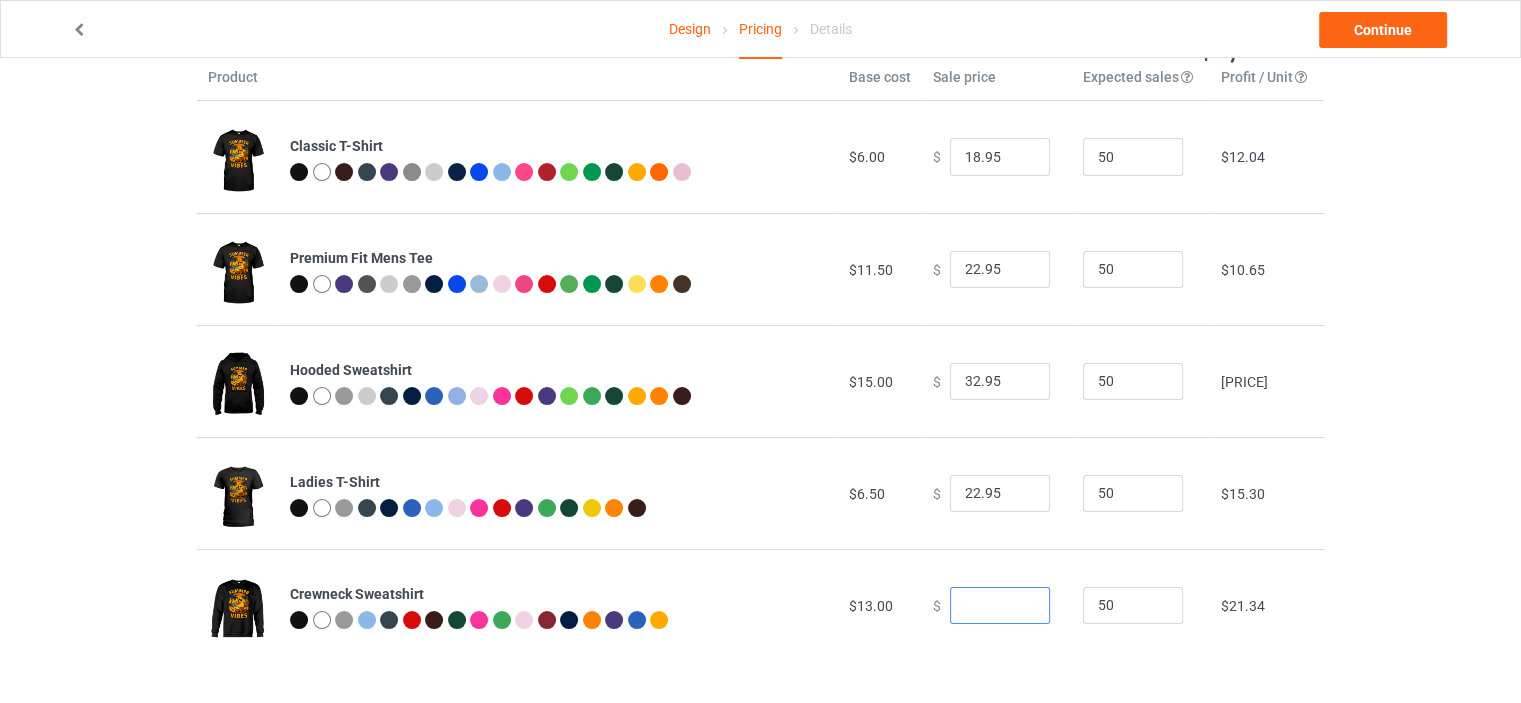 click on "[PRICE]" at bounding box center [1000, 606] 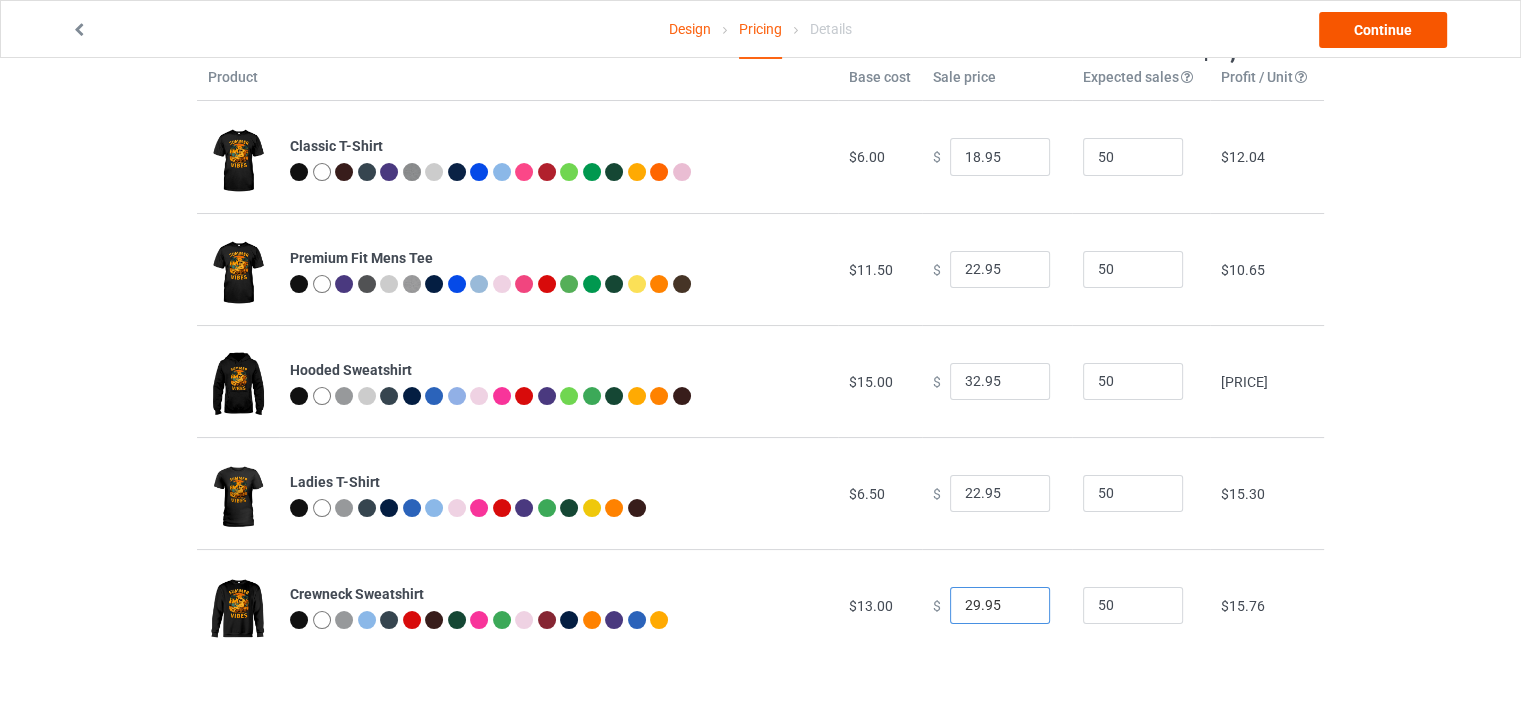 type on "29.95" 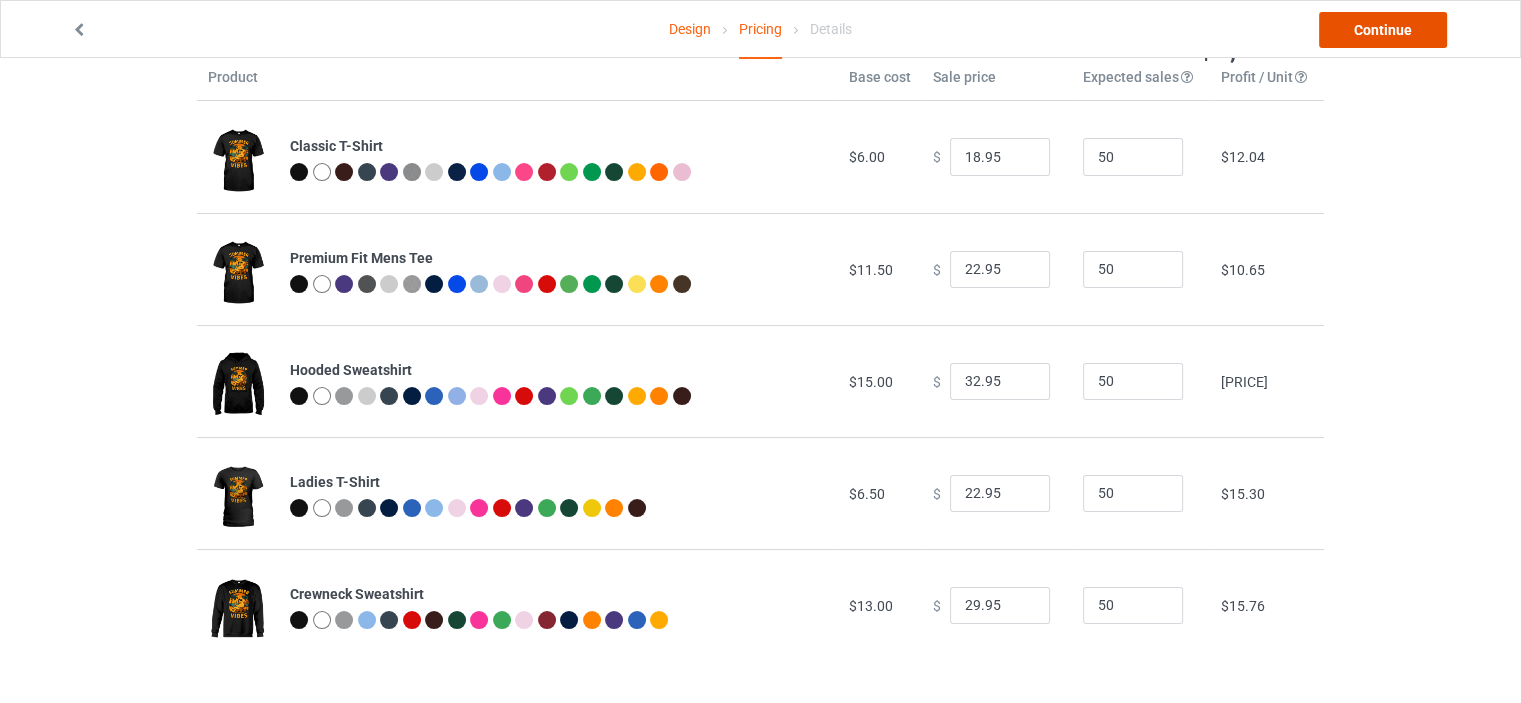 click on "Continue" at bounding box center [1383, 30] 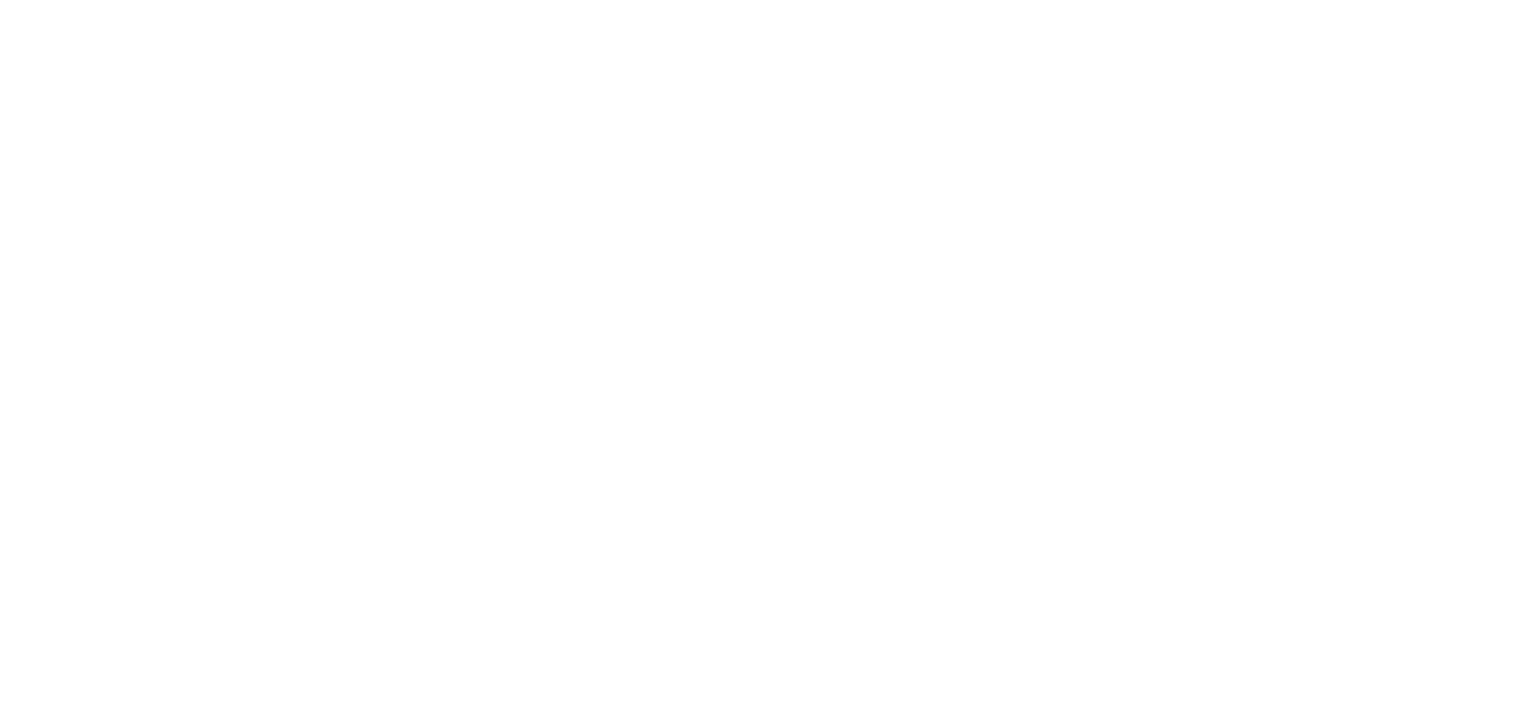 scroll, scrollTop: 0, scrollLeft: 0, axis: both 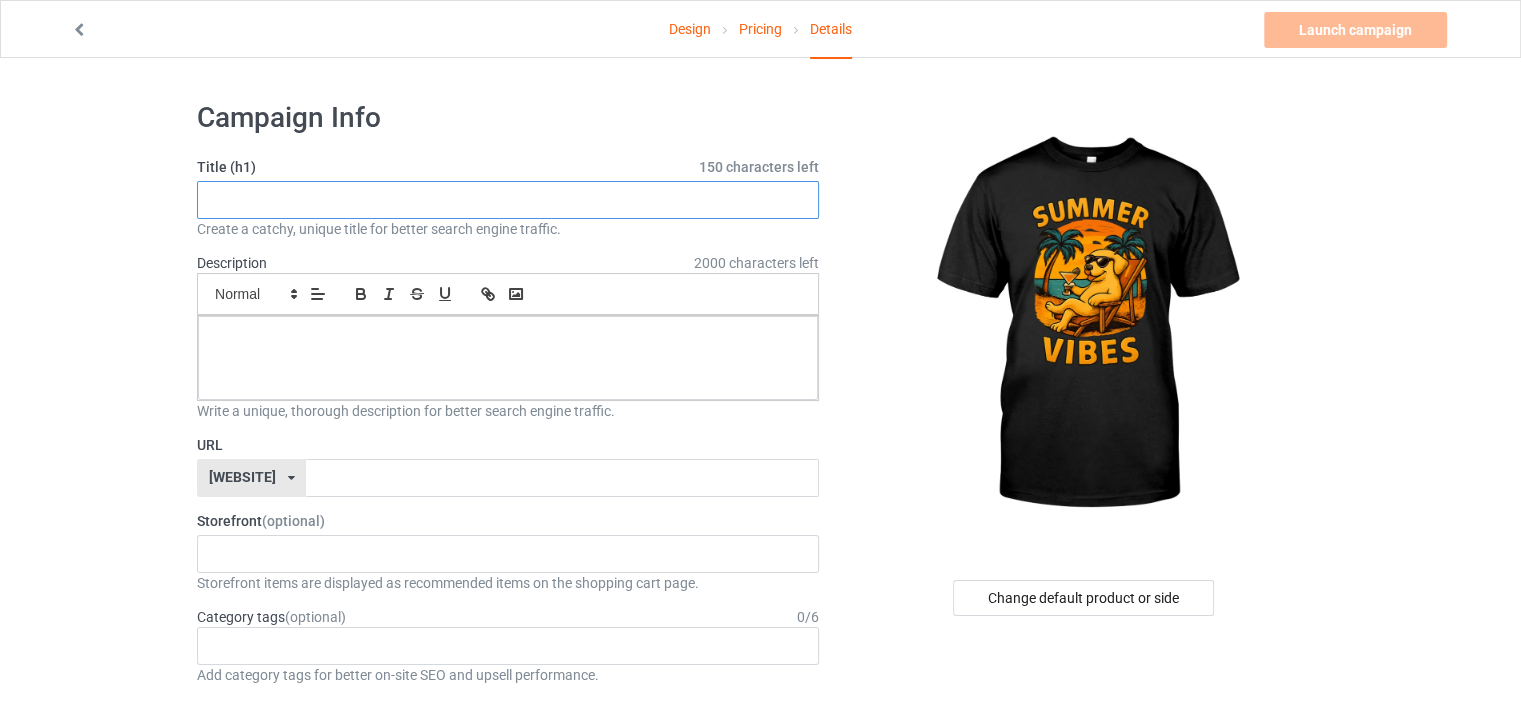 click at bounding box center (508, 200) 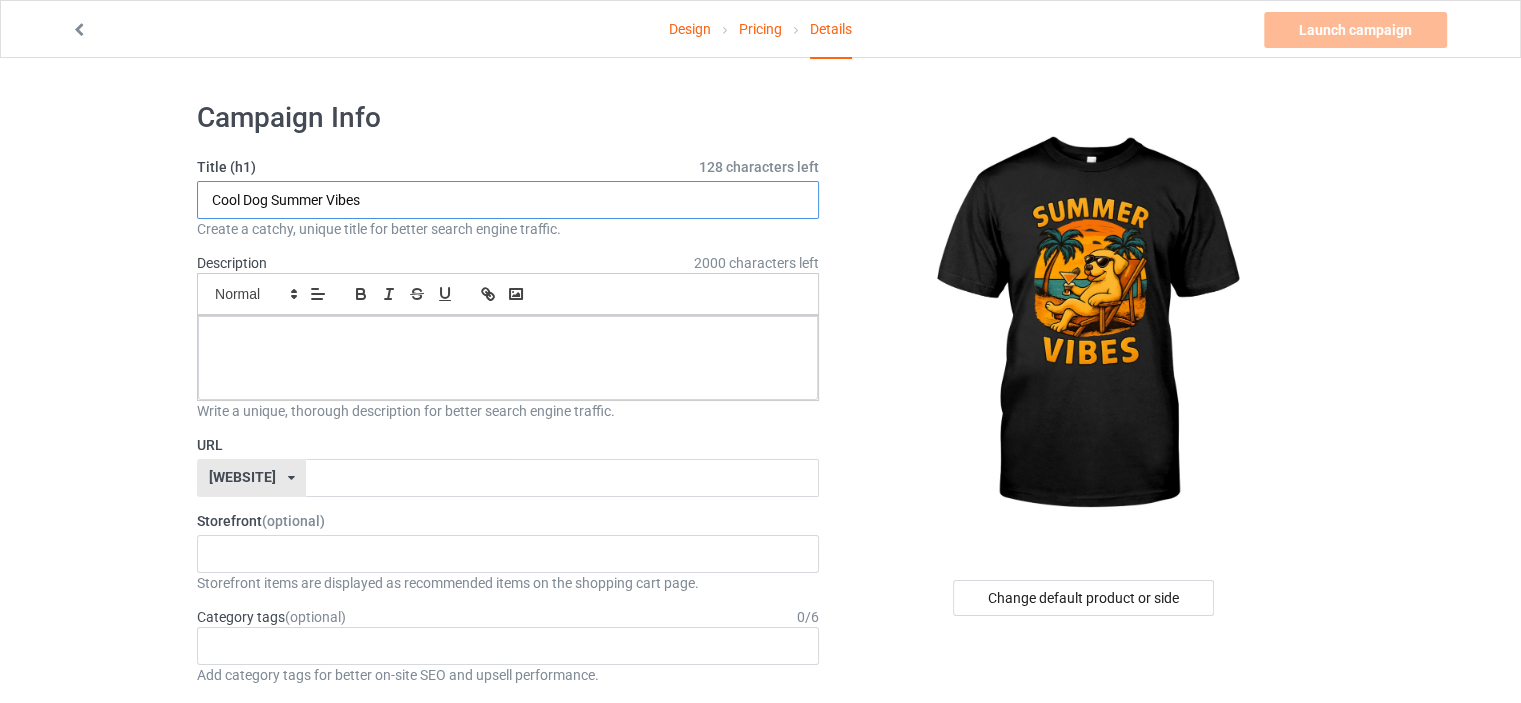 type on "Cool Dog Summer Vibes" 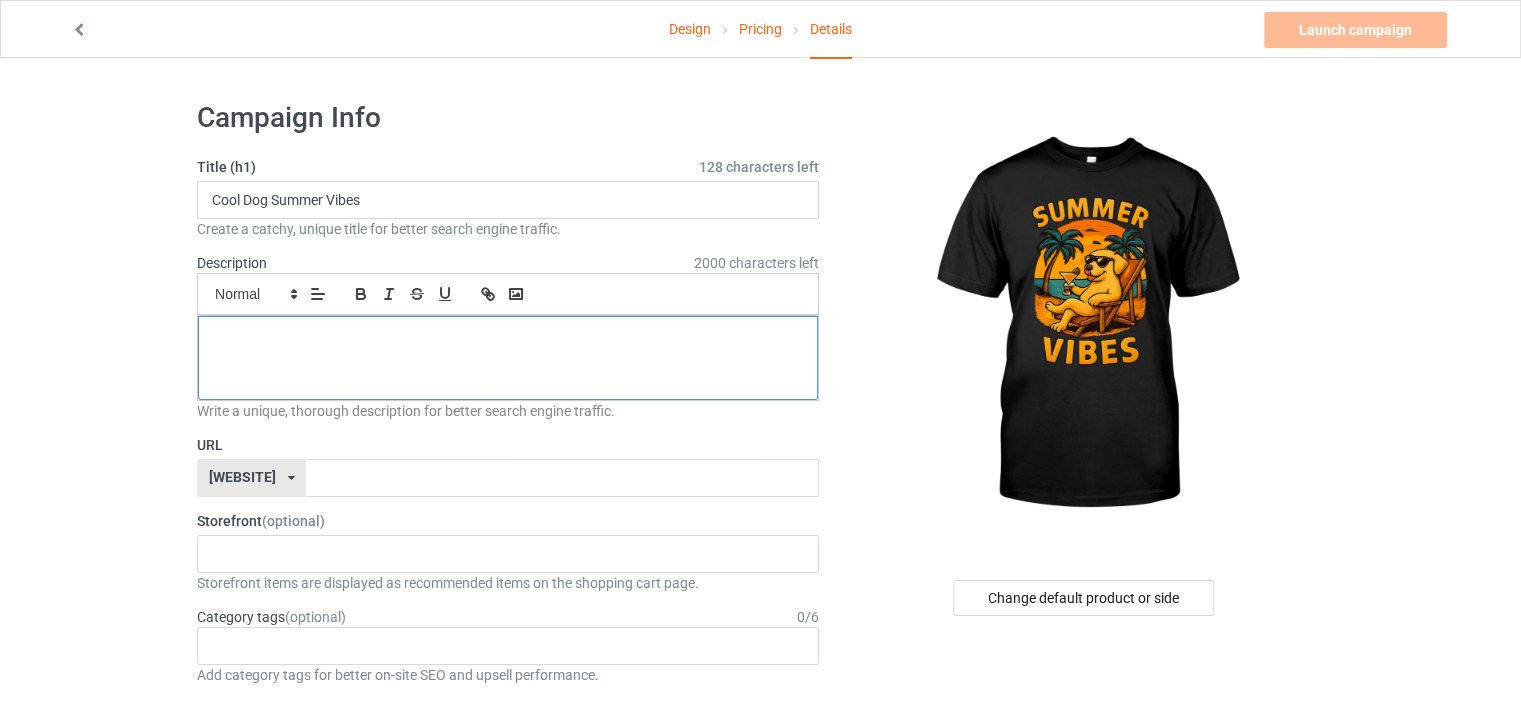 click at bounding box center [508, 358] 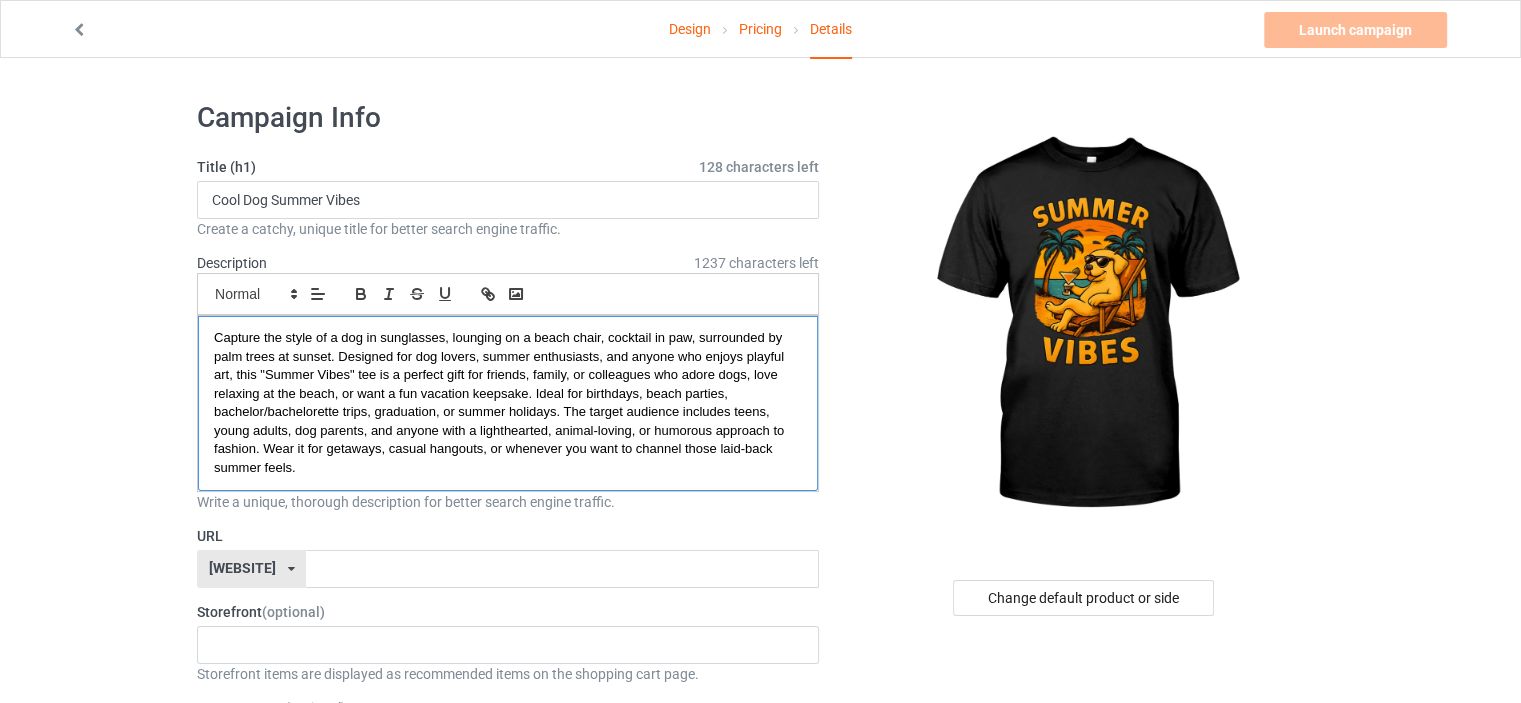 scroll, scrollTop: 0, scrollLeft: 0, axis: both 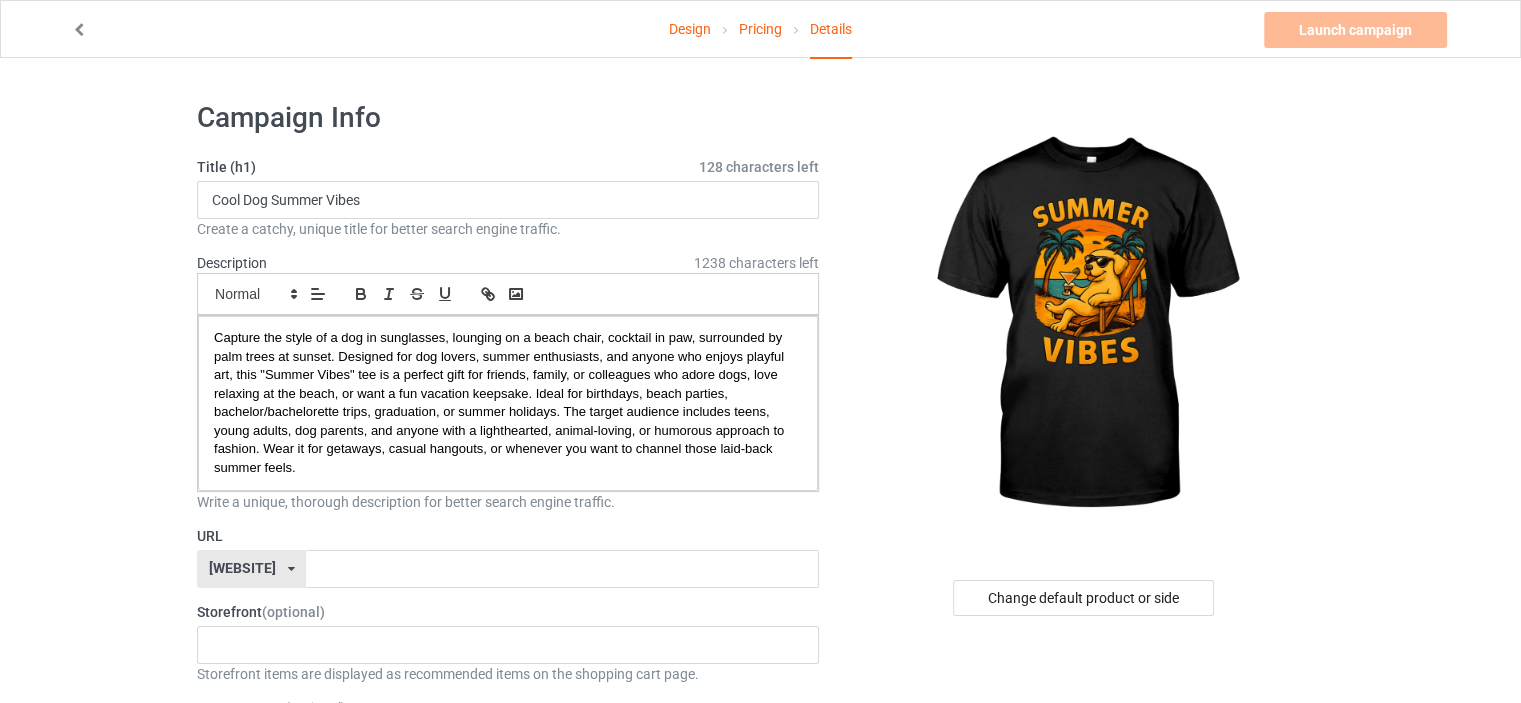 click on "[WEBSITE]" at bounding box center (242, 568) 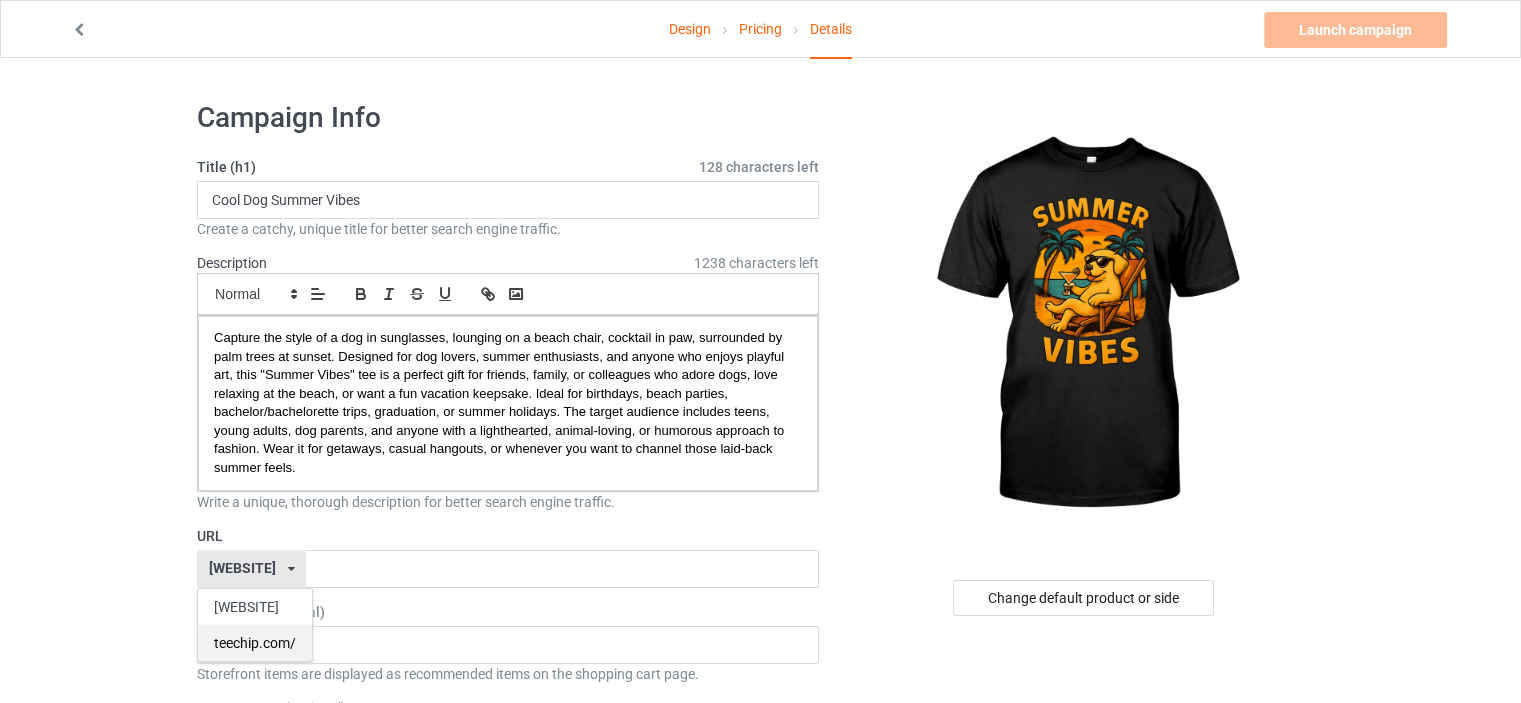 click on "teechip.com/" at bounding box center (255, 643) 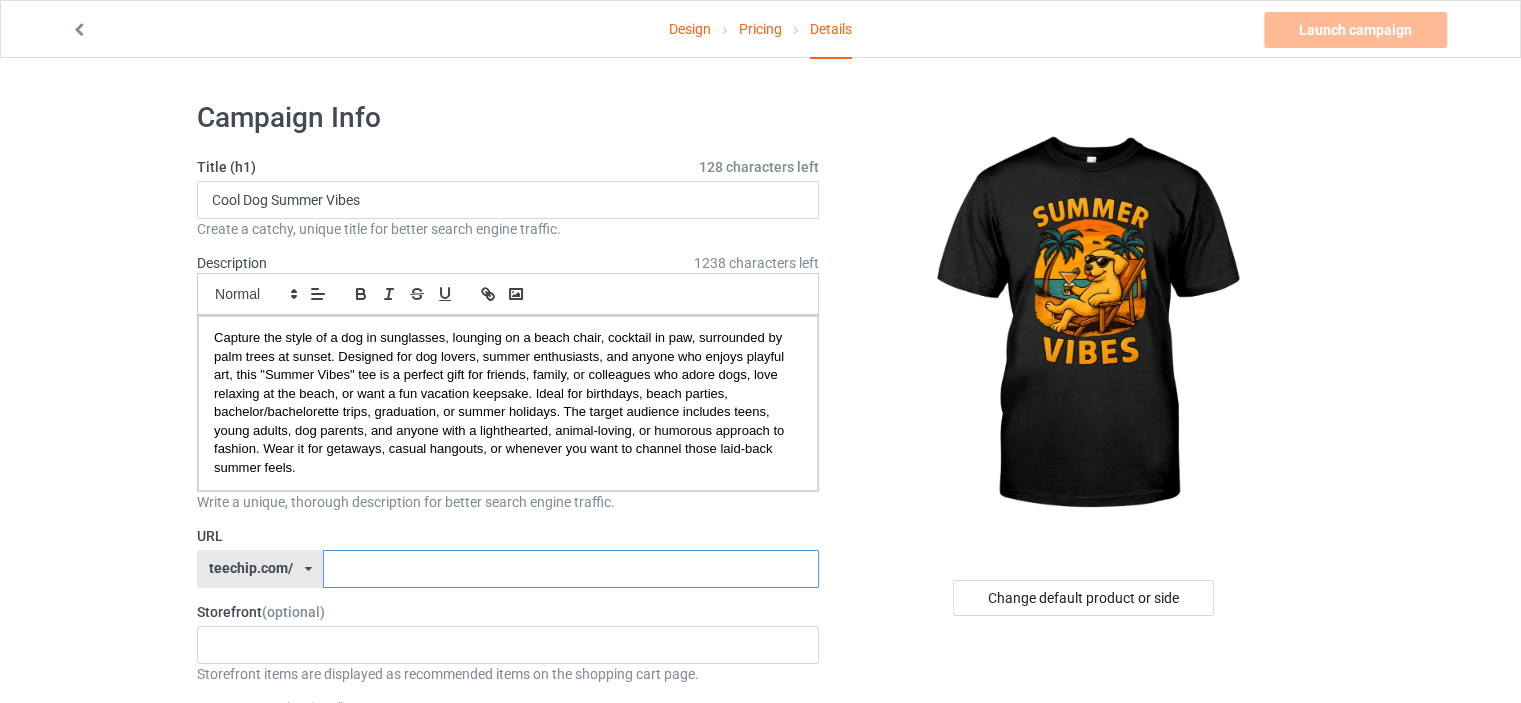 click at bounding box center [570, 569] 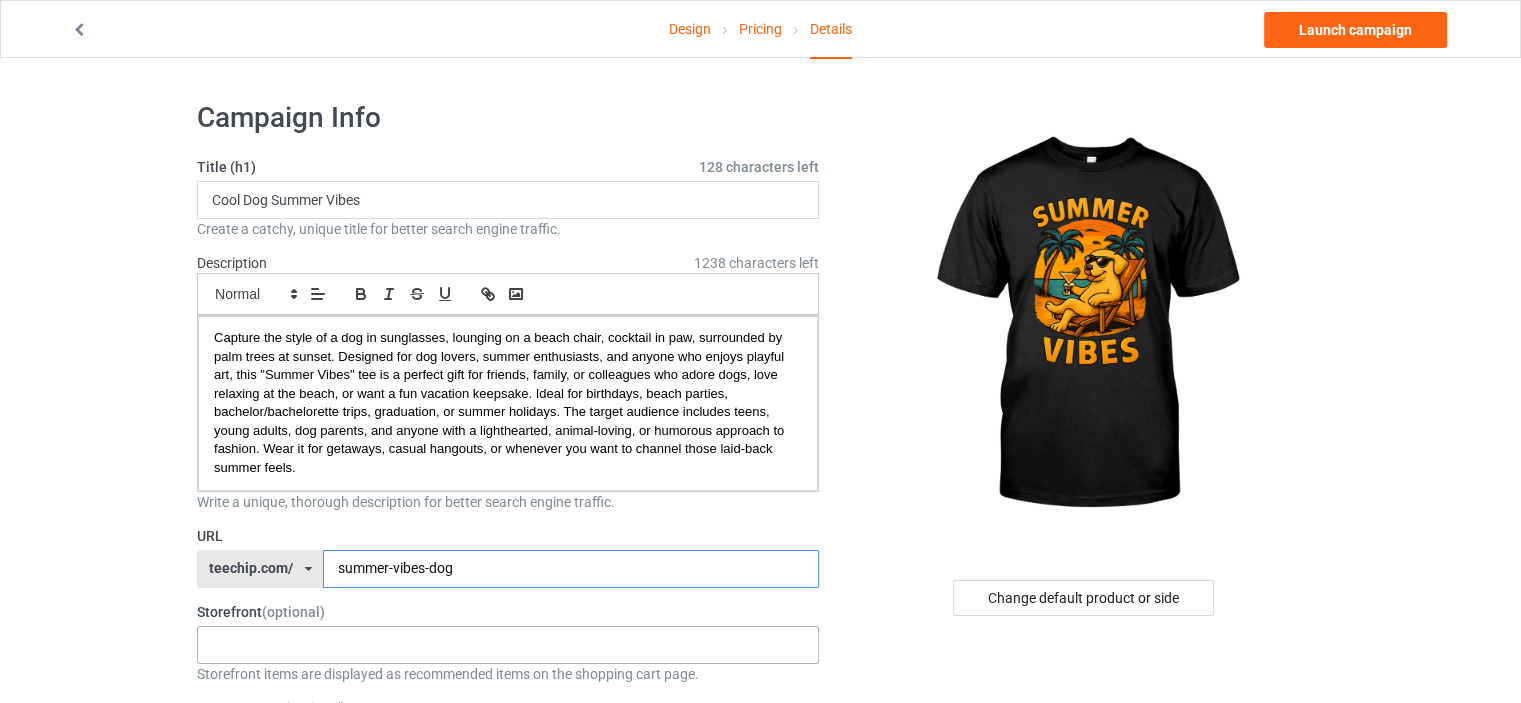 scroll, scrollTop: 200, scrollLeft: 0, axis: vertical 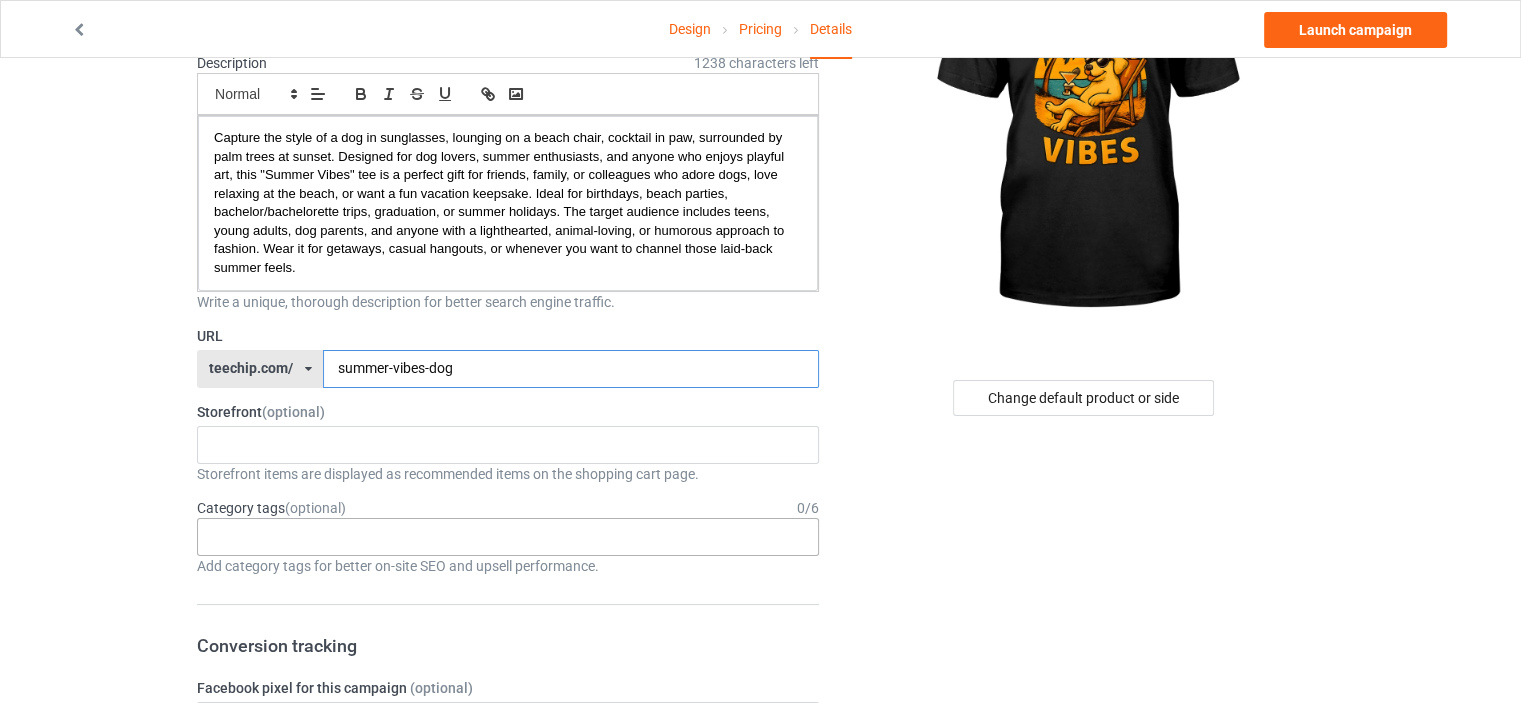 type on "summer-vibes-dog" 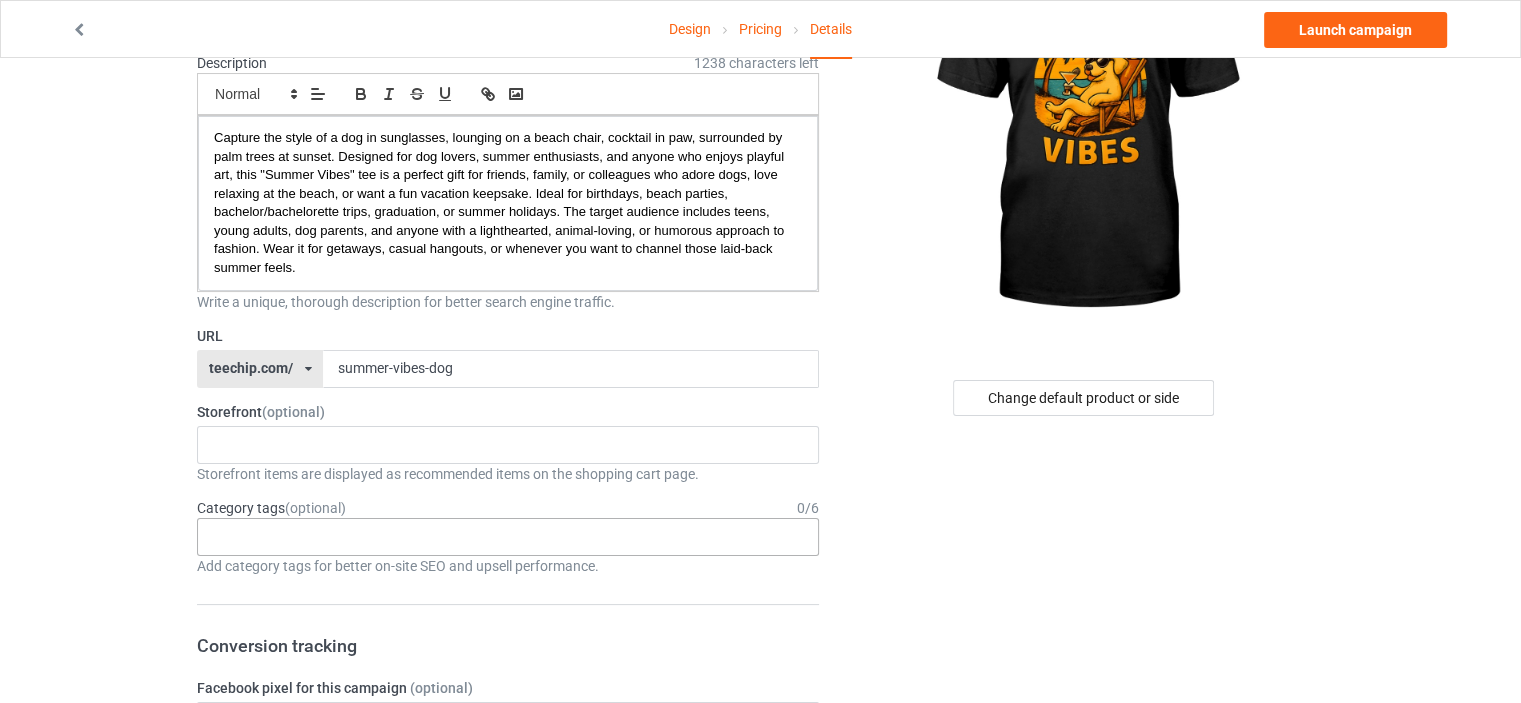 click on "Age > 1-19 > 1 Age > 1-12 Months > 1 Month Age > 1-12 Months Age > 1-19 Age > 1-19 > 10 Age > 1-12 Months > 10 Month Age > 80-100 > 100 Sports > Running > 10K Run Age > 1-19 > 11 Age > 1-12 Months > 11 Month Age > 1-19 > 12 Age > 1-12 Months > 12 Month Age > 1-19 > 13 Age > 1-19 > 14 Age > 1-19 > 15 Sports > Running > 15K Run Age > 1-19 > 16 Age > 1-19 > 17 Age > 1-19 > 18 Age > 1-19 > 19 Age > Decades > 1920s Age > Decades > 1930s Age > Decades > 1940s Age > Decades > 1950s Age > Decades > 1960s Age > Decades > 1970s Age > Decades > 1980s Age > Decades > 1990s Age > 1-19 > 2 Age > 1-12 Months > 2 Month Age > 20-39 > 20 Age > 20-39 Age > Decades > 2000s Age > Decades > 2010s Age > 20-39 > 21 Age > 20-39 > 22 Age > 20-39 > 23 Age > 20-39 > 24 Age > 20-39 > 25 Age > 20-39 > 26 Age > 20-39 > 27 Age > 20-39 > 28 Age > 20-39 > 29 Age > 1-19 > 3 Age > 1-12 Months > 3 Month Sports > Basketball > 3-Pointer Age > 20-39 > 30 Age > 20-39 > 31 Age > 20-39 > 32 Age > 20-39 > 33 Age > 20-39 > 34 Age > 20-39 > 35 Age Jobs 1" at bounding box center (508, 537) 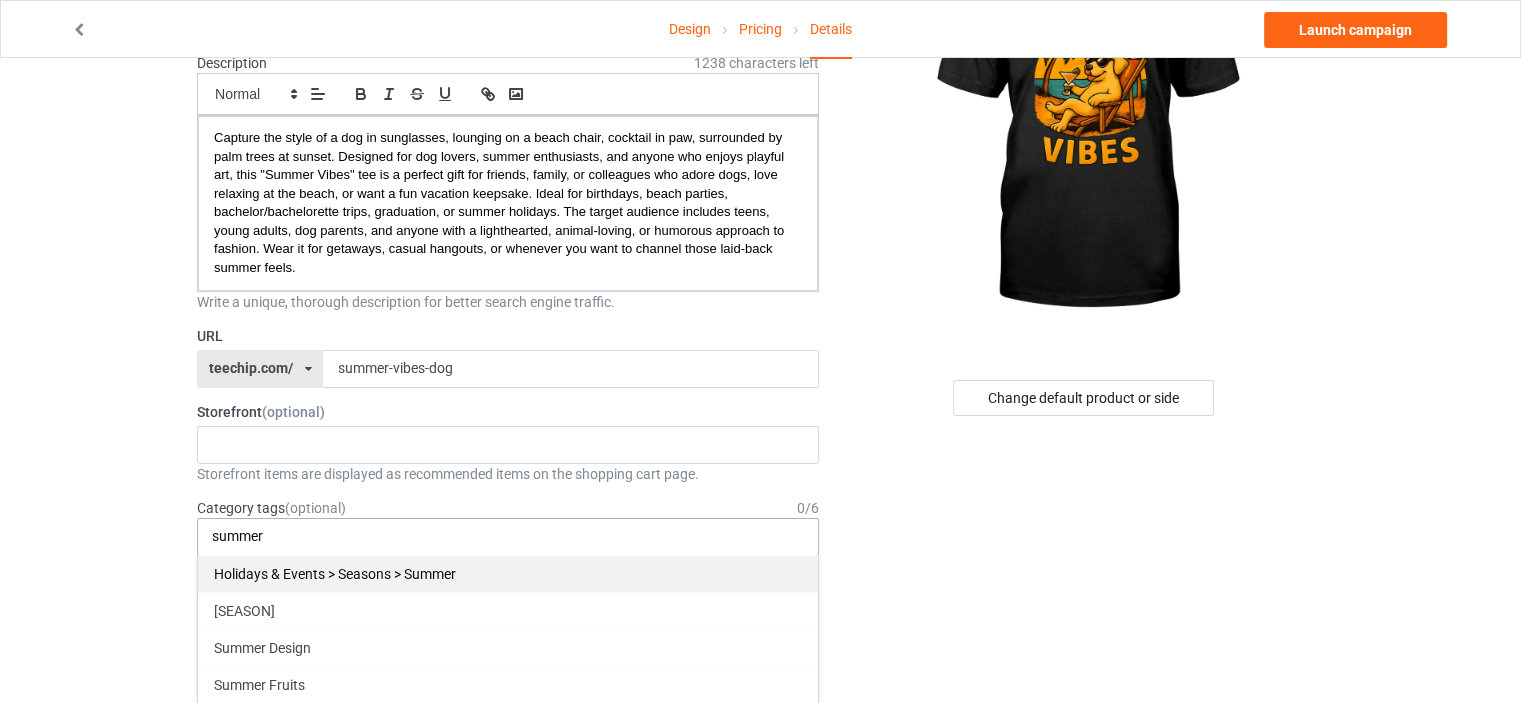 type on "summer" 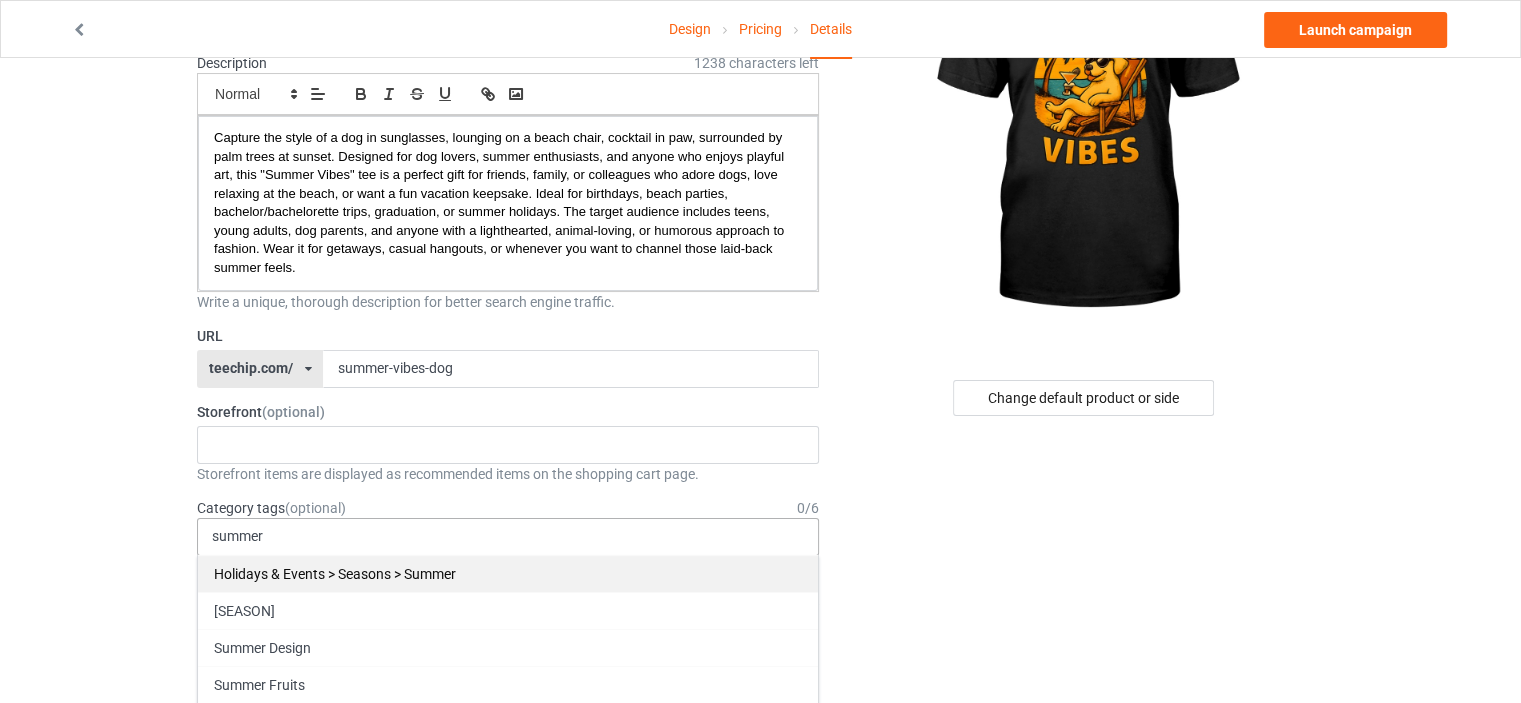 click on "Holidays & Events > Seasons > Summer" at bounding box center (508, 573) 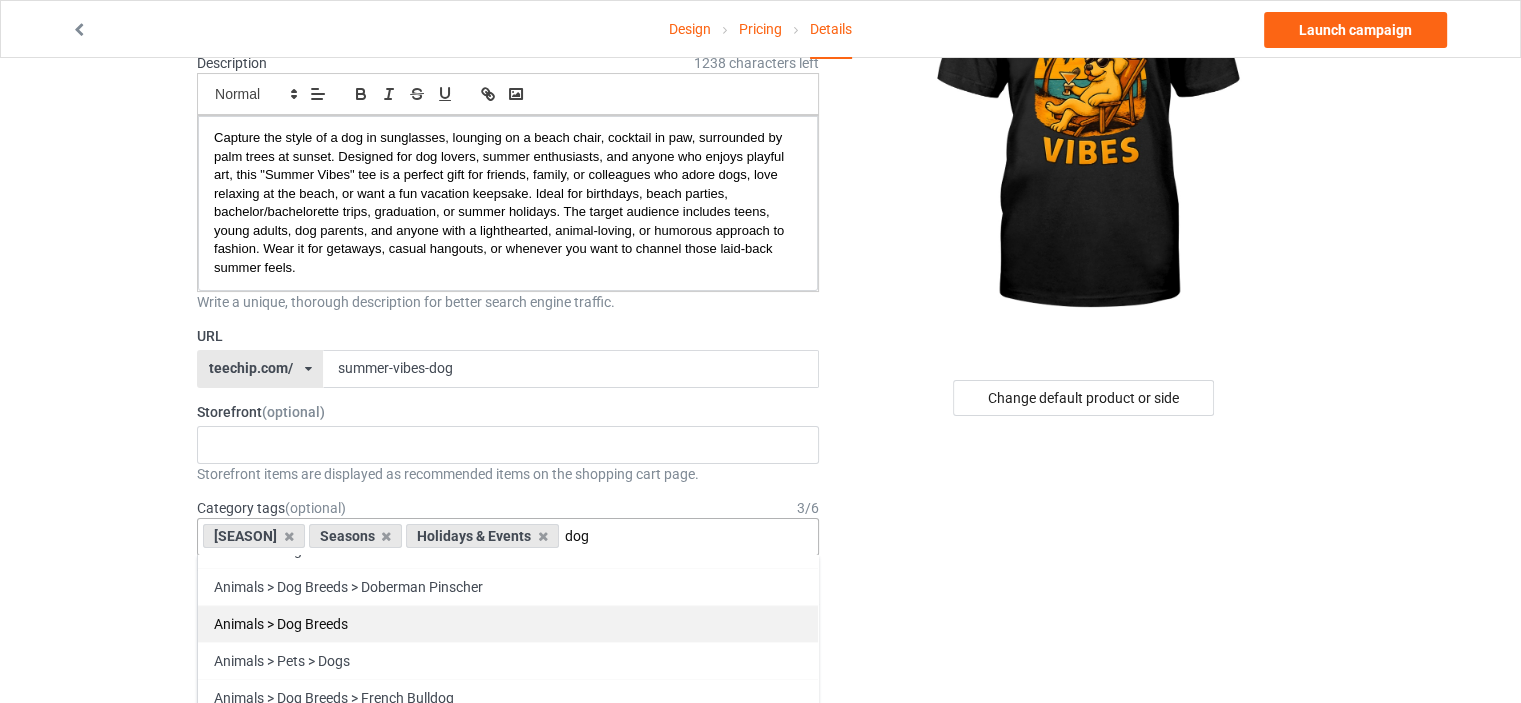 scroll, scrollTop: 400, scrollLeft: 0, axis: vertical 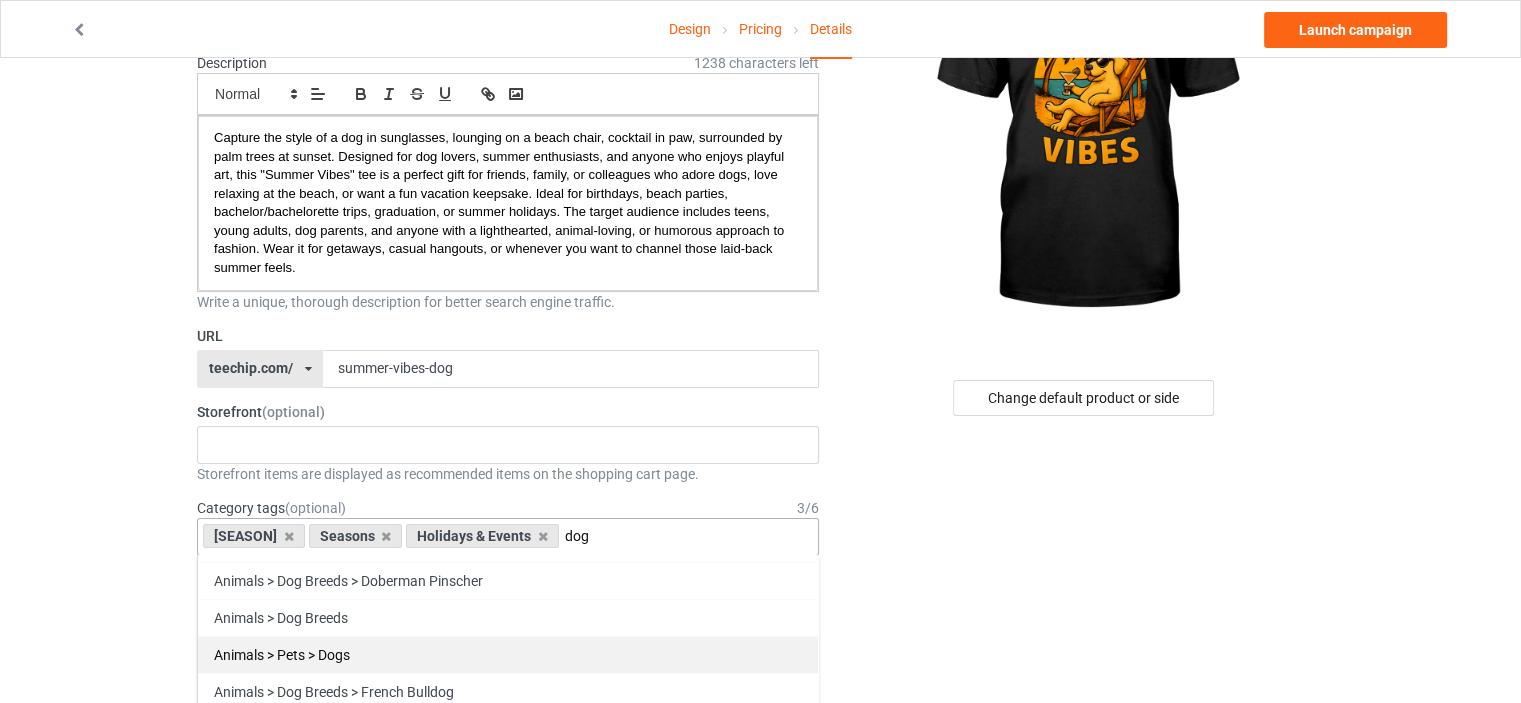 type on "dog" 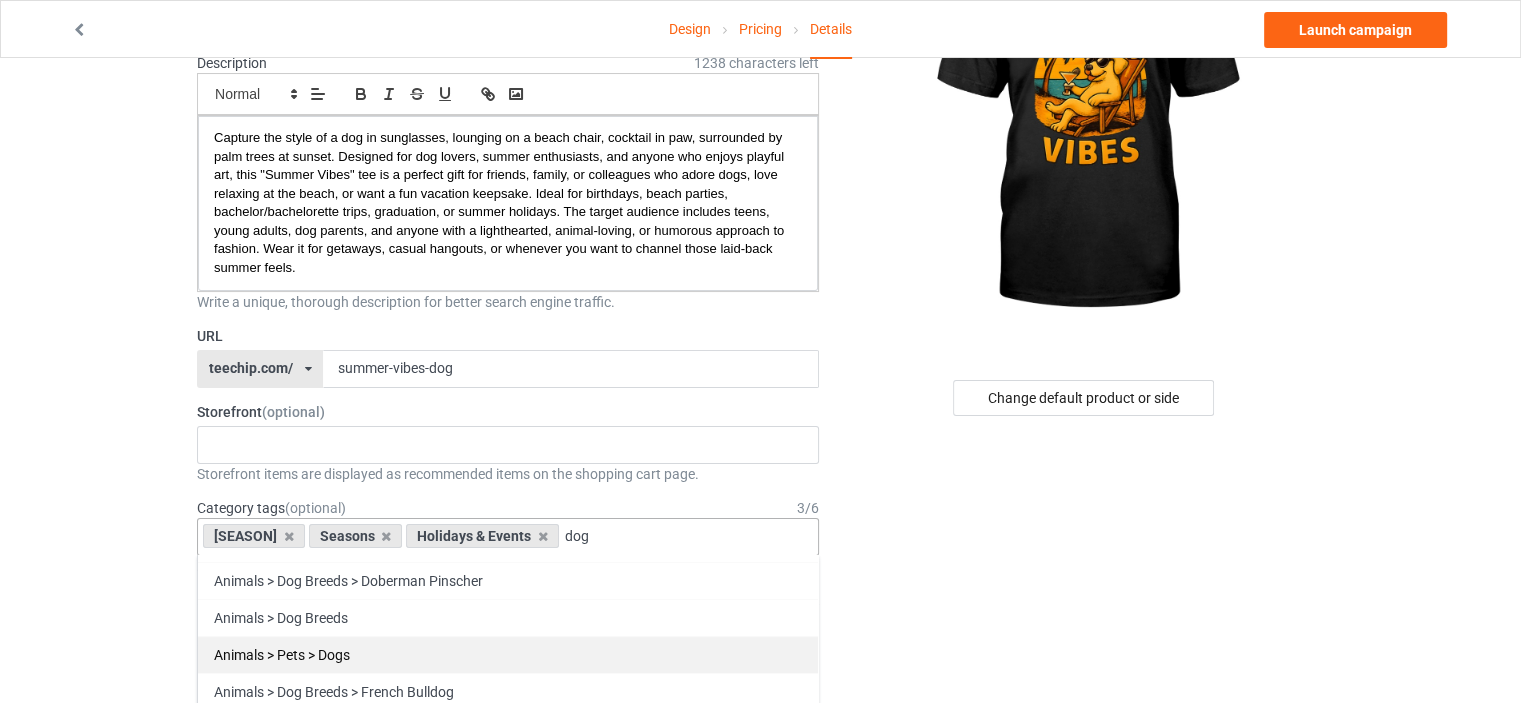 click on "Animals > Pets > Dogs" at bounding box center [508, 654] 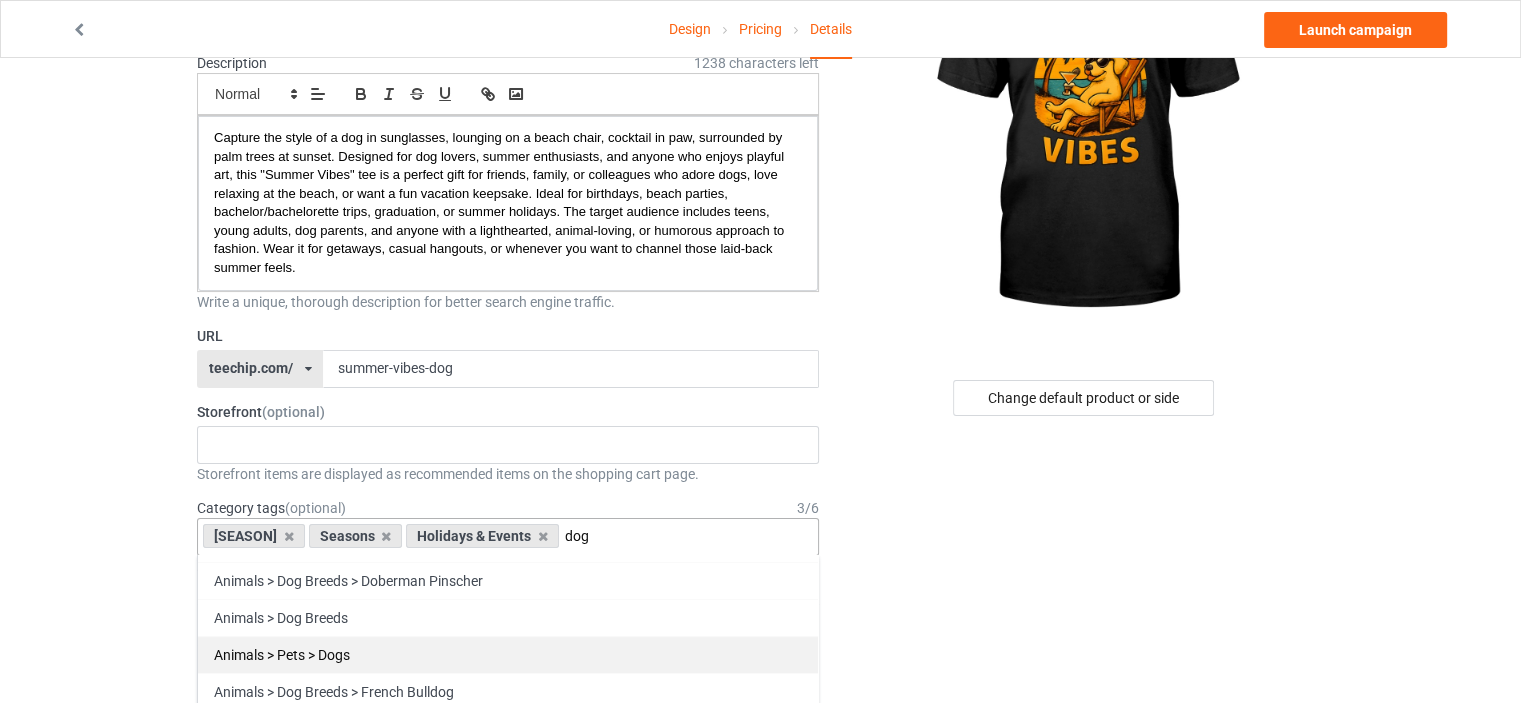 type 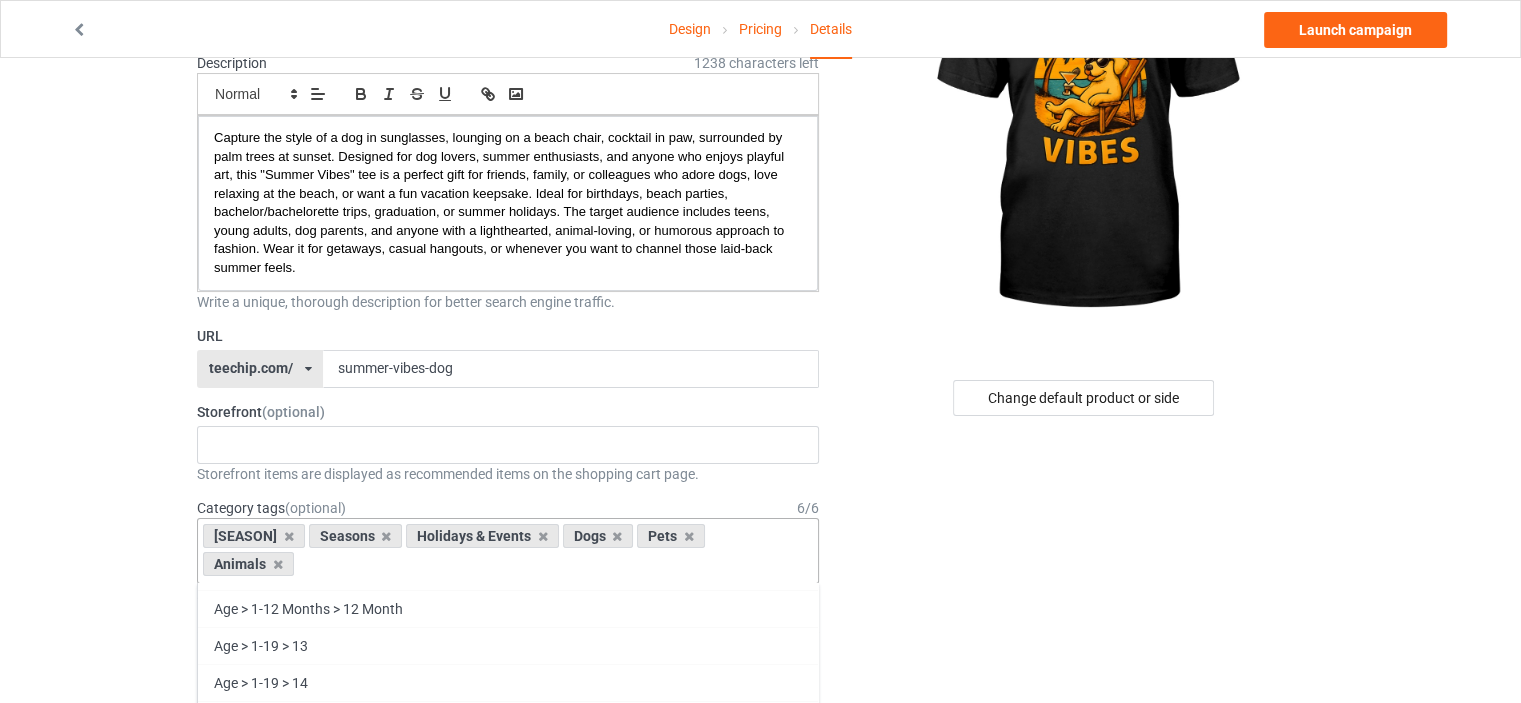 scroll, scrollTop: 25129, scrollLeft: 0, axis: vertical 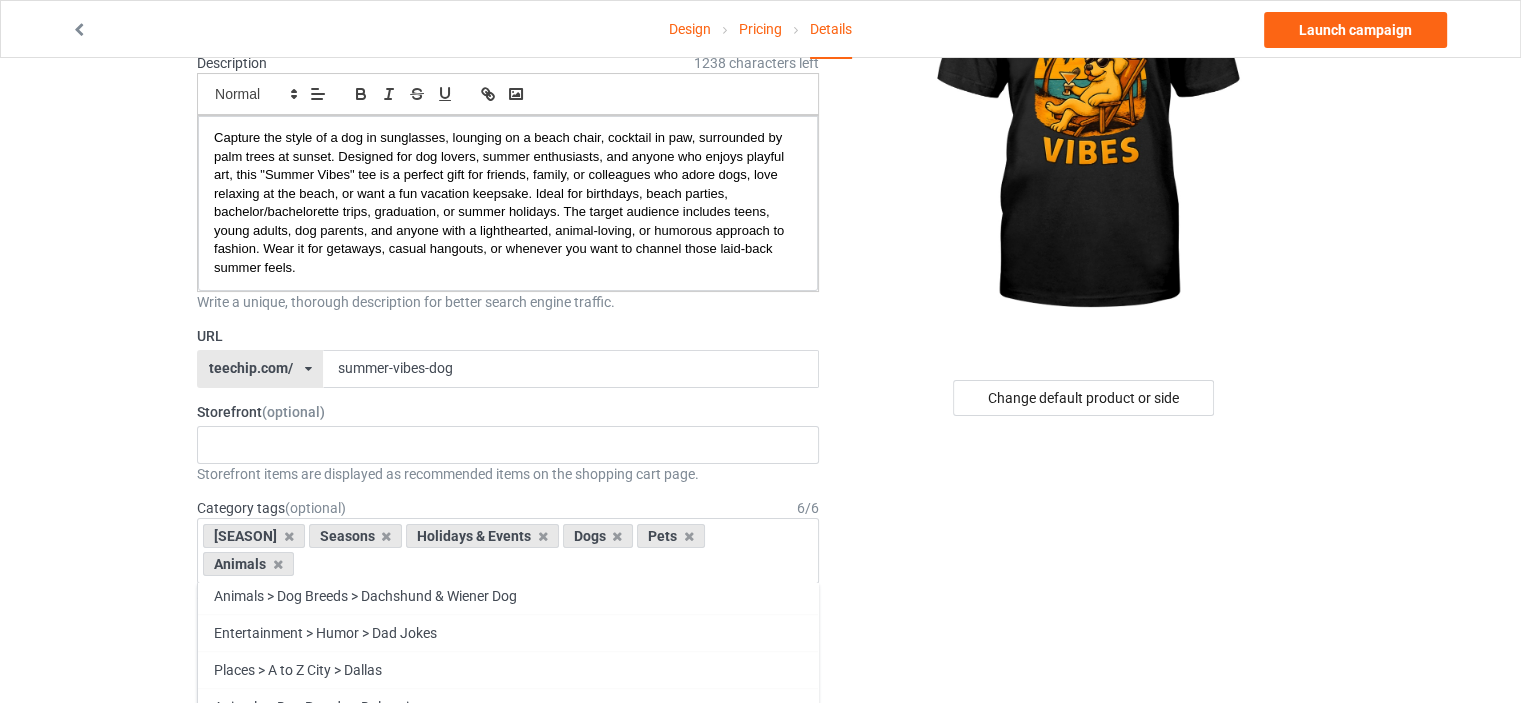 click on "Change default product or side" at bounding box center [1085, 954] 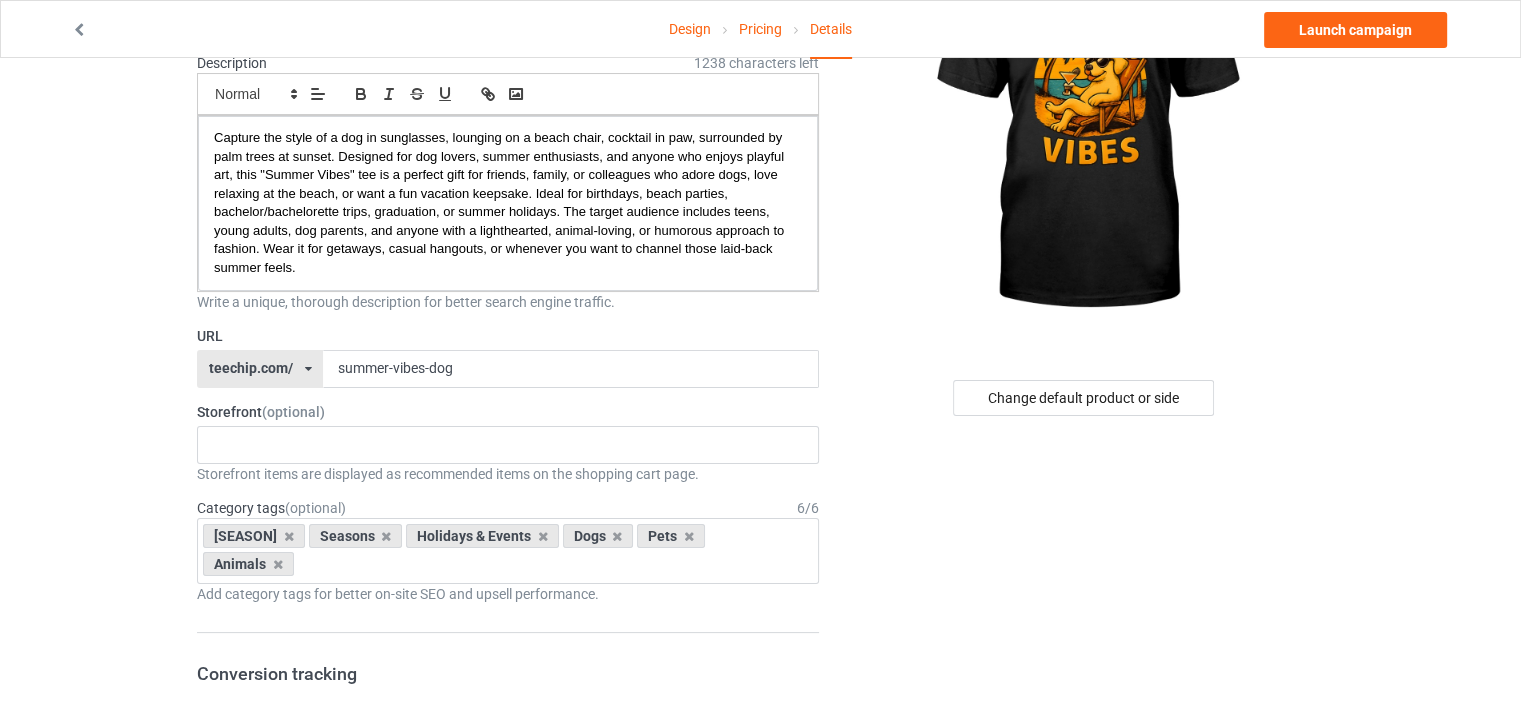 click at bounding box center [1085, 125] 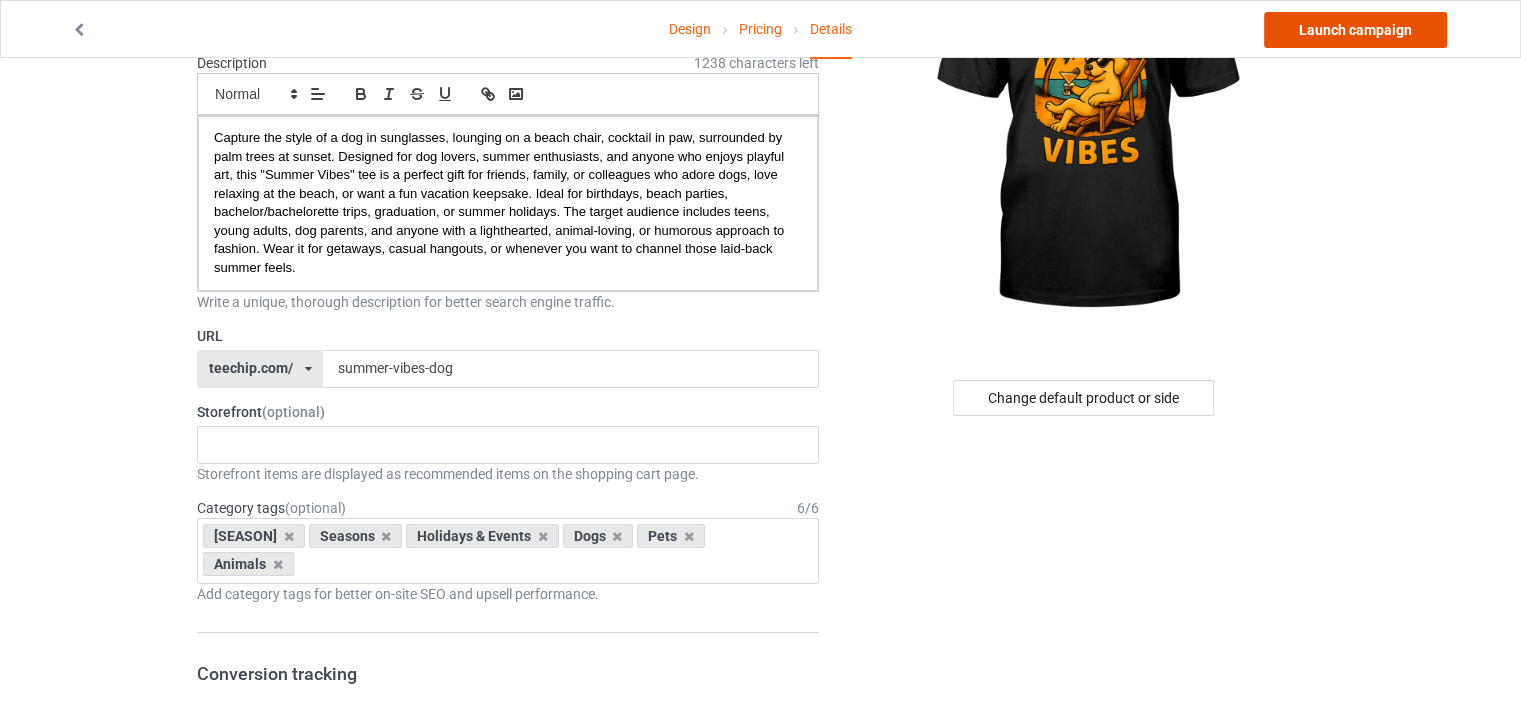 click on "Launch campaign" at bounding box center [1355, 30] 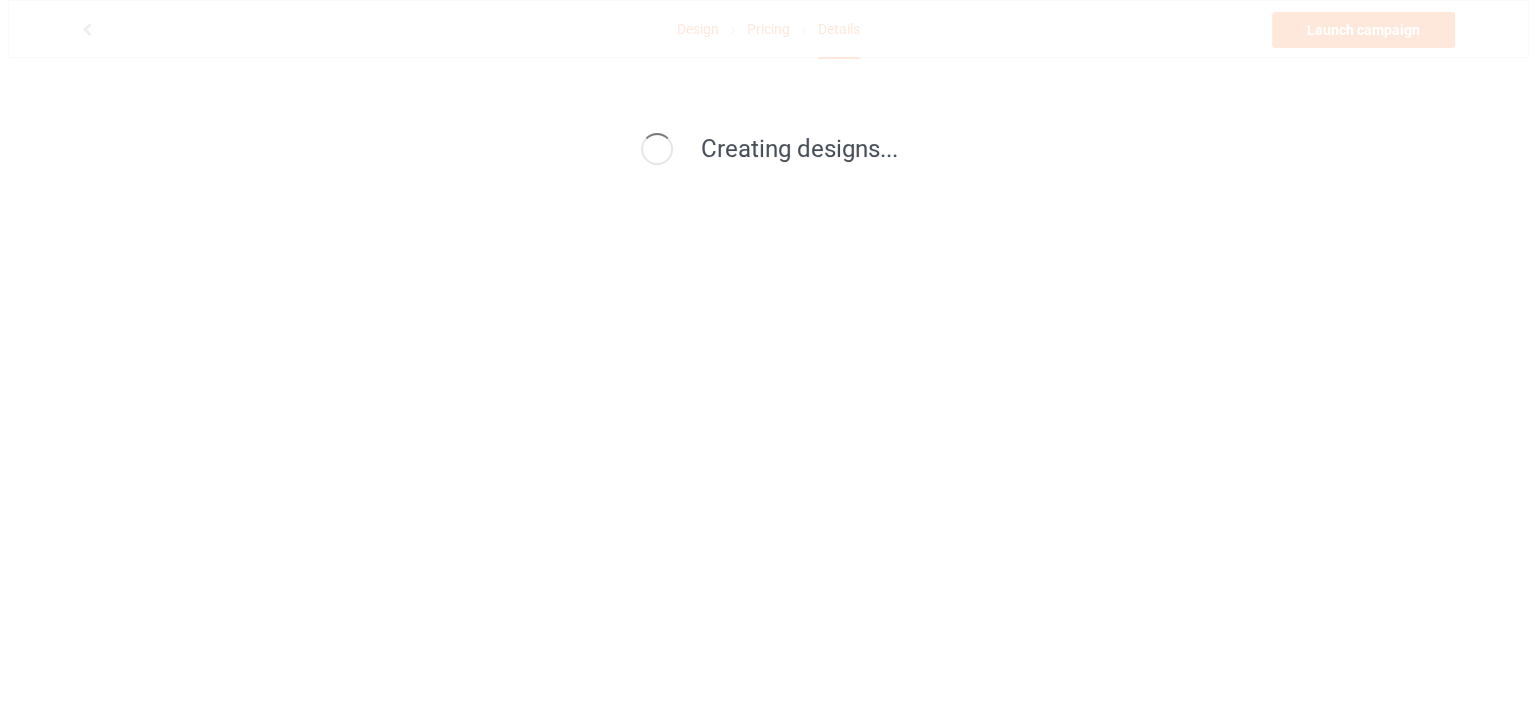 scroll, scrollTop: 0, scrollLeft: 0, axis: both 